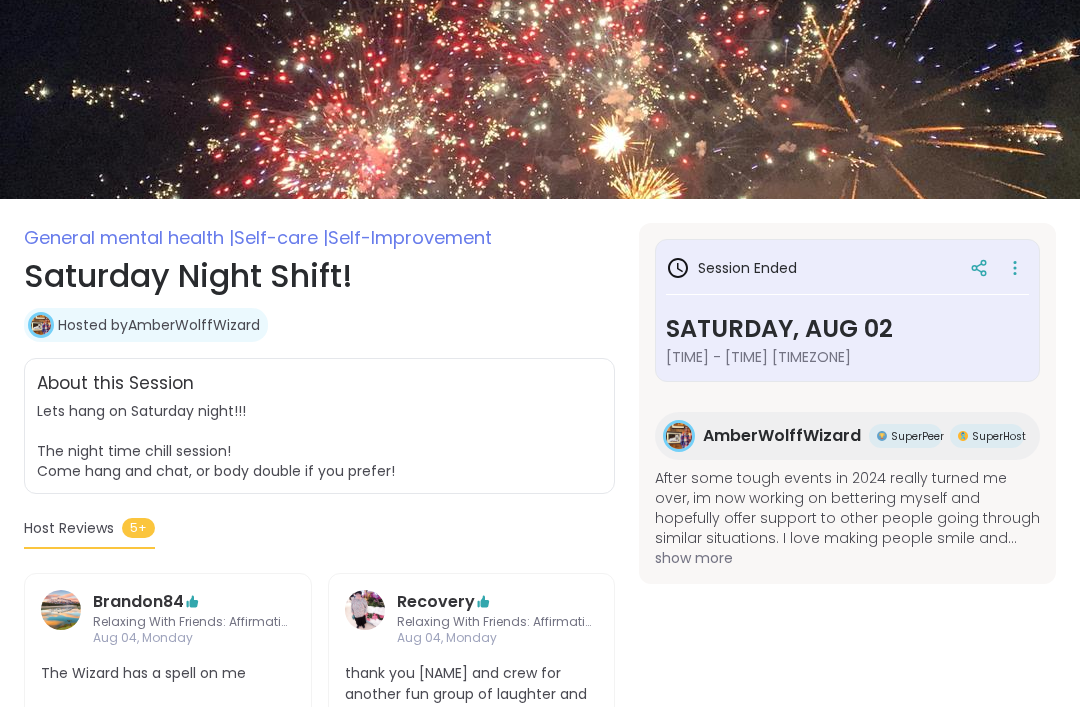 scroll, scrollTop: 143, scrollLeft: 0, axis: vertical 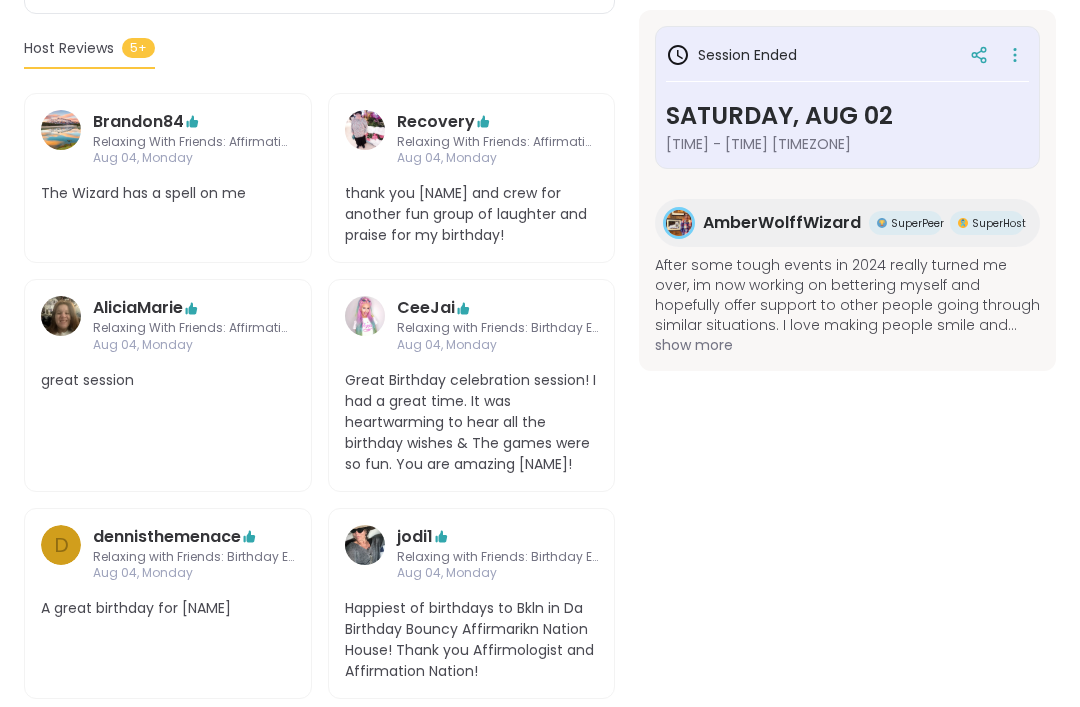 click on "jodi1" at bounding box center (415, 537) 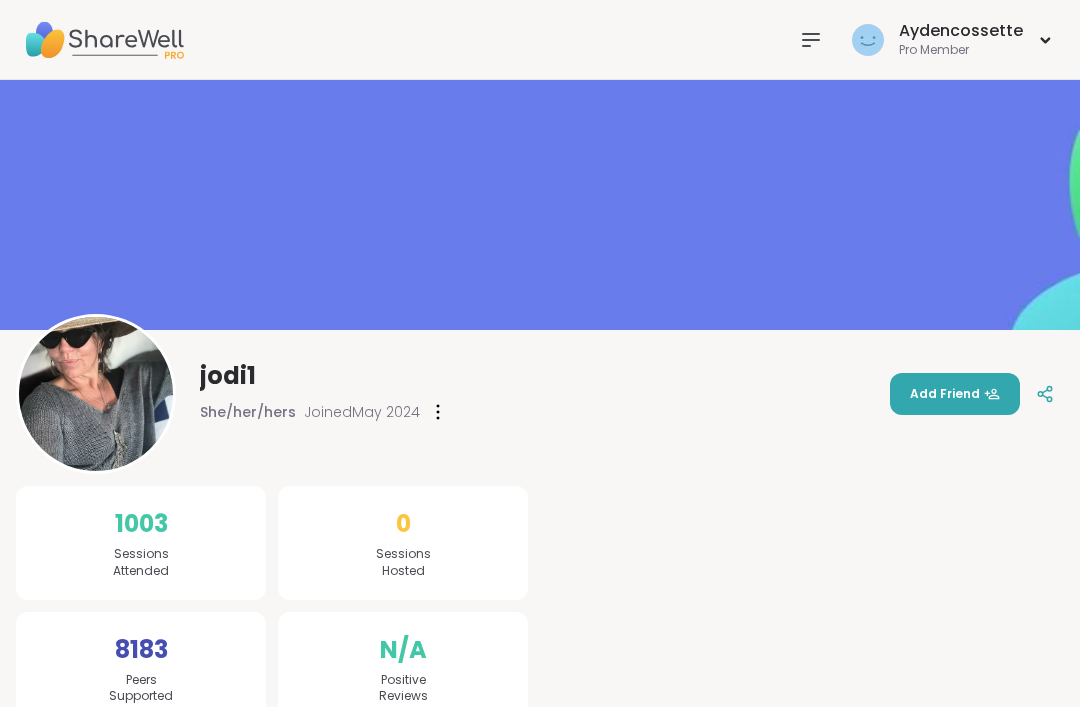scroll, scrollTop: 0, scrollLeft: 0, axis: both 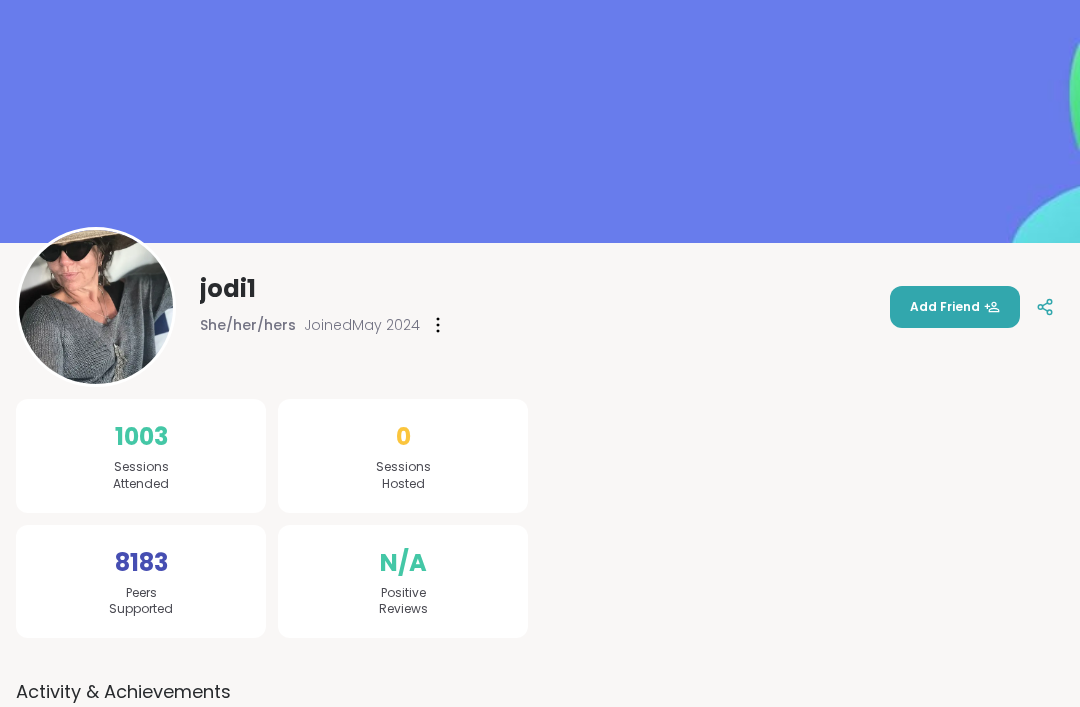 click 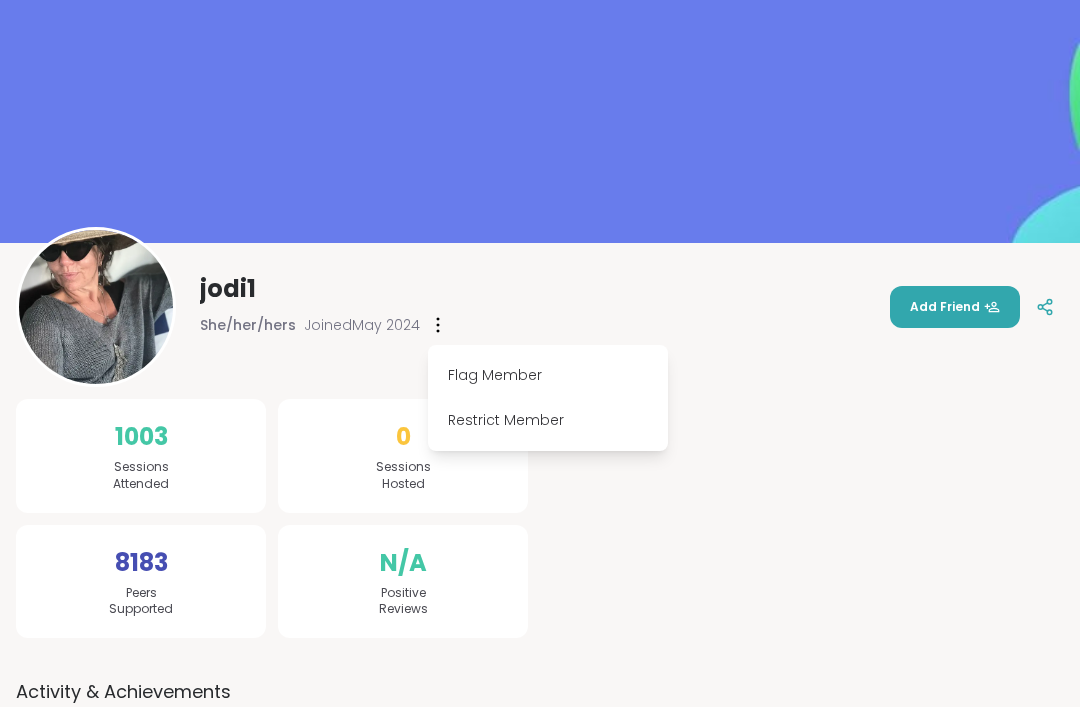 click on "Flag Member" at bounding box center (548, 375) 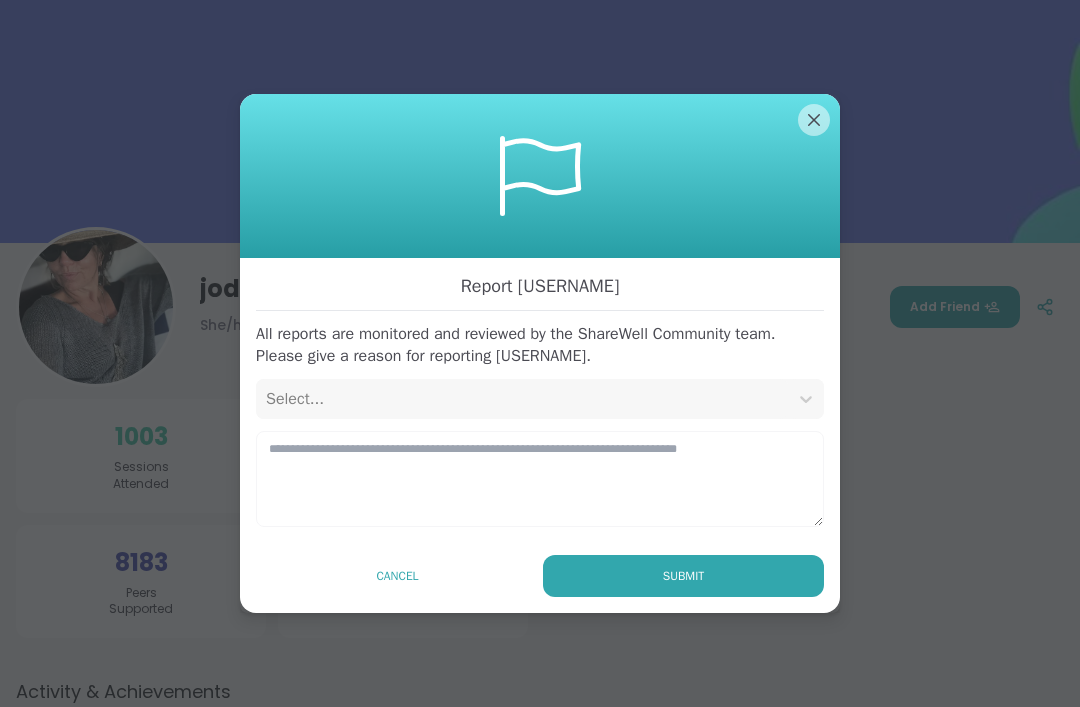 click on "Report [USERNAME] All reports are monitored and reviewed by the ShareWell Community team. Please give a reason for reporting [USERNAME]. Select... Submit Cancel" at bounding box center (540, 436) 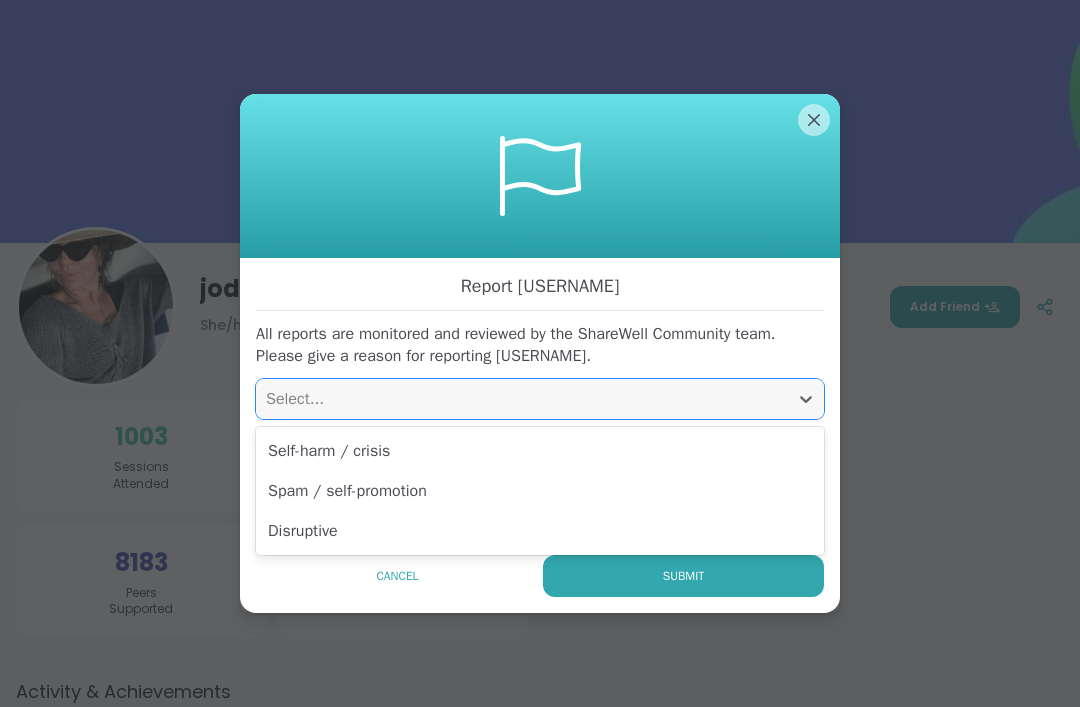 click on "Disruptive" at bounding box center [540, 531] 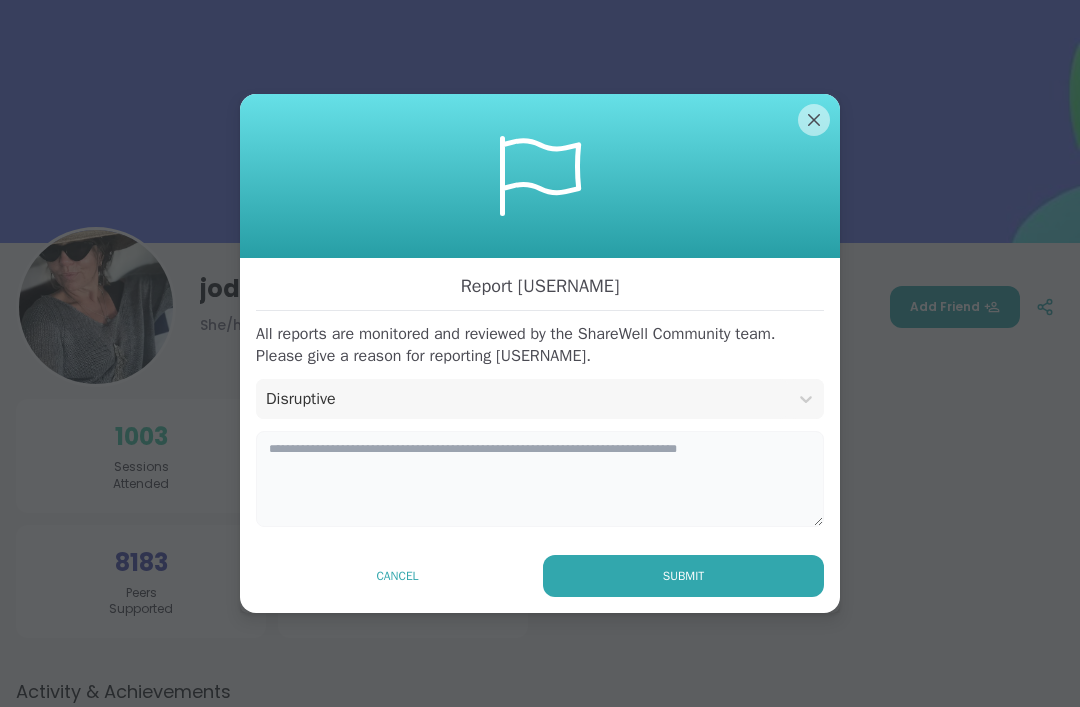 click at bounding box center [540, 479] 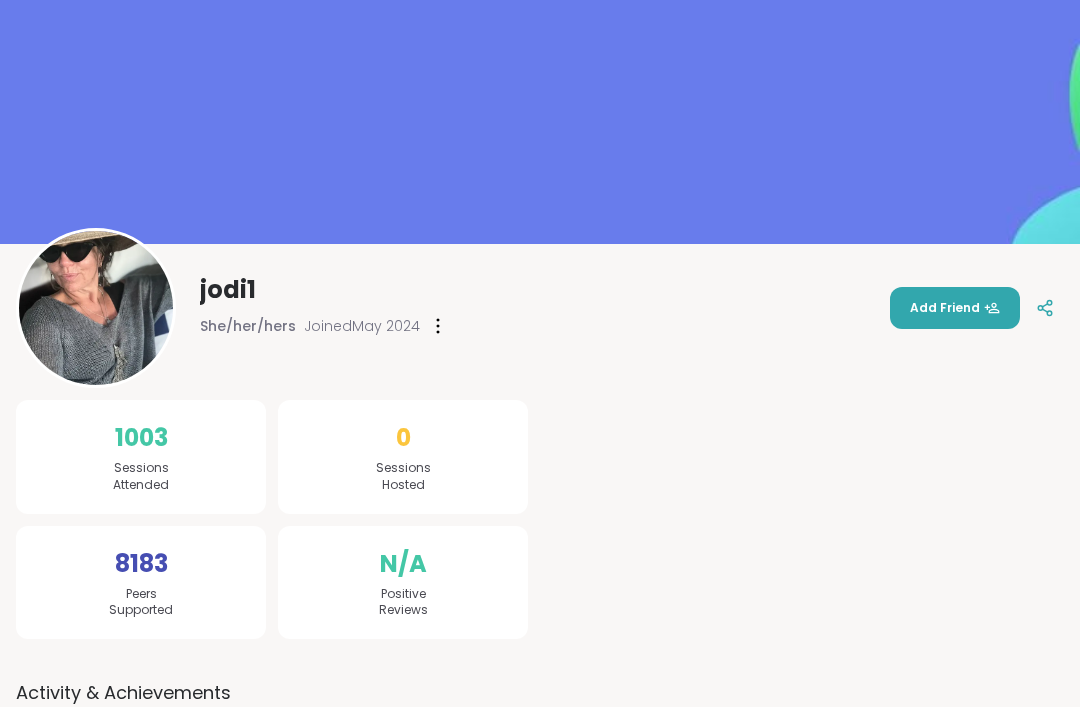 scroll, scrollTop: 0, scrollLeft: 0, axis: both 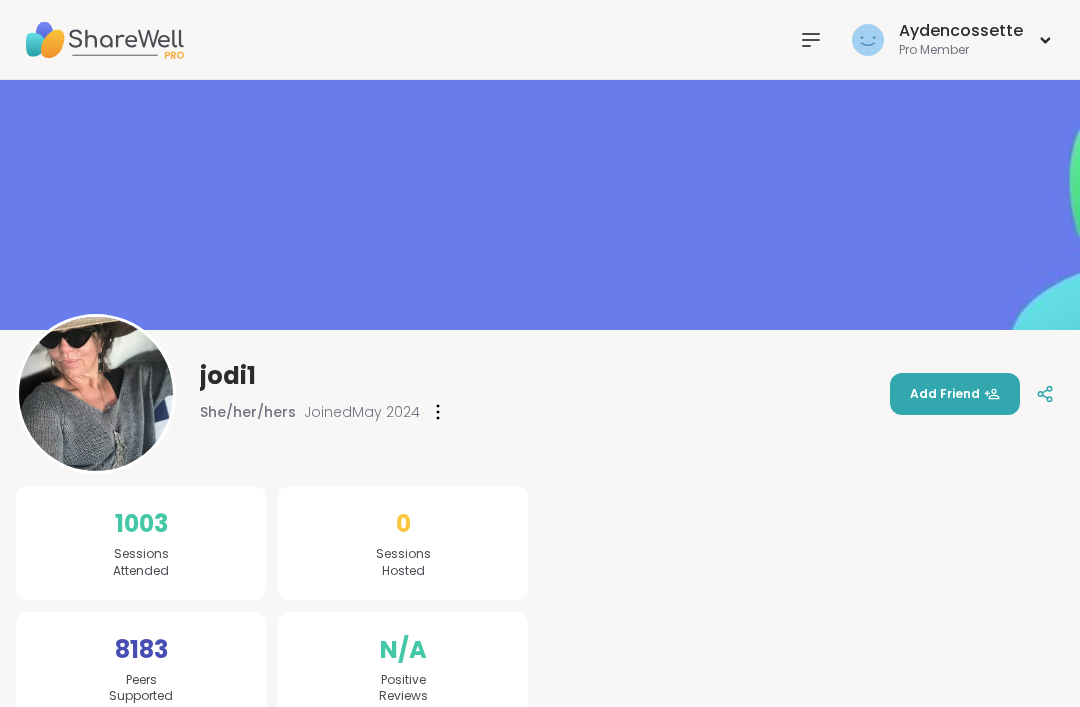 click 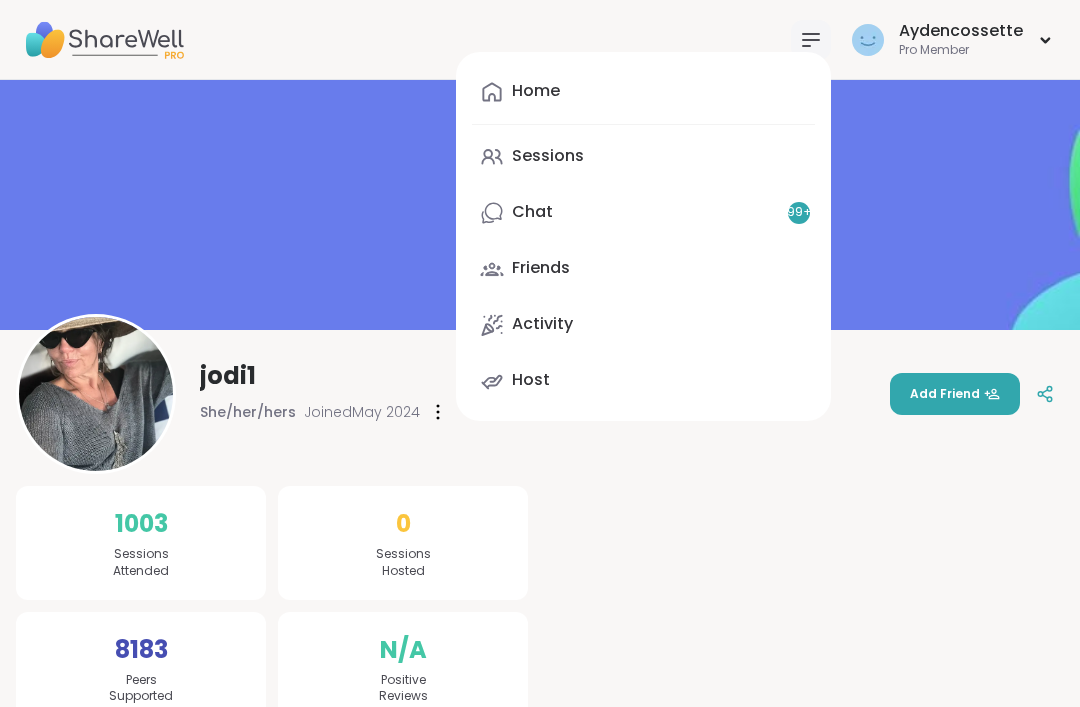 click 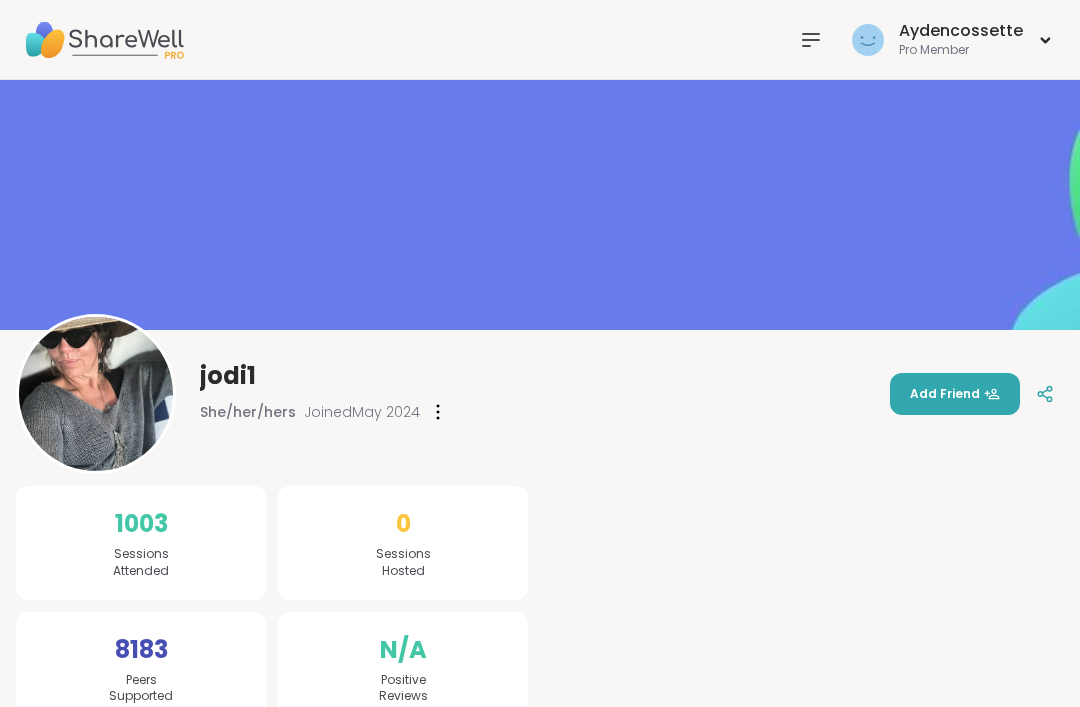 click 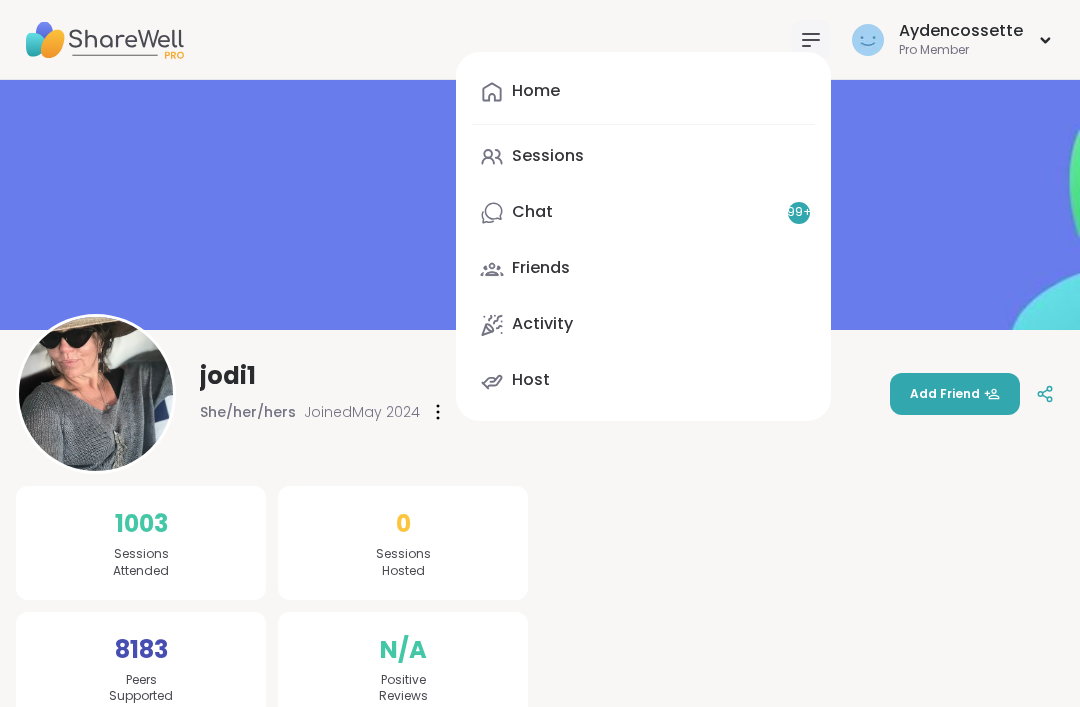 click on "Chat 99 +" at bounding box center [643, 213] 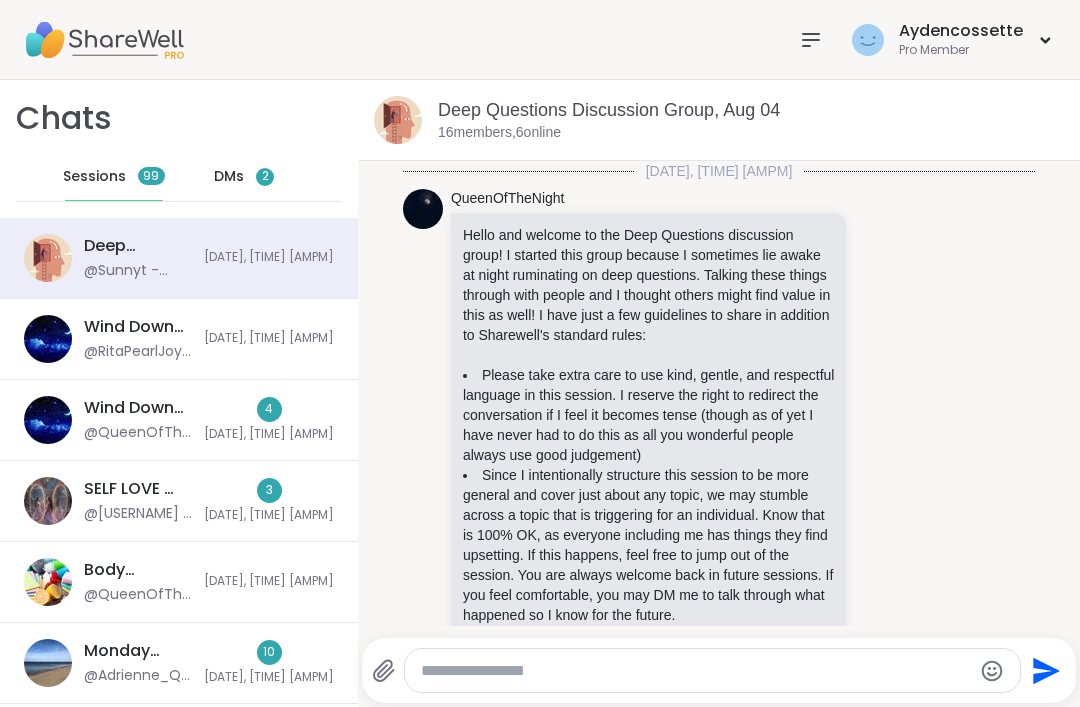 scroll, scrollTop: 4827, scrollLeft: 0, axis: vertical 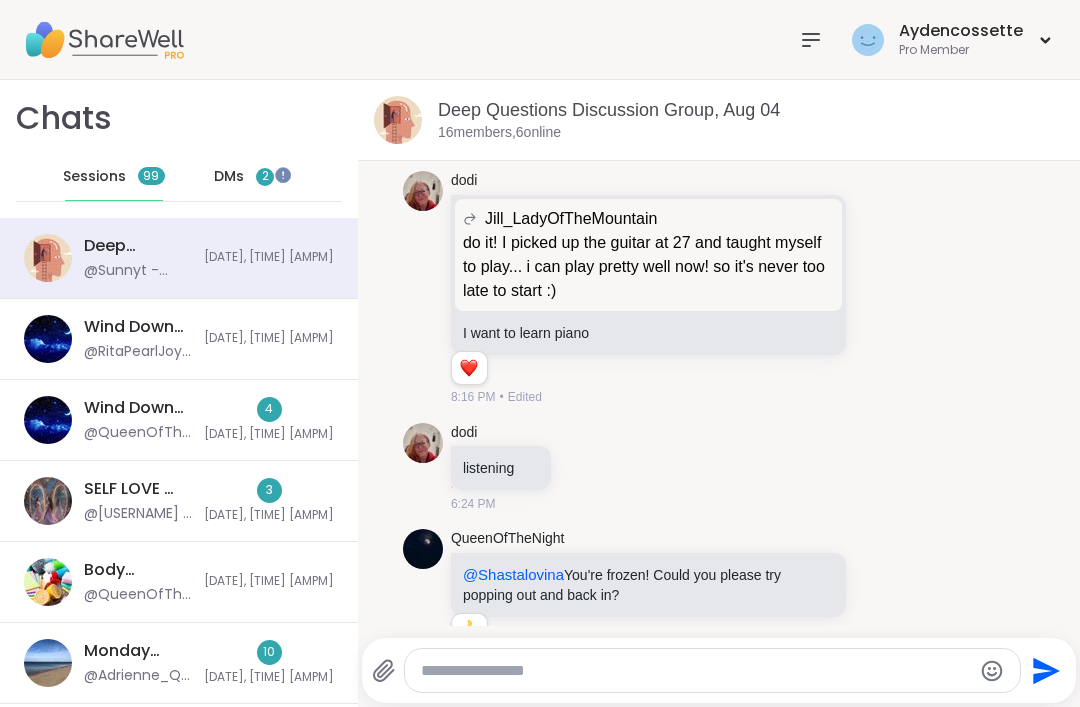 click at bounding box center (282, 175) 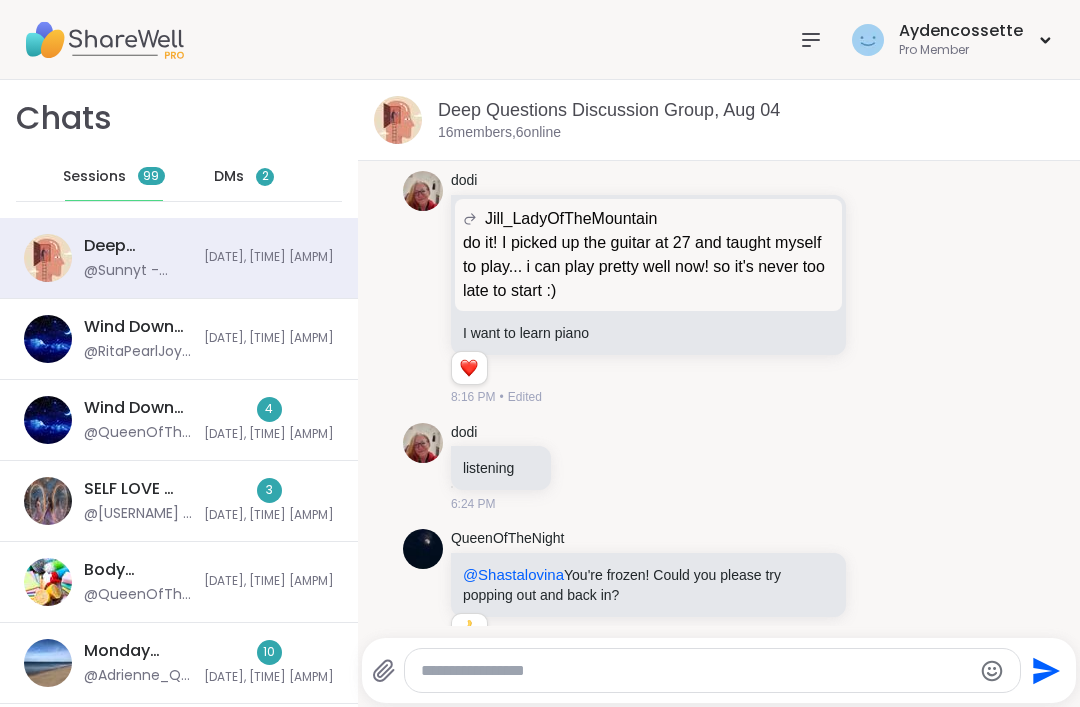 scroll, scrollTop: 0, scrollLeft: 0, axis: both 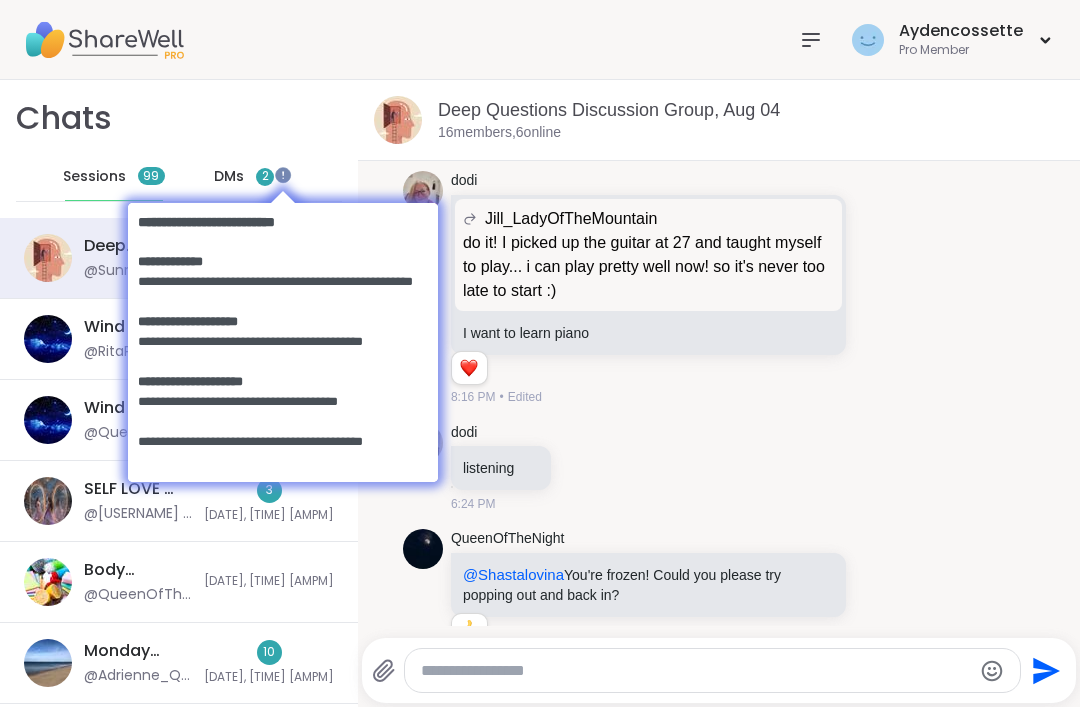click at bounding box center [282, 193] 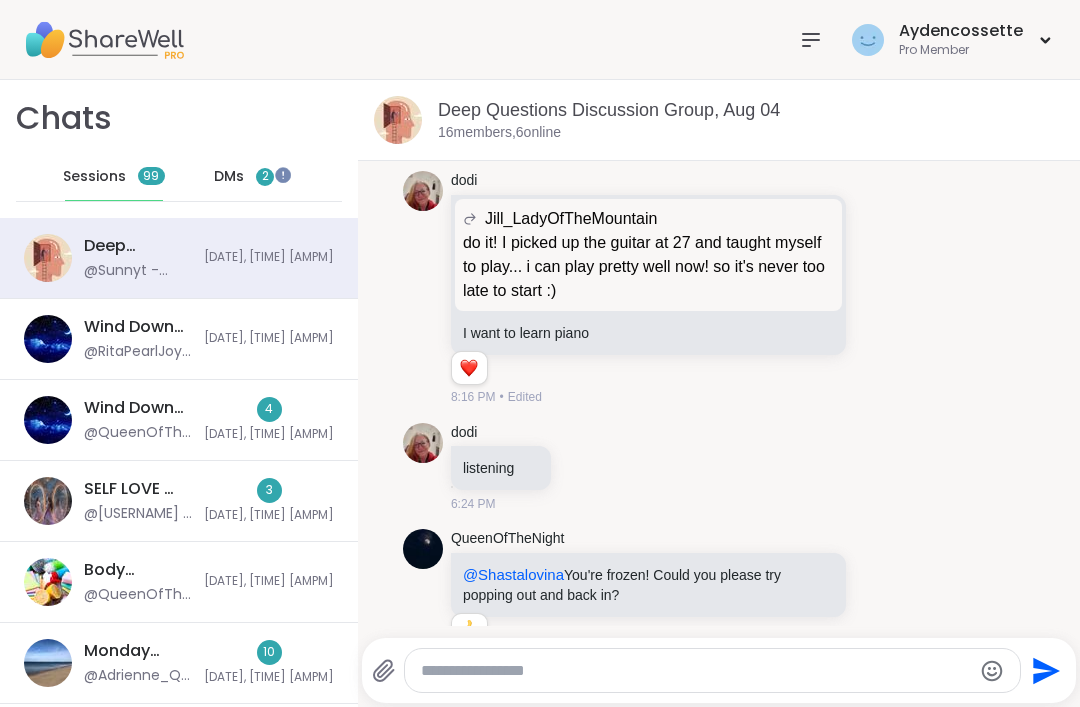 click on "DMs 2" at bounding box center (245, 177) 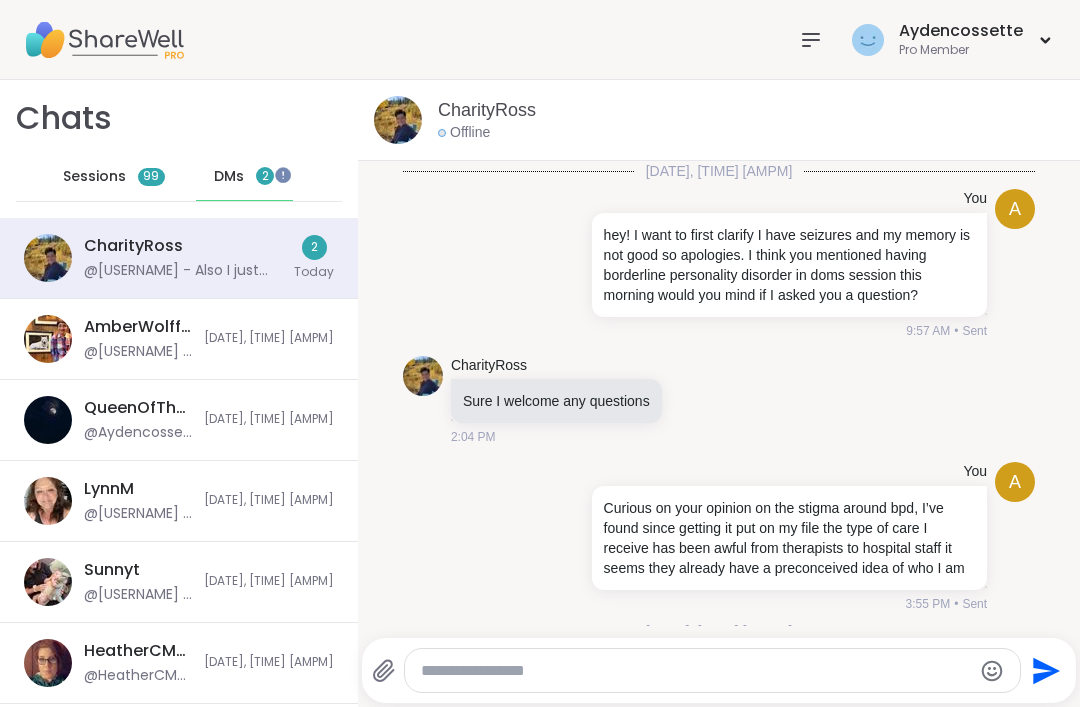 scroll, scrollTop: 4217, scrollLeft: 0, axis: vertical 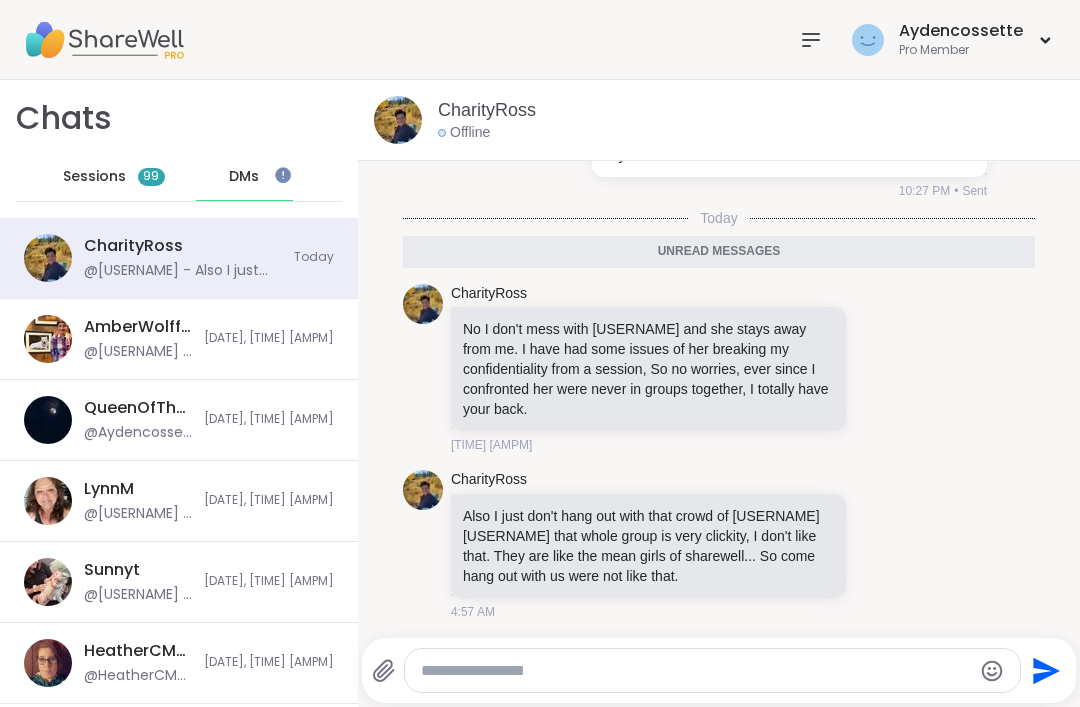 click at bounding box center (713, 670) 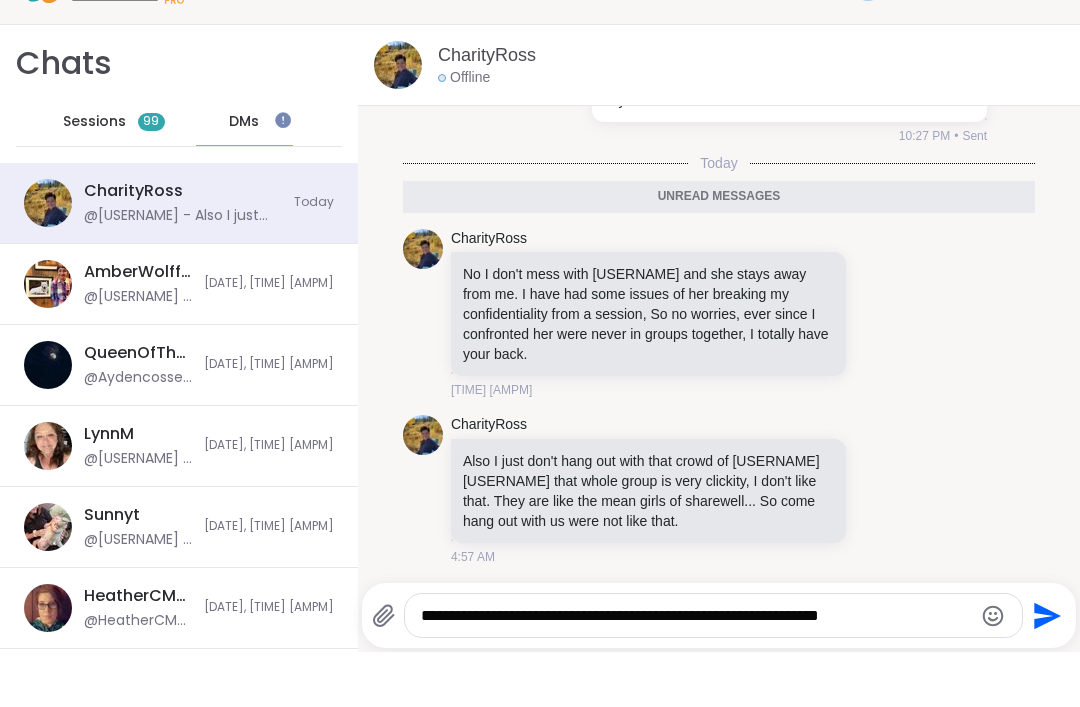 click on "**********" at bounding box center [696, 671] 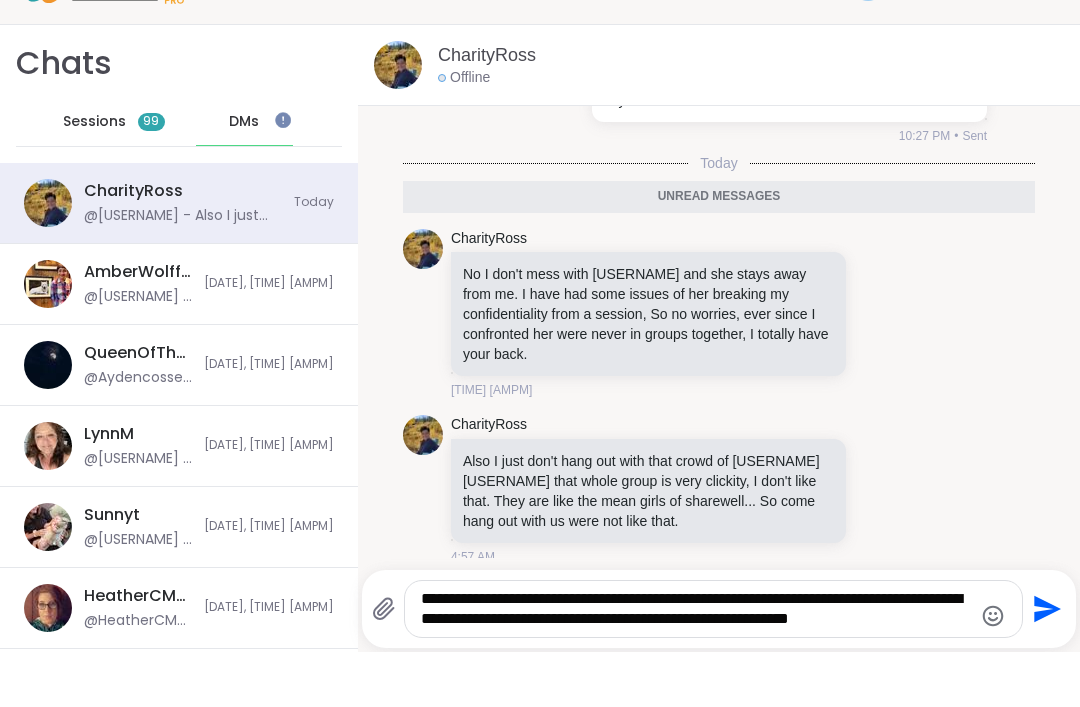 click on "**********" at bounding box center (696, 664) 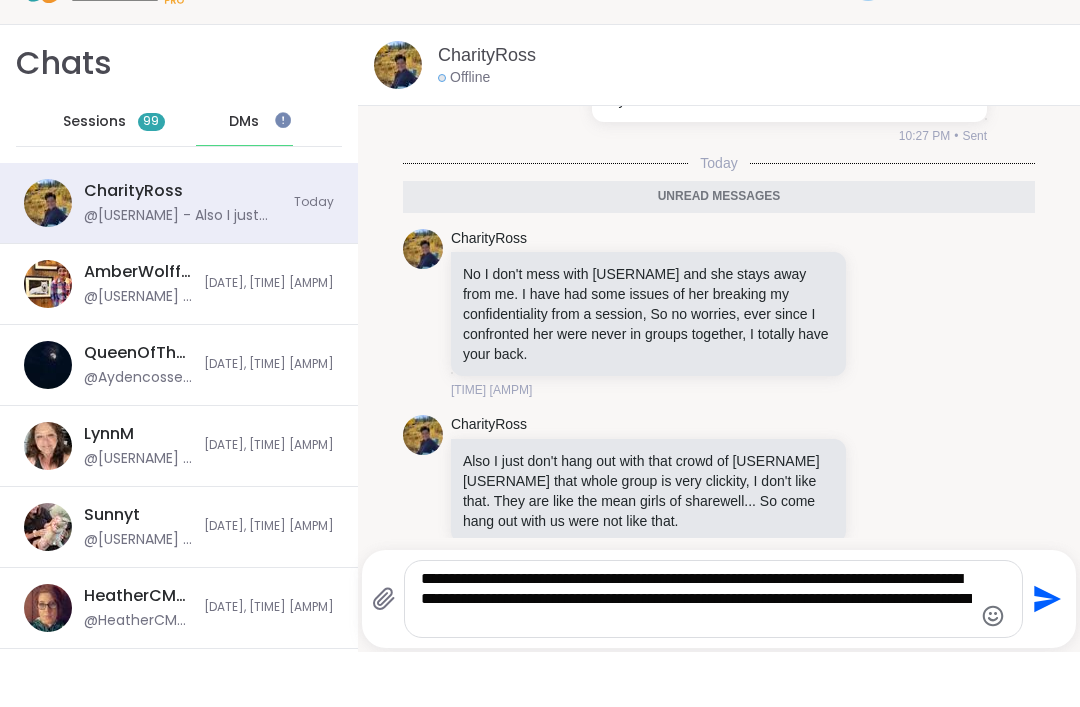 type on "**********" 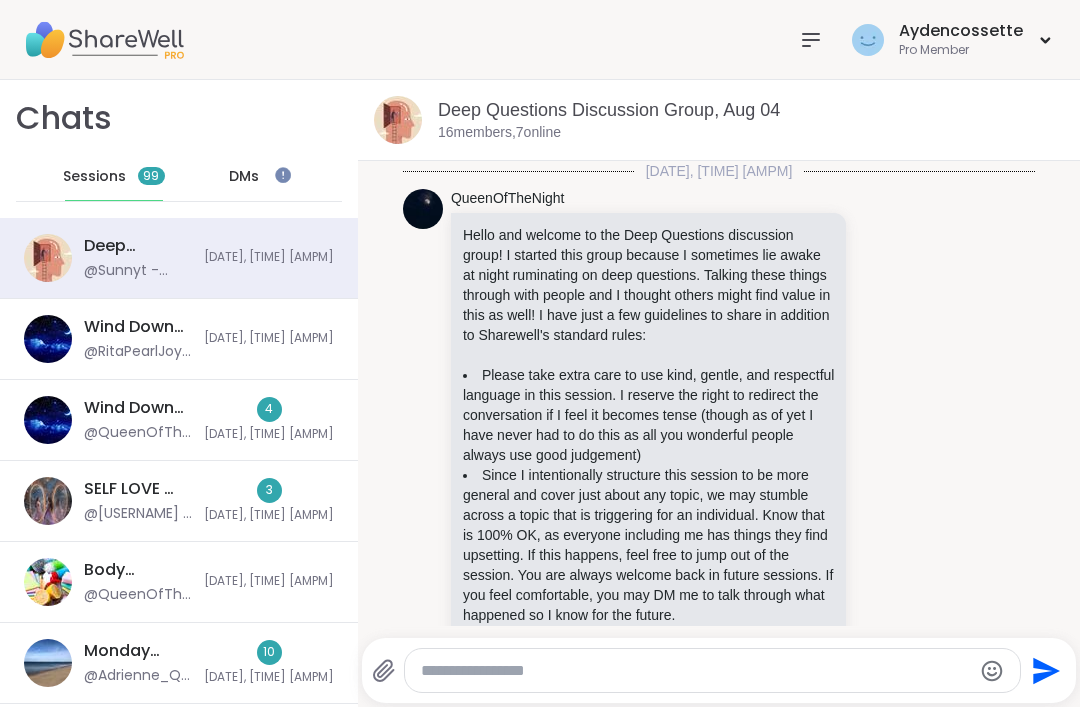 scroll, scrollTop: 9562, scrollLeft: 0, axis: vertical 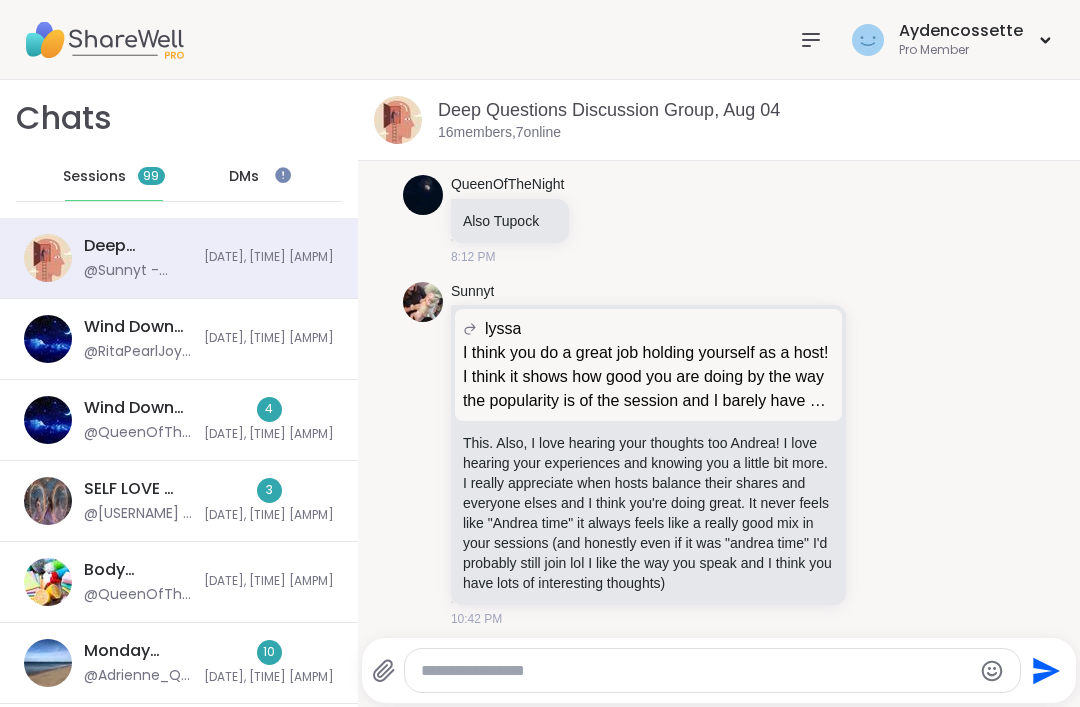 click on "Sessions 99" at bounding box center [114, 177] 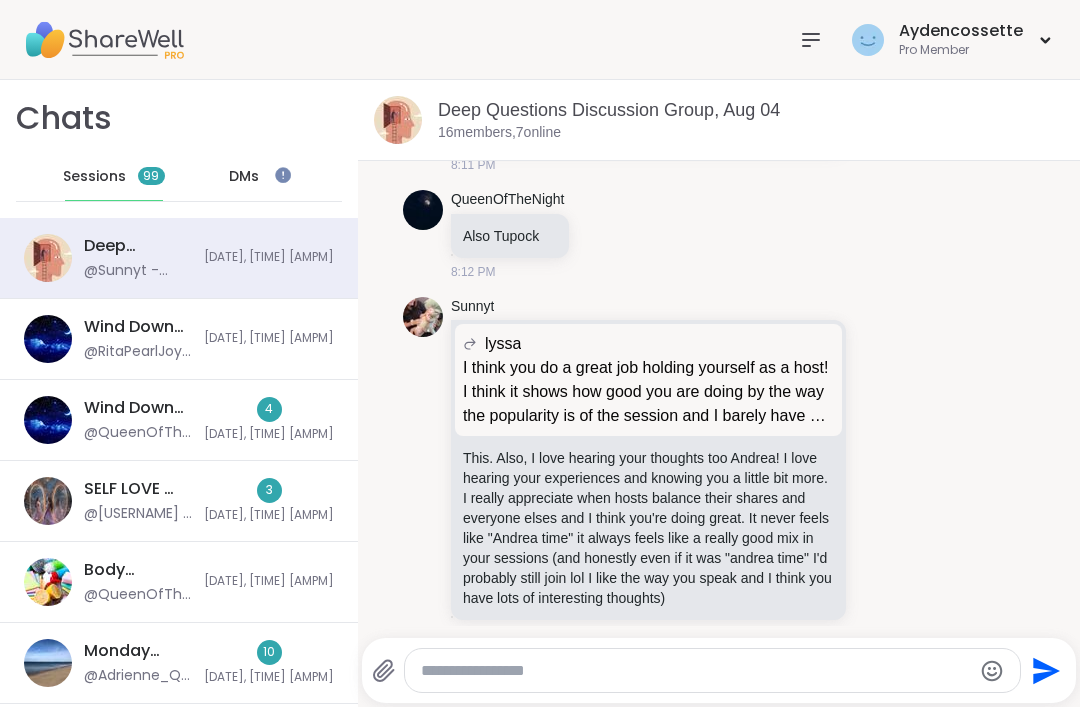 scroll, scrollTop: 9562, scrollLeft: 0, axis: vertical 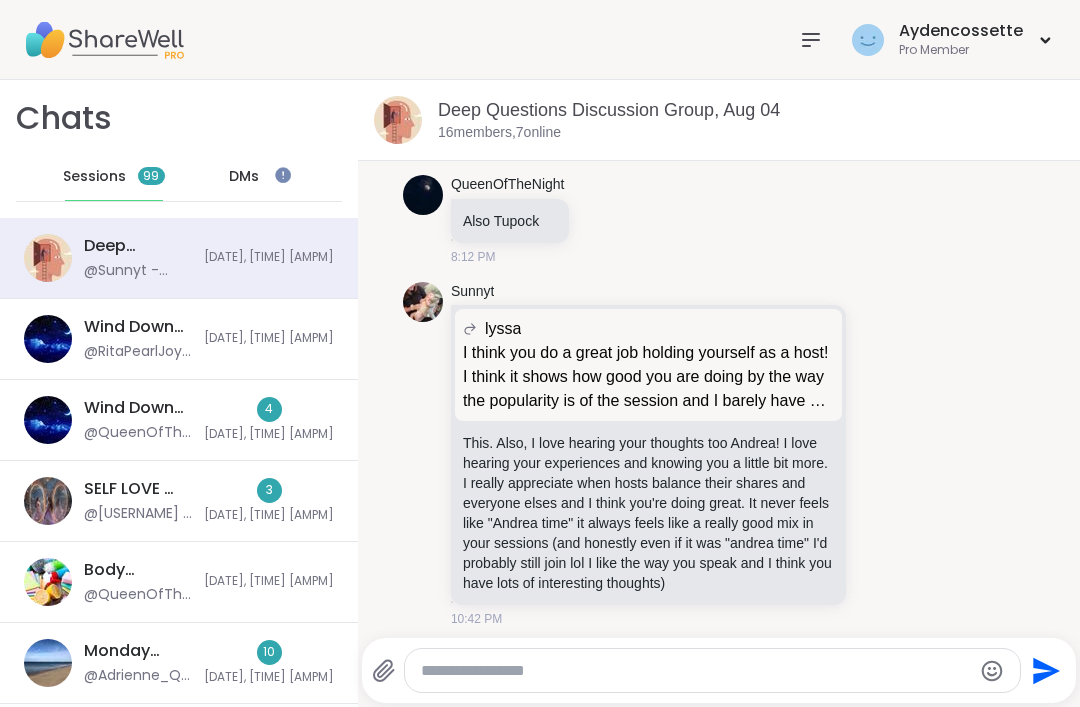 click on "Sessions 99 DMs" at bounding box center (179, 177) 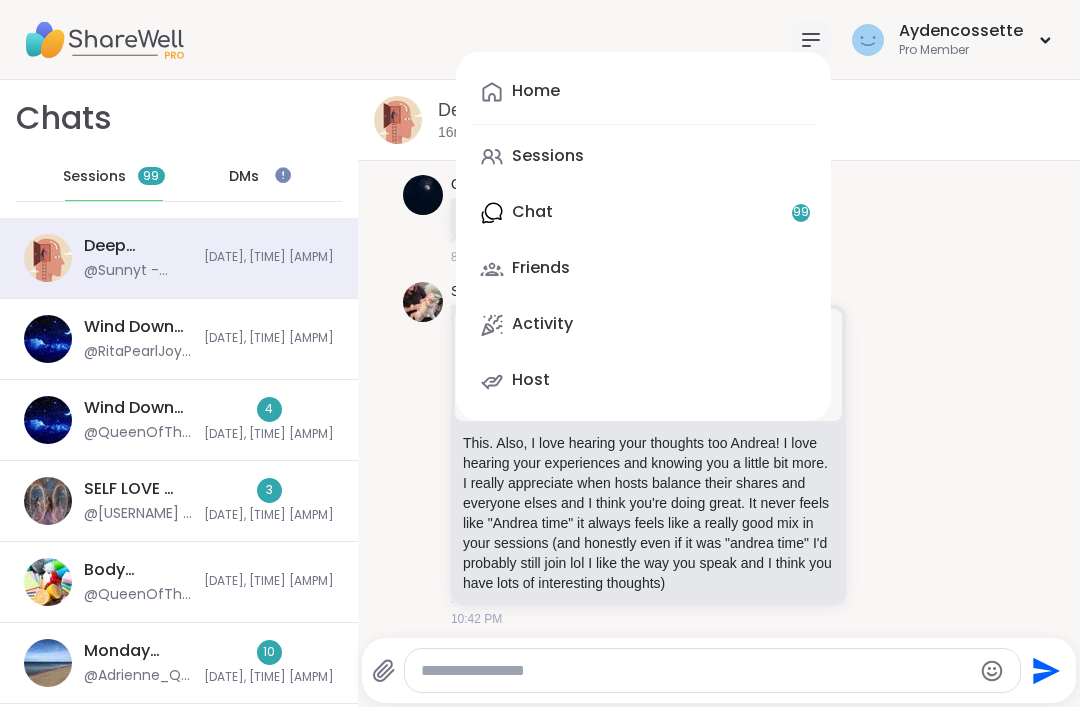 click on "Home Sessions Chat 99 Friends Activity Host" at bounding box center (643, 236) 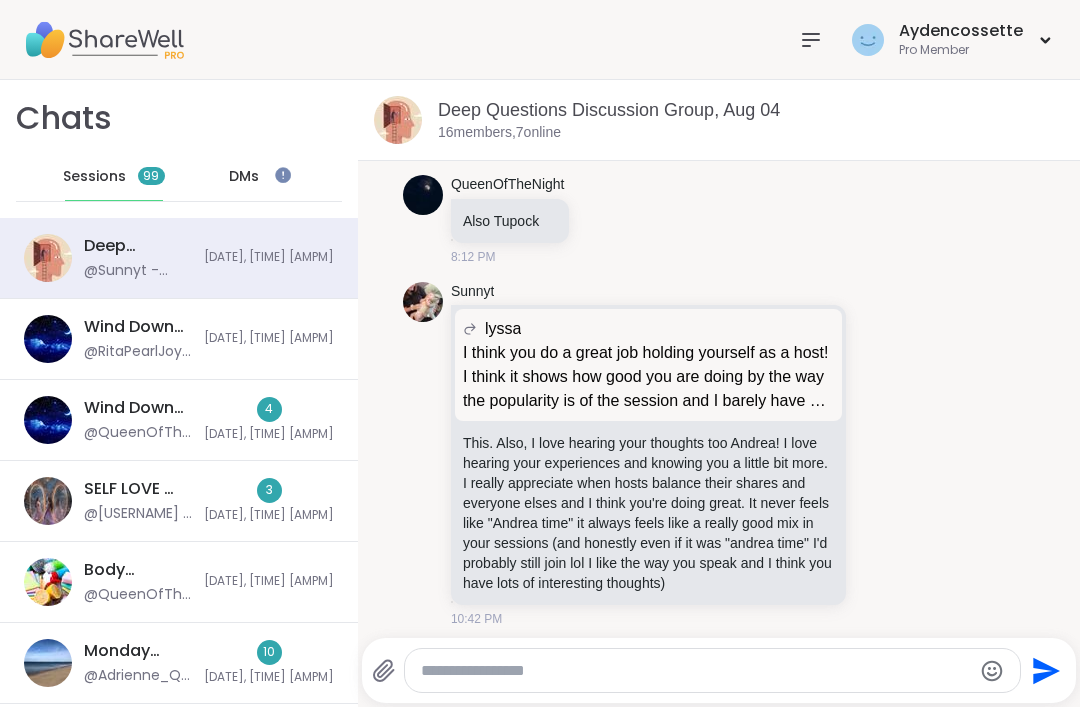 click 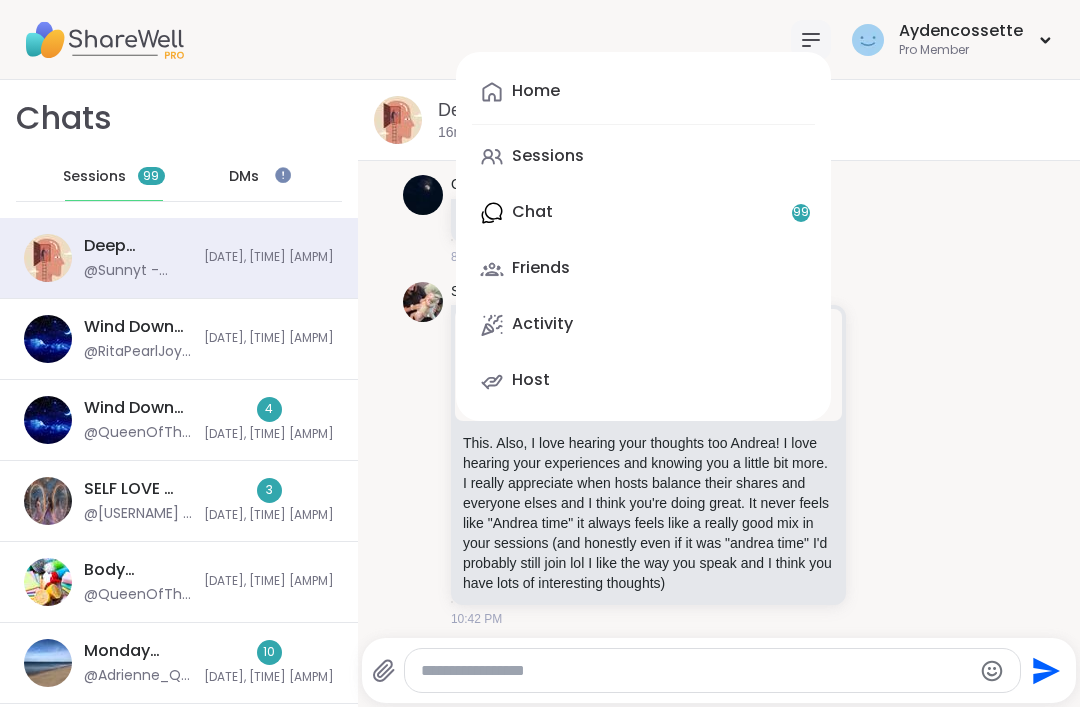 click on "Sessions" at bounding box center [643, 157] 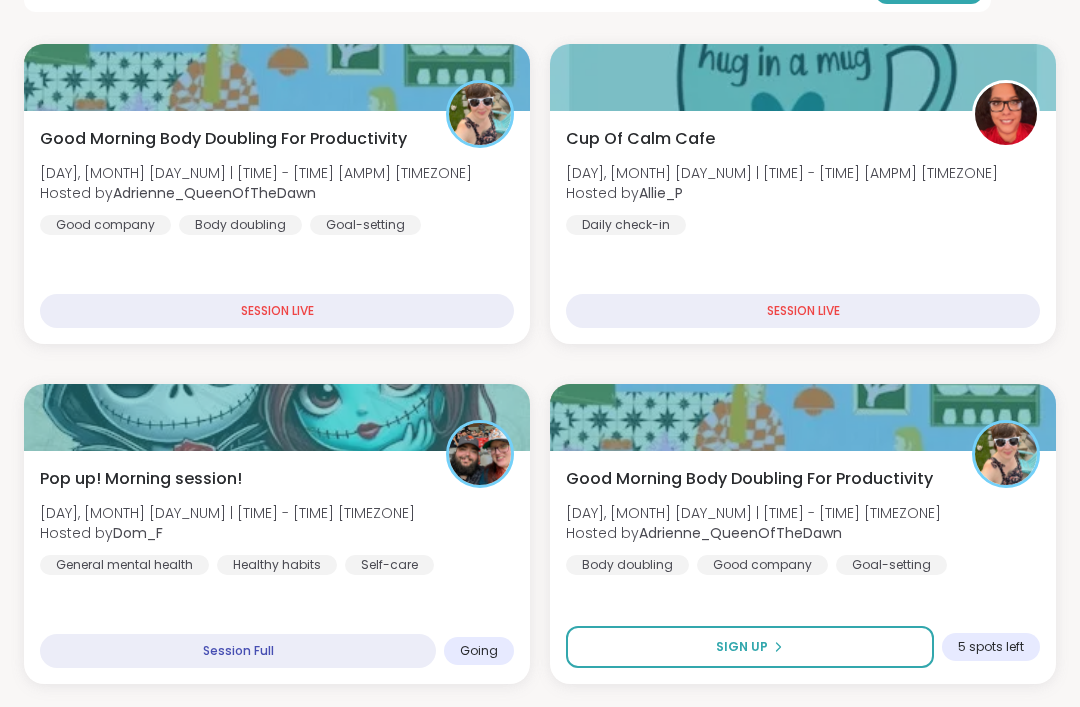 scroll, scrollTop: 347, scrollLeft: 0, axis: vertical 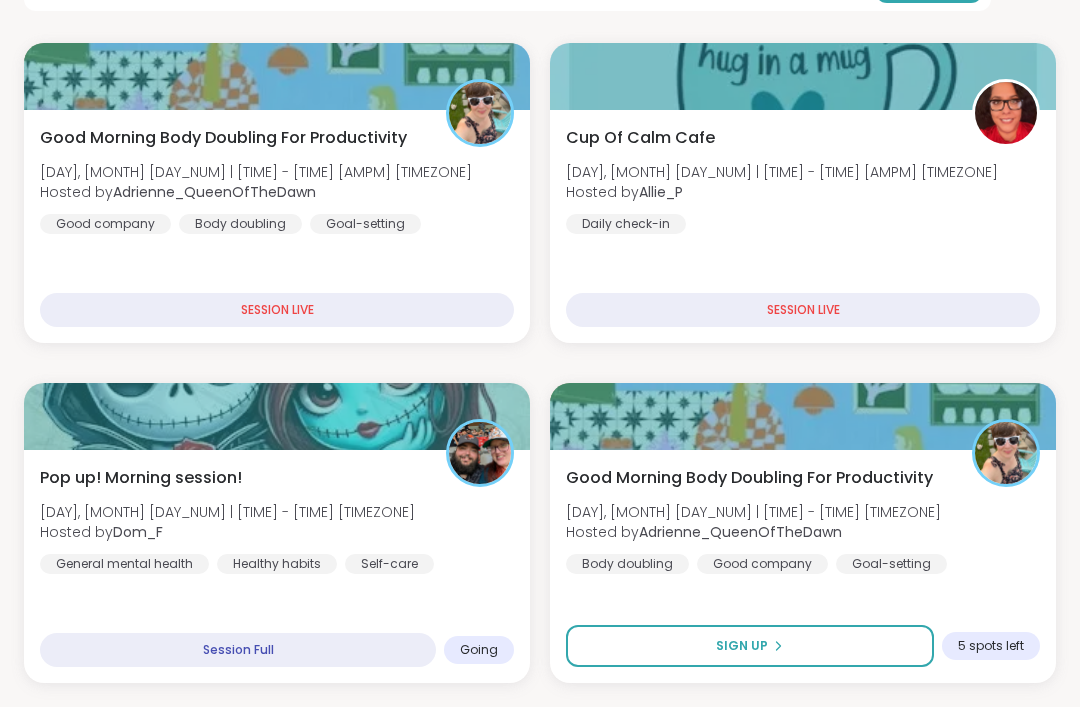click on "Pop up! Morning session!" at bounding box center [141, 478] 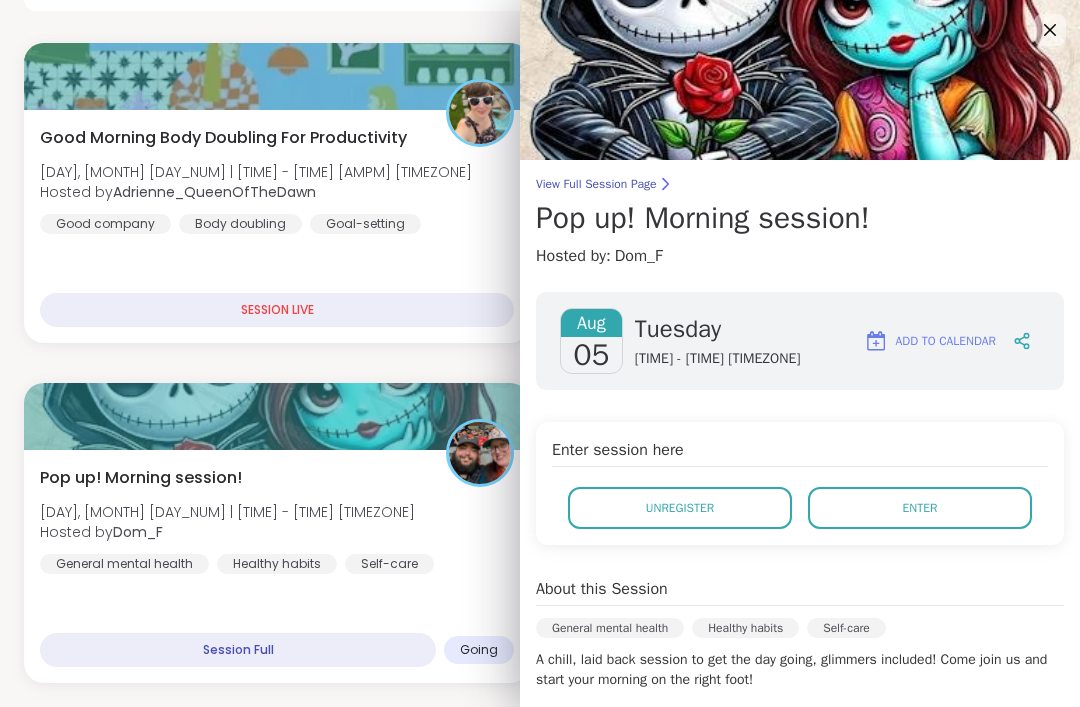 scroll, scrollTop: 0, scrollLeft: 0, axis: both 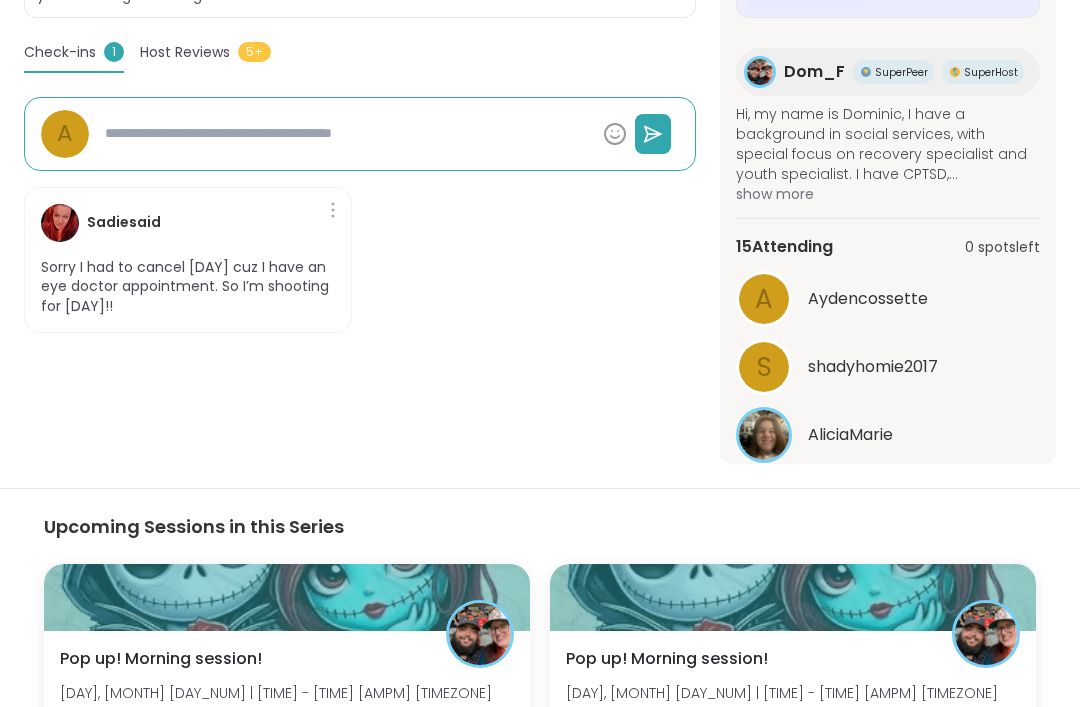 click on "See All" at bounding box center (888, 485) 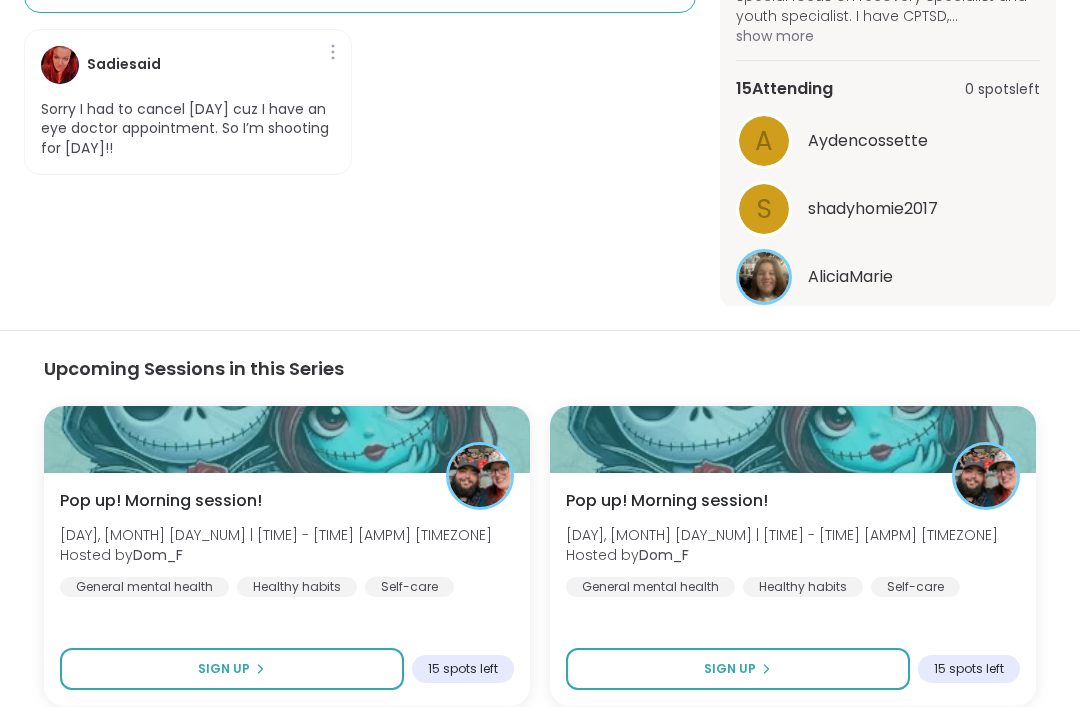 scroll, scrollTop: 736, scrollLeft: 0, axis: vertical 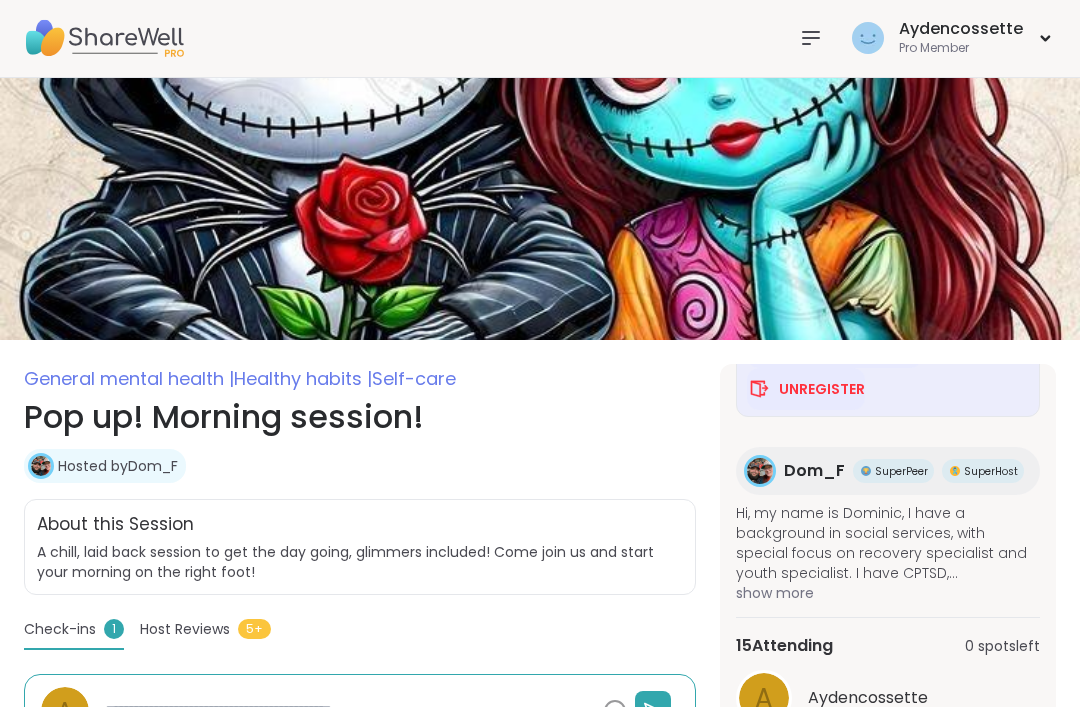 type on "*" 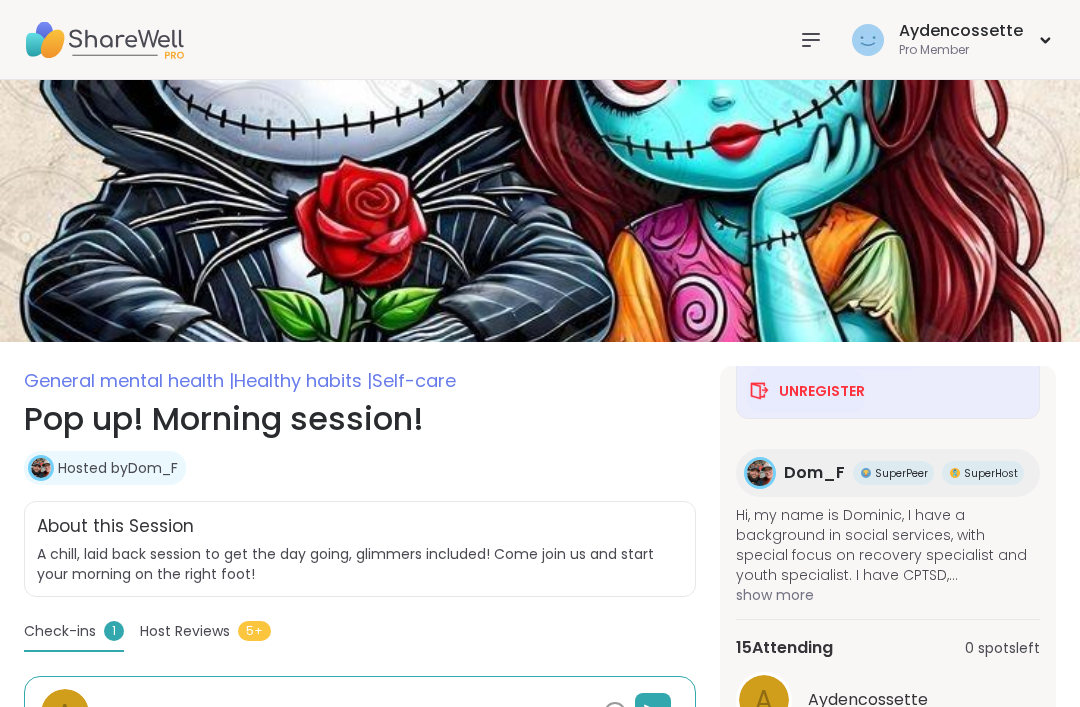 click 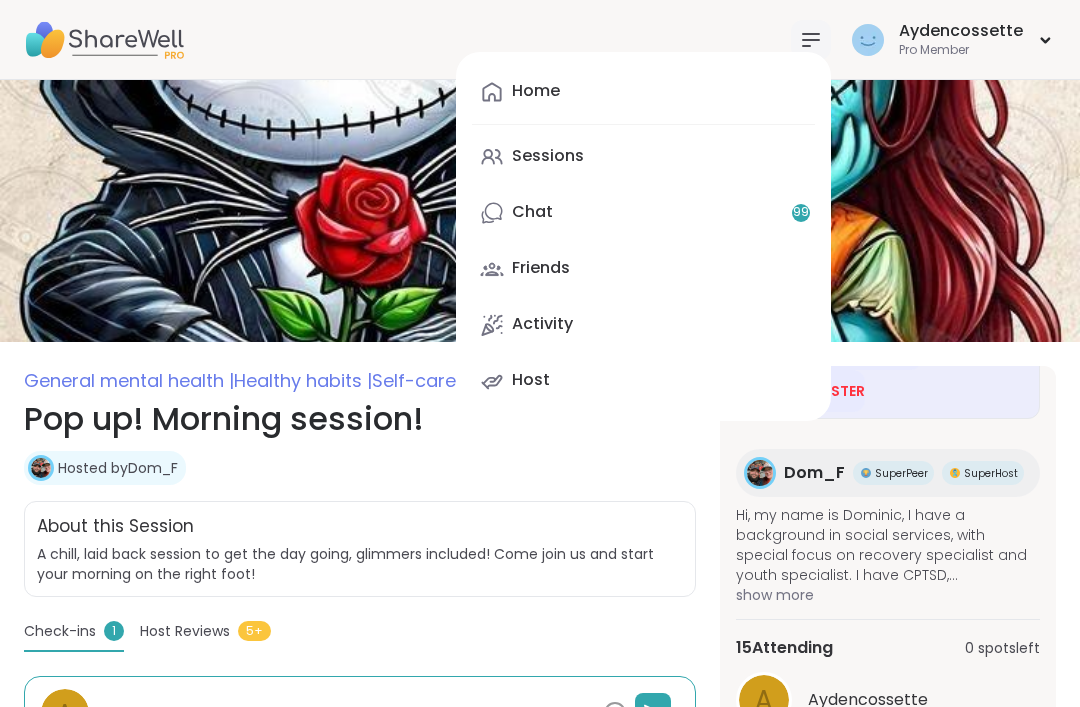 click on "Chat 99" at bounding box center [643, 213] 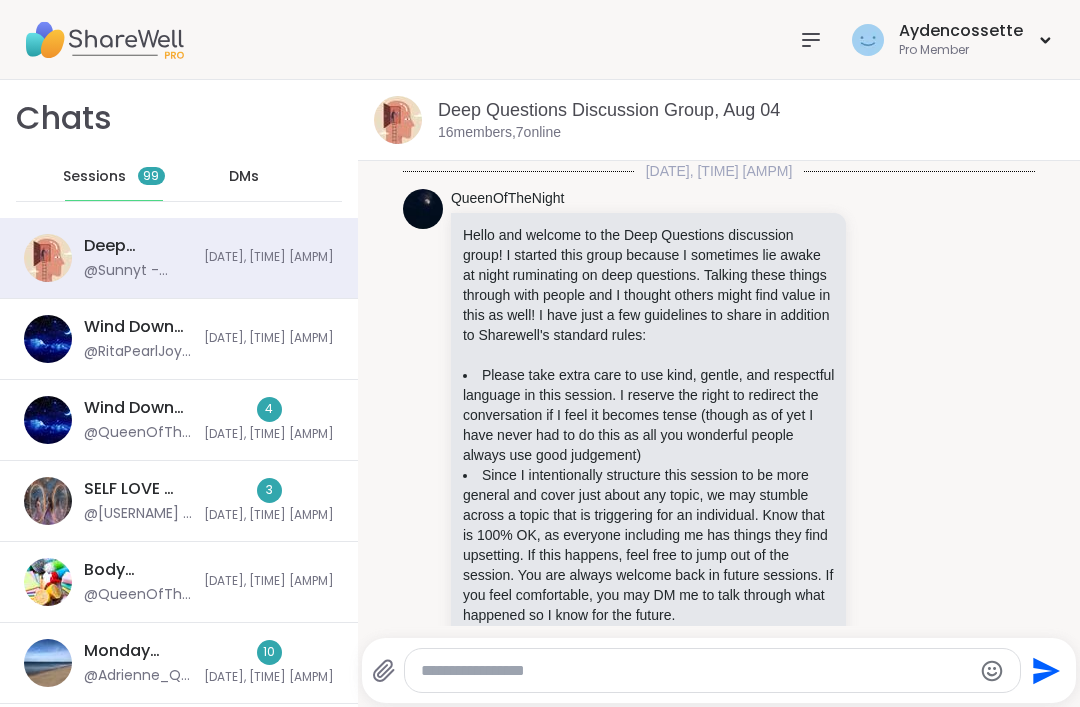 scroll, scrollTop: 9562, scrollLeft: 0, axis: vertical 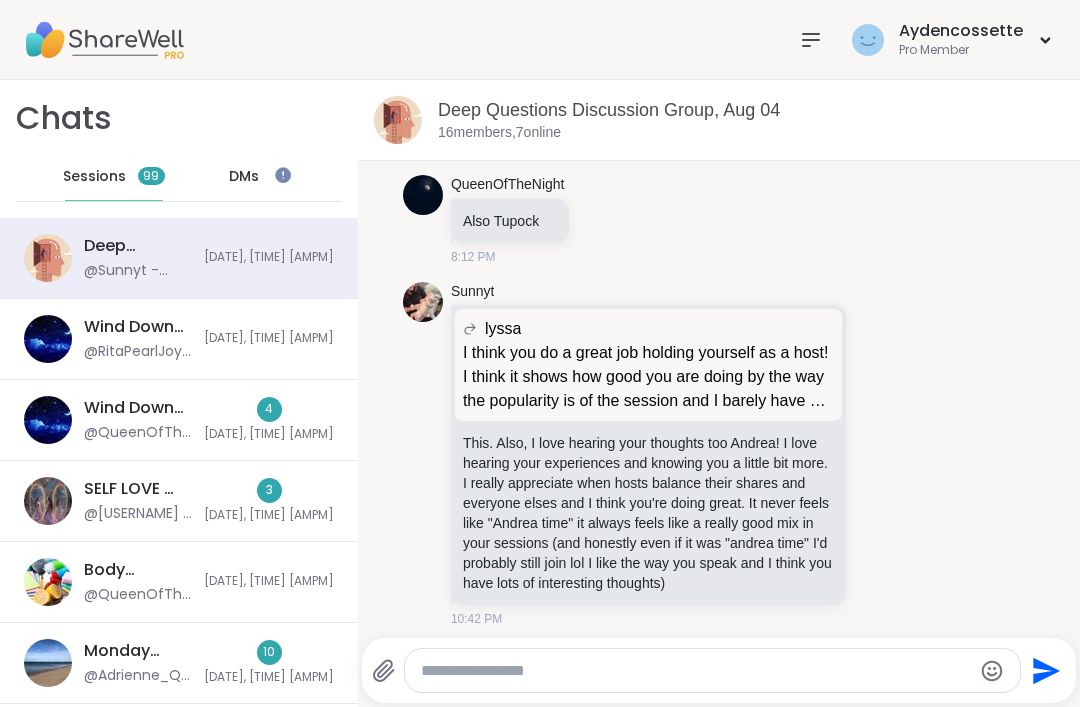 click on "DMs" at bounding box center [245, 177] 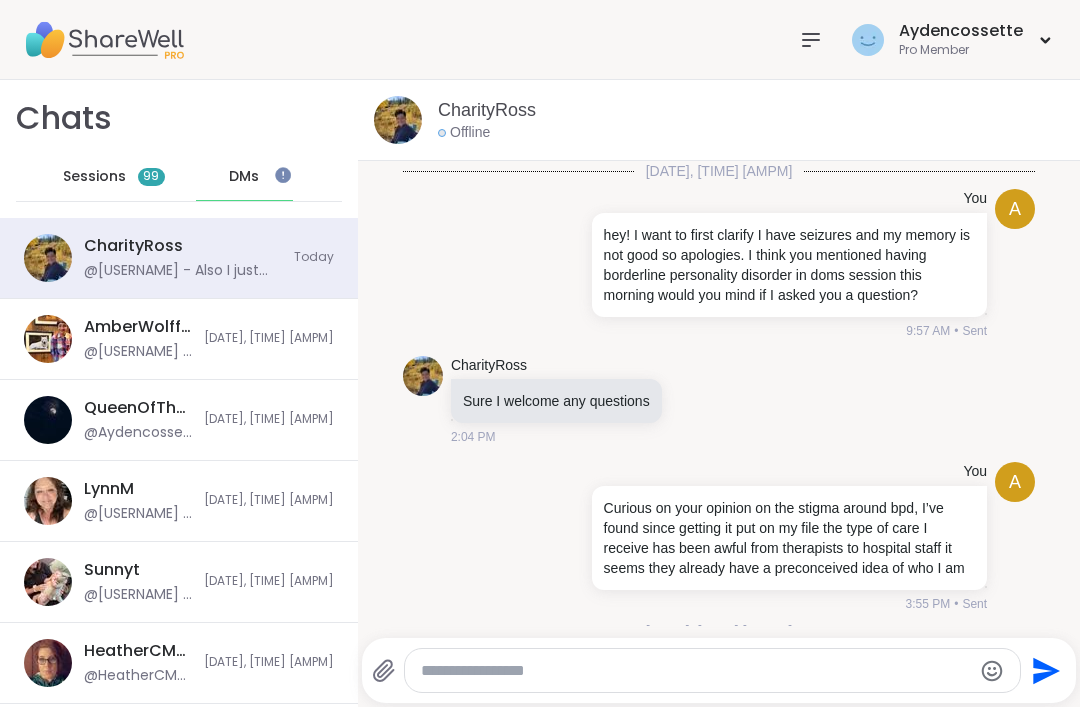scroll, scrollTop: 4170, scrollLeft: 0, axis: vertical 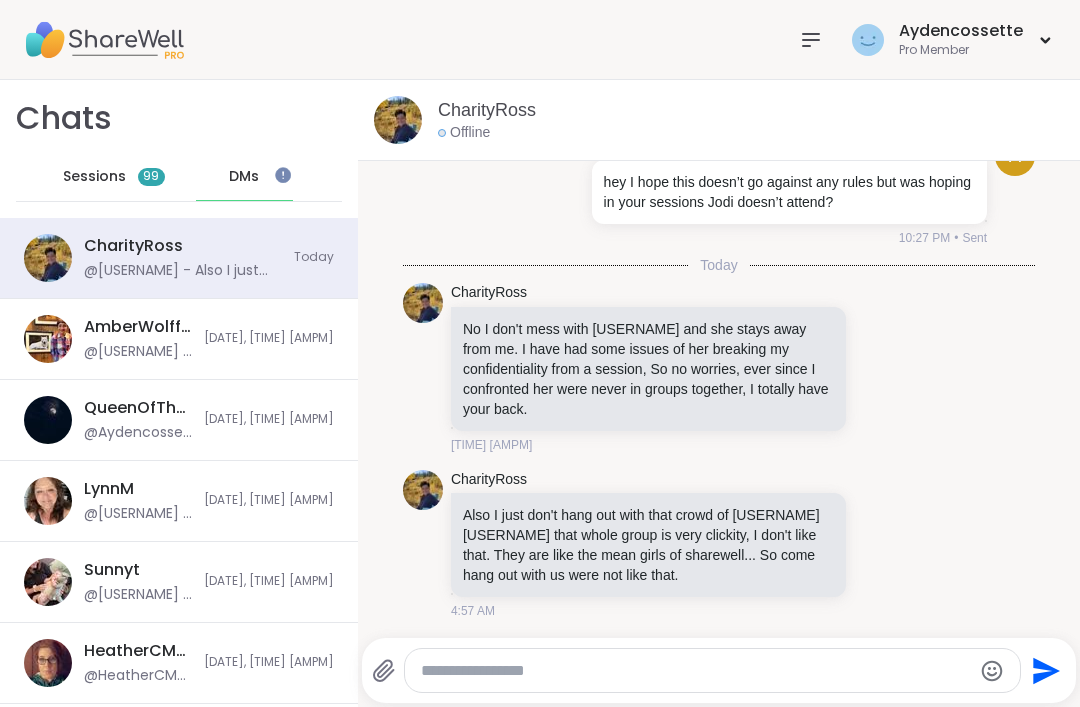 click at bounding box center (696, 671) 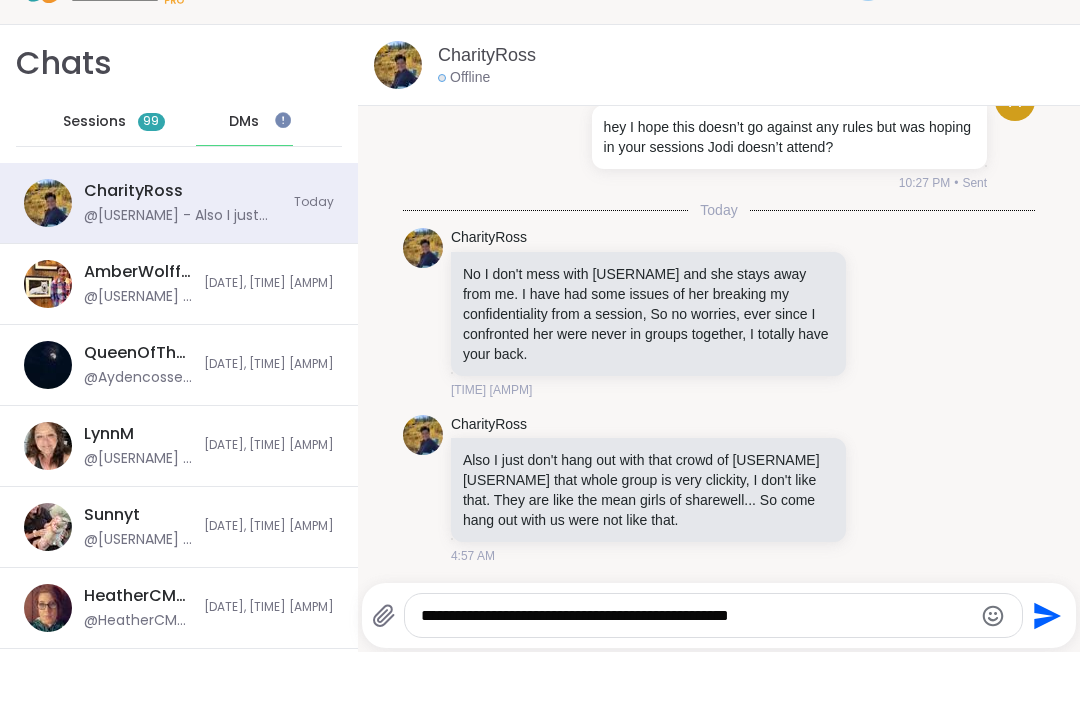 scroll, scrollTop: 0, scrollLeft: 0, axis: both 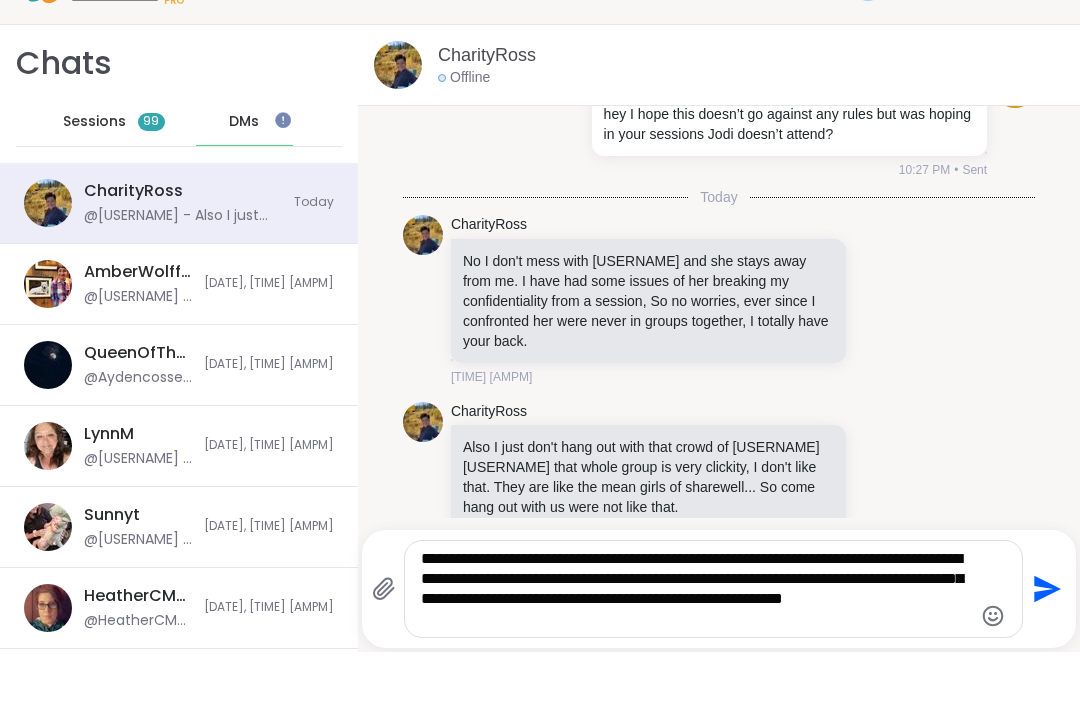 type on "**********" 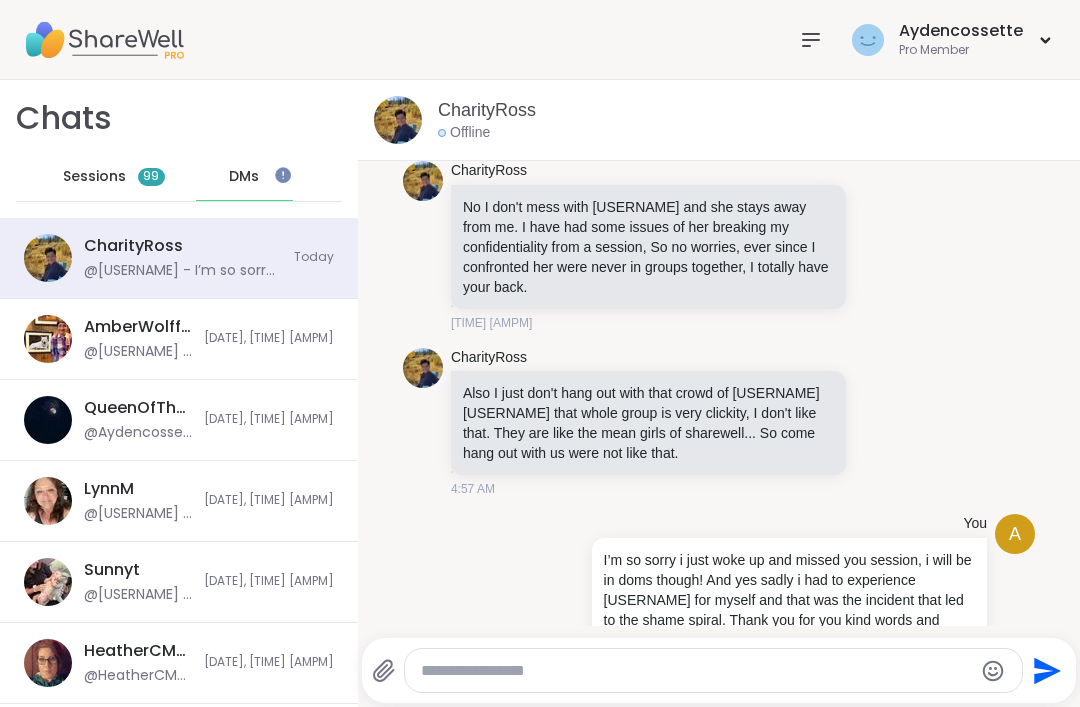 scroll, scrollTop: 4356, scrollLeft: 0, axis: vertical 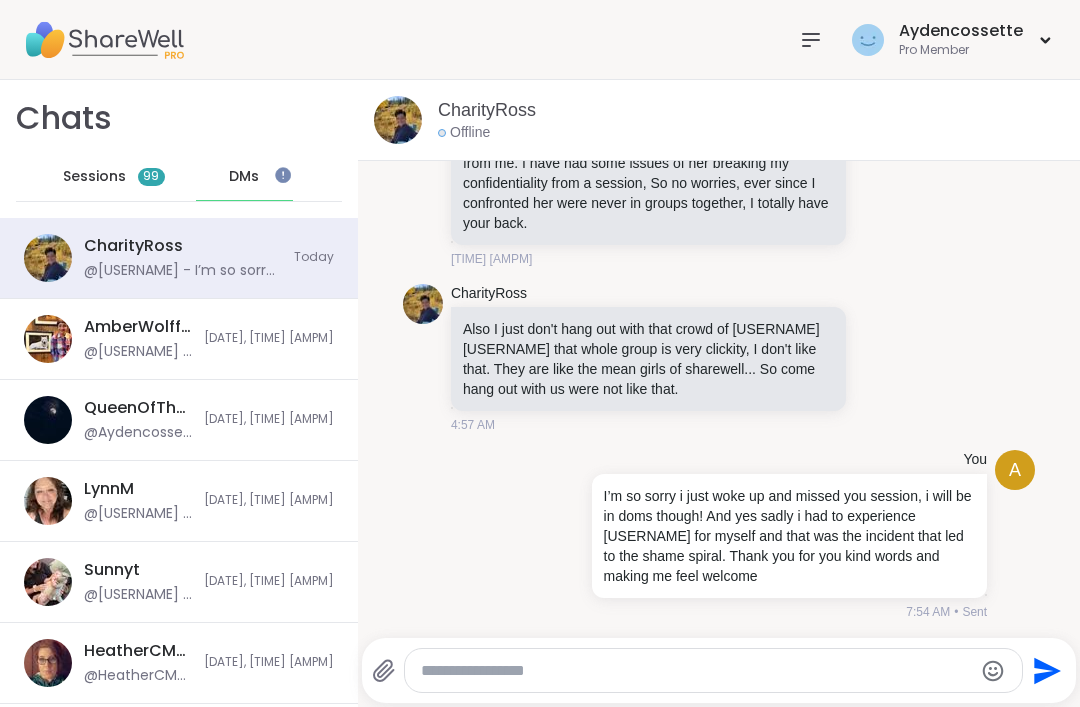 click on "DMs" at bounding box center [244, 177] 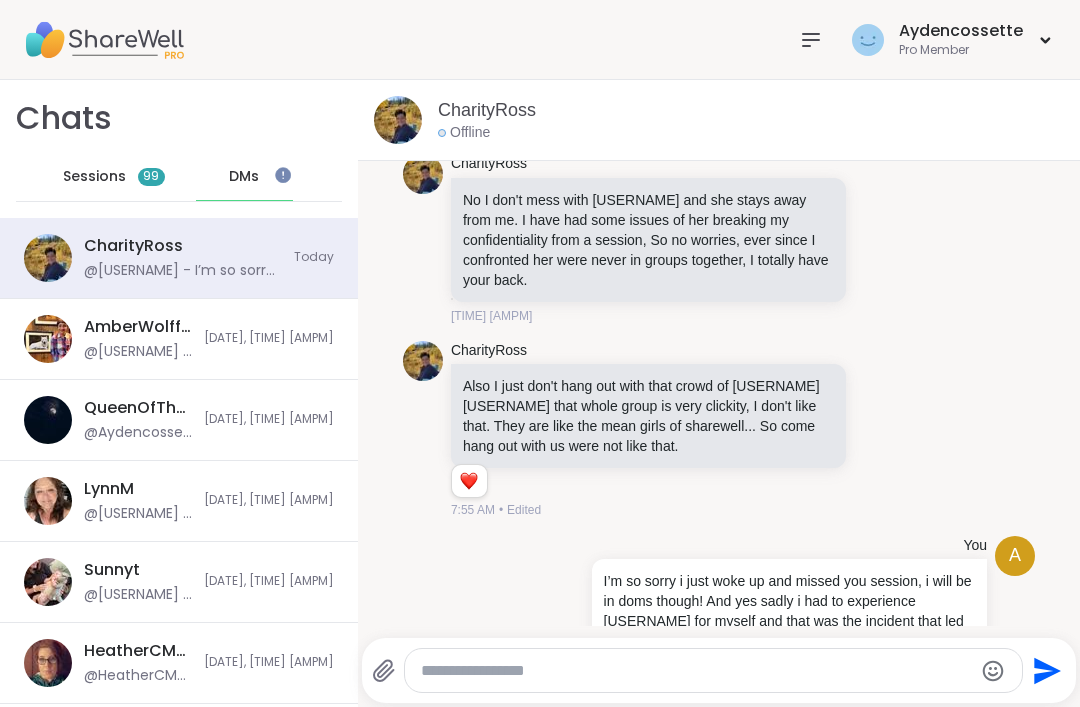 scroll, scrollTop: 4244, scrollLeft: 0, axis: vertical 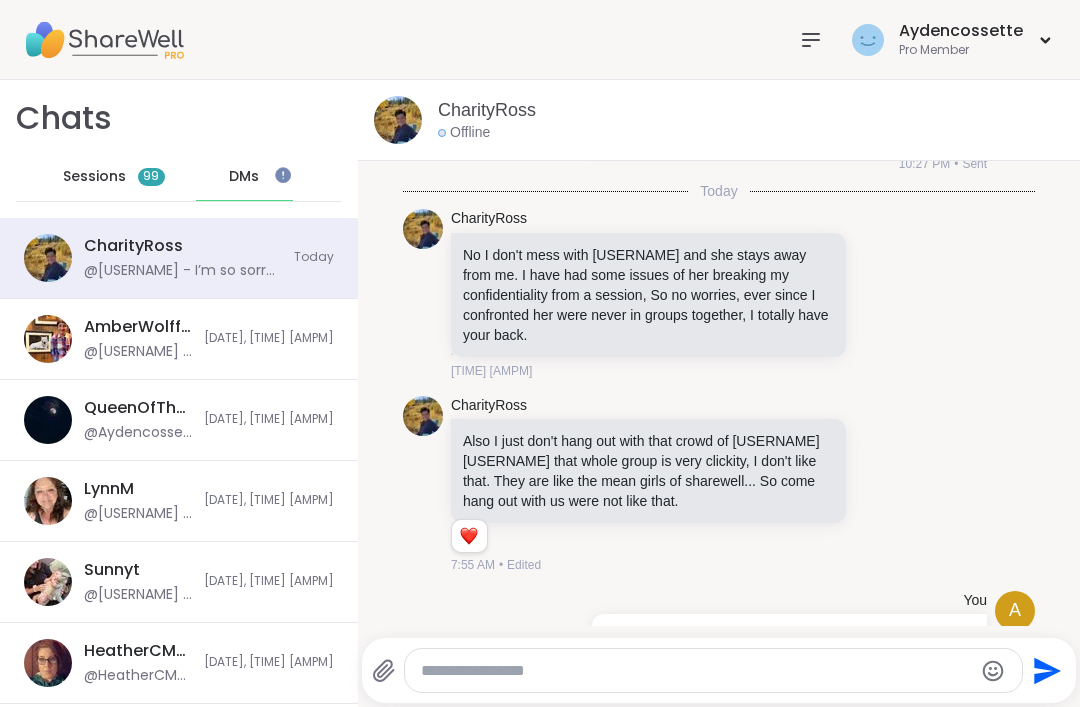 click 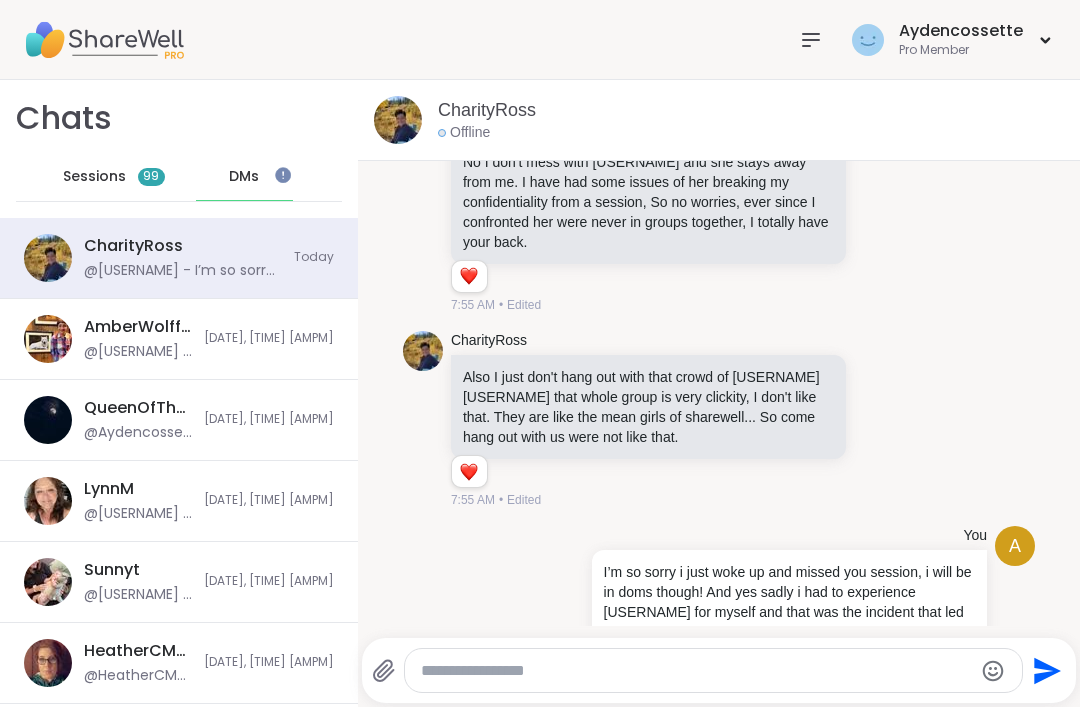 scroll, scrollTop: 4412, scrollLeft: 0, axis: vertical 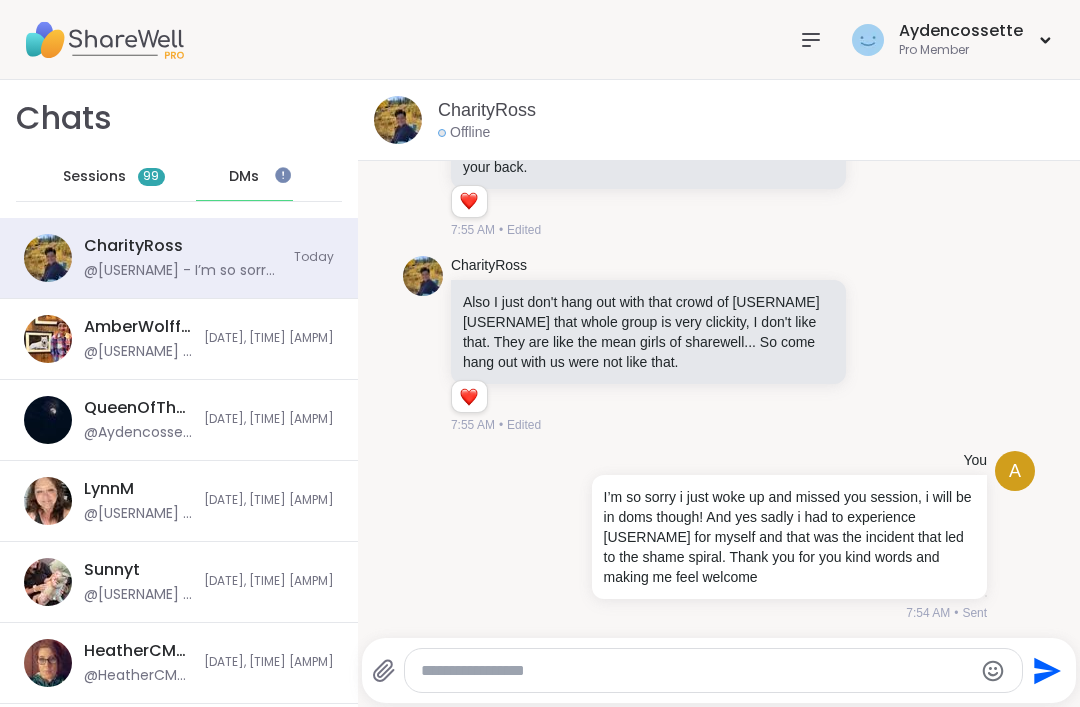 click on "Sessions" at bounding box center [94, 177] 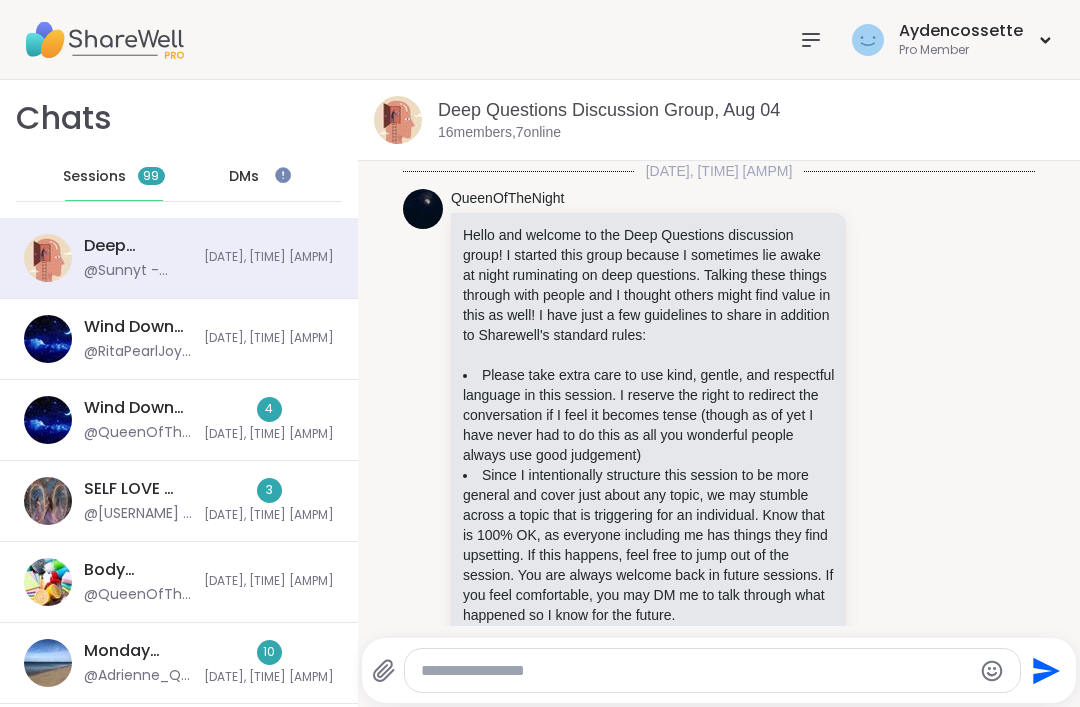 scroll, scrollTop: 9562, scrollLeft: 0, axis: vertical 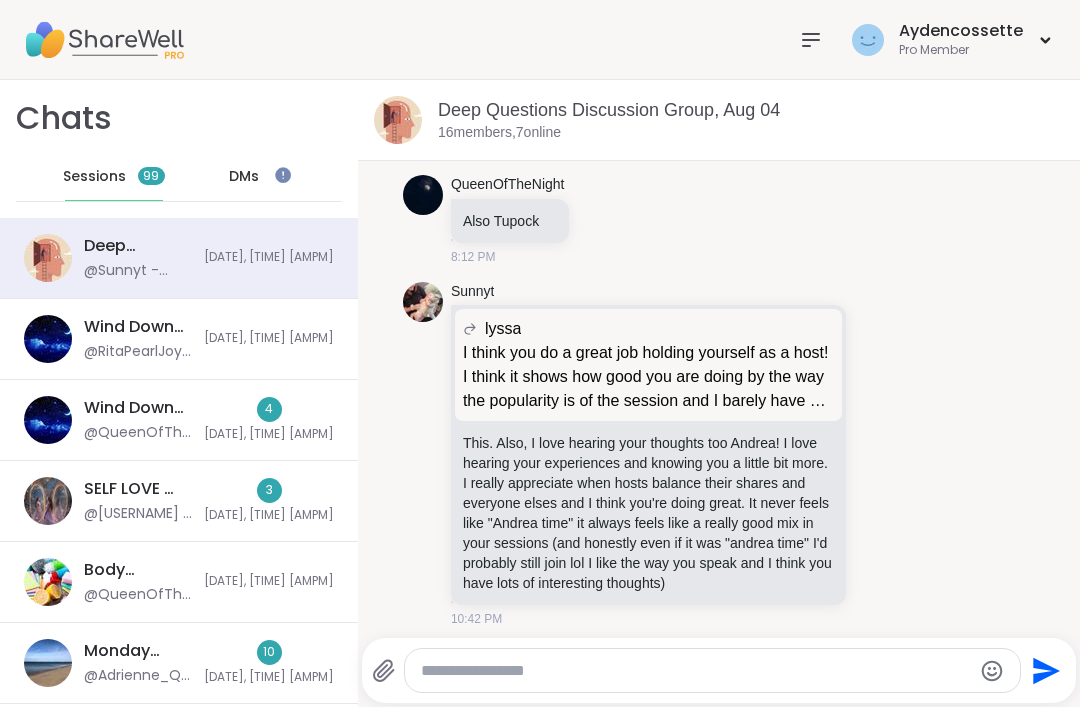 click on "Body Doubling For Productivity - [DAY], [MONTH] [DAY_NUM] @[USERNAME] - Have a good day [USERNAME]! Thanks fo coming and helping us stay motivated! [DATE], [TIME] [AMPM]" at bounding box center [179, 582] 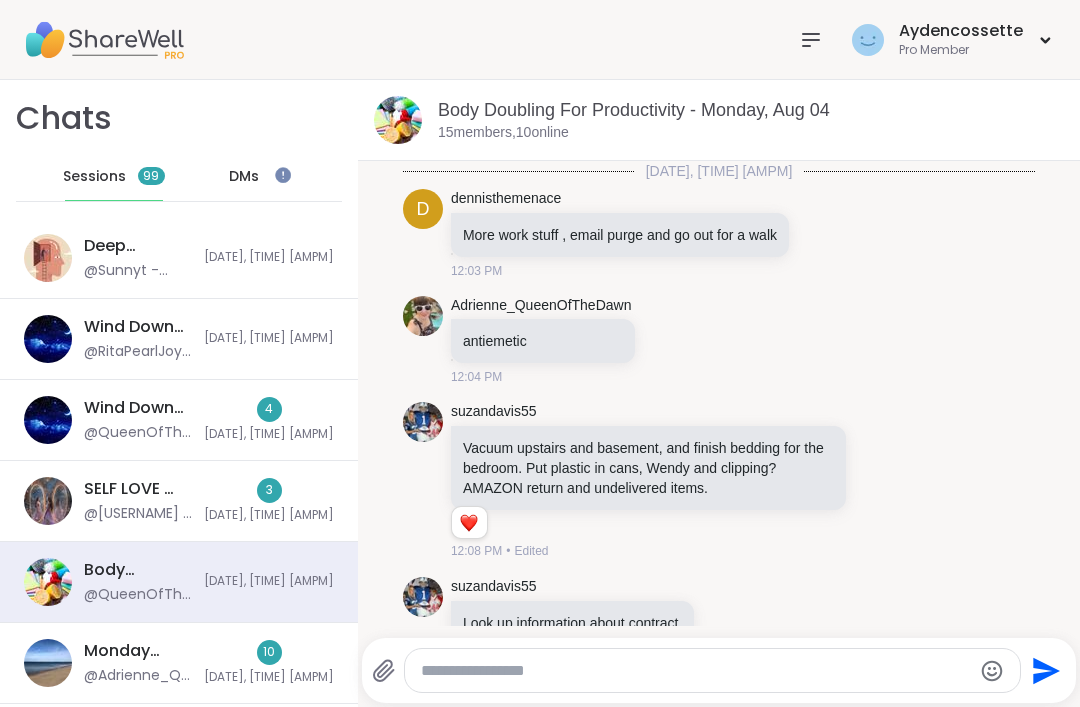 scroll, scrollTop: 1409, scrollLeft: 0, axis: vertical 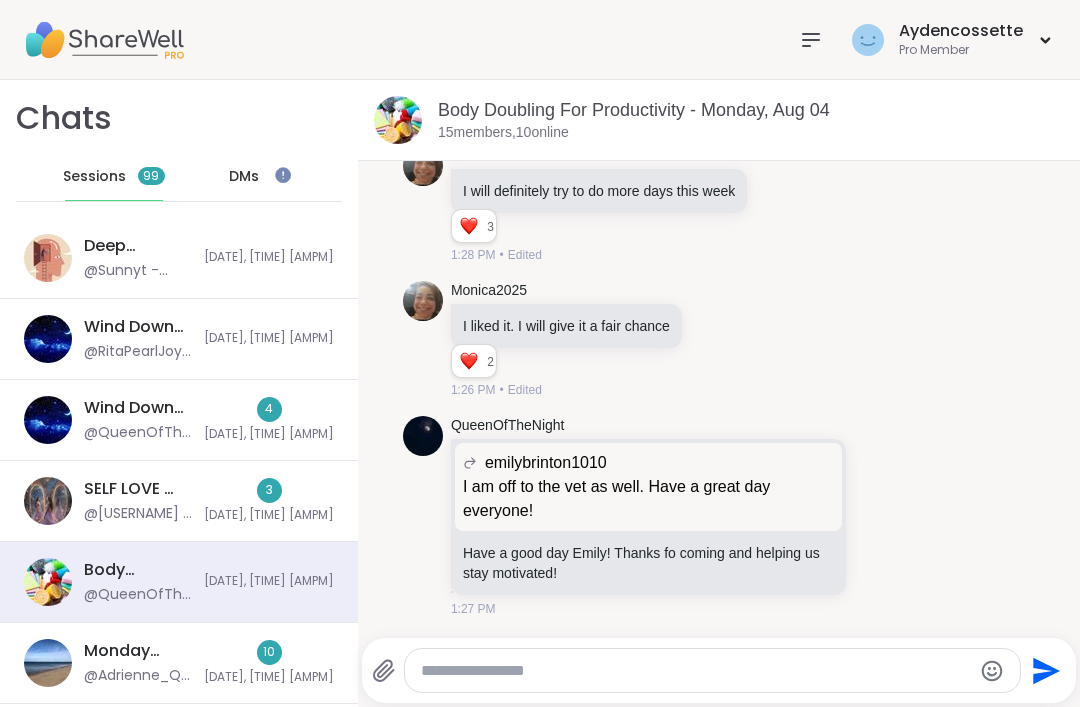 click on "[DATE], [TIME] [AMPM]" at bounding box center (269, 515) 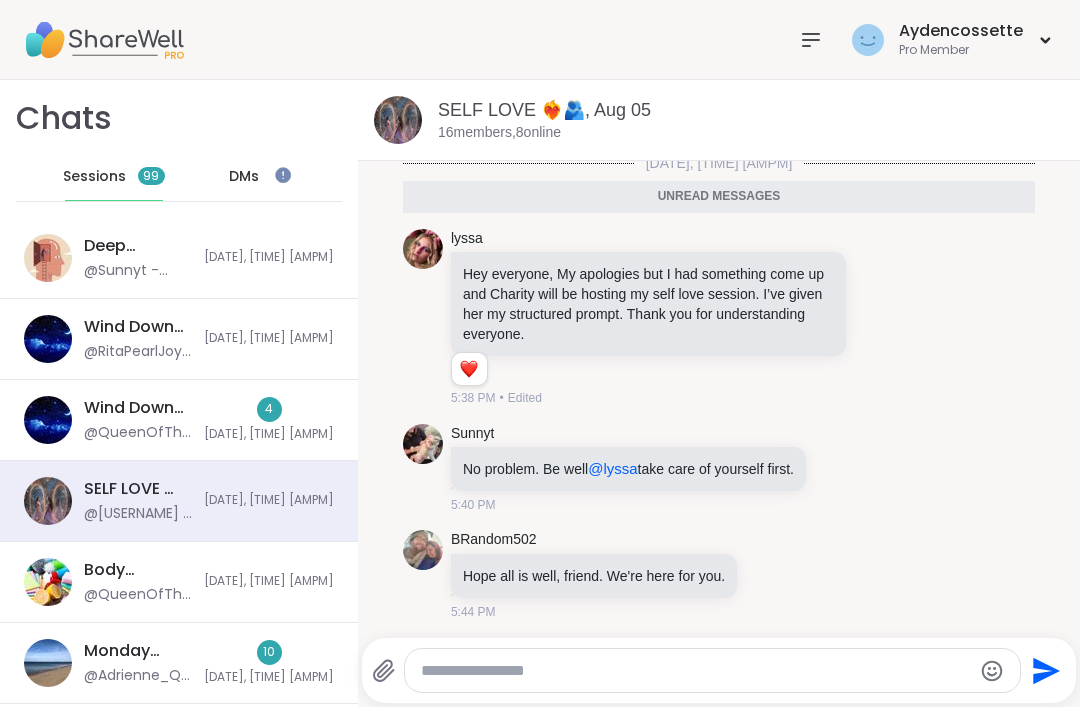 scroll, scrollTop: 0, scrollLeft: 0, axis: both 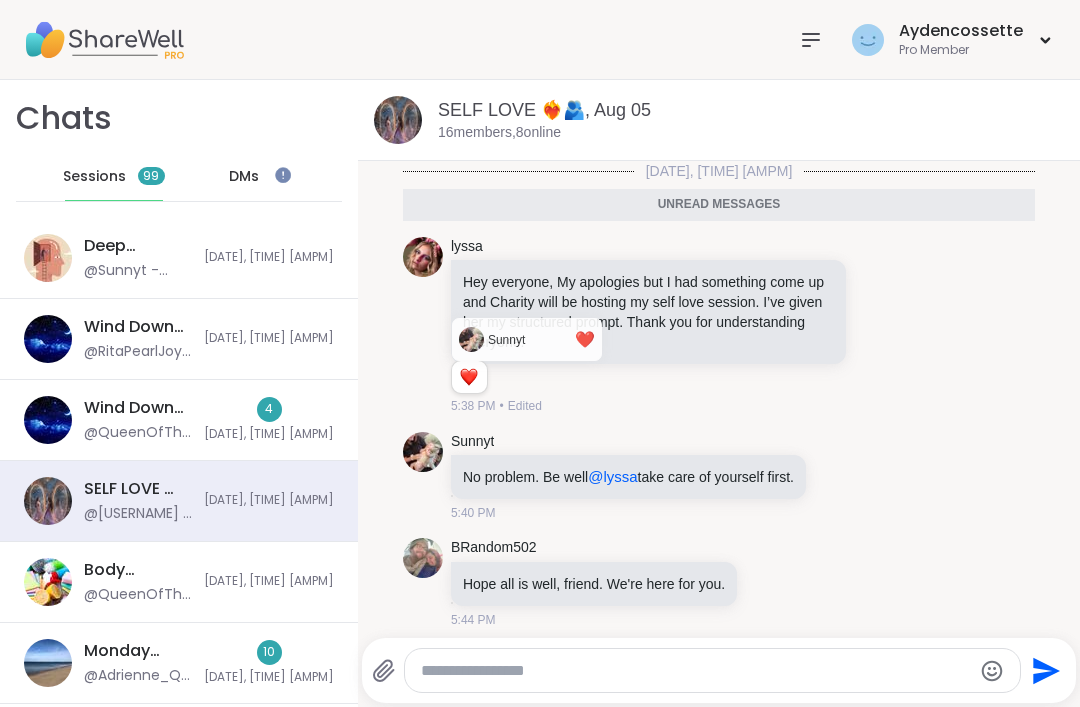 click 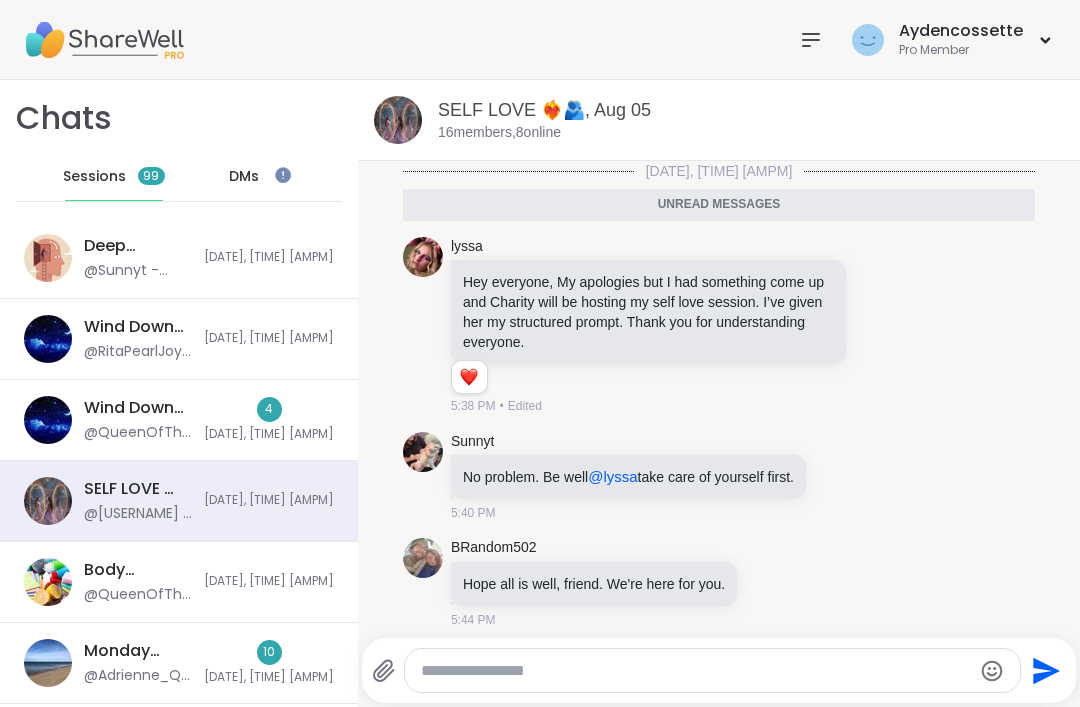 click at bounding box center [722, 293] 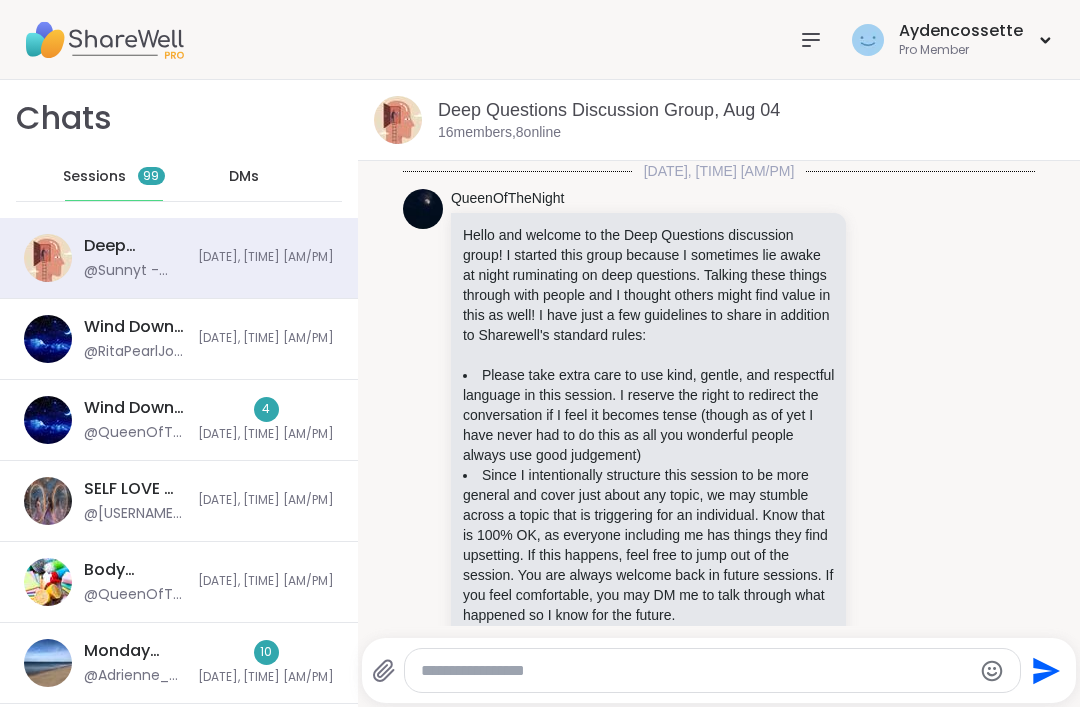 scroll, scrollTop: 0, scrollLeft: 0, axis: both 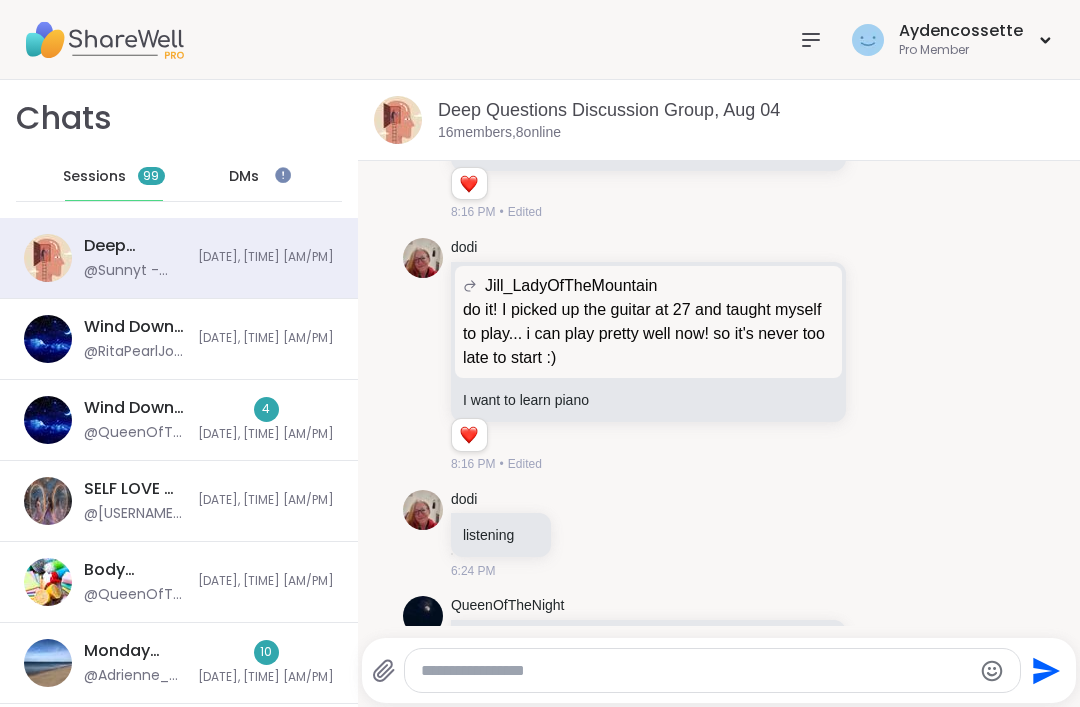 click 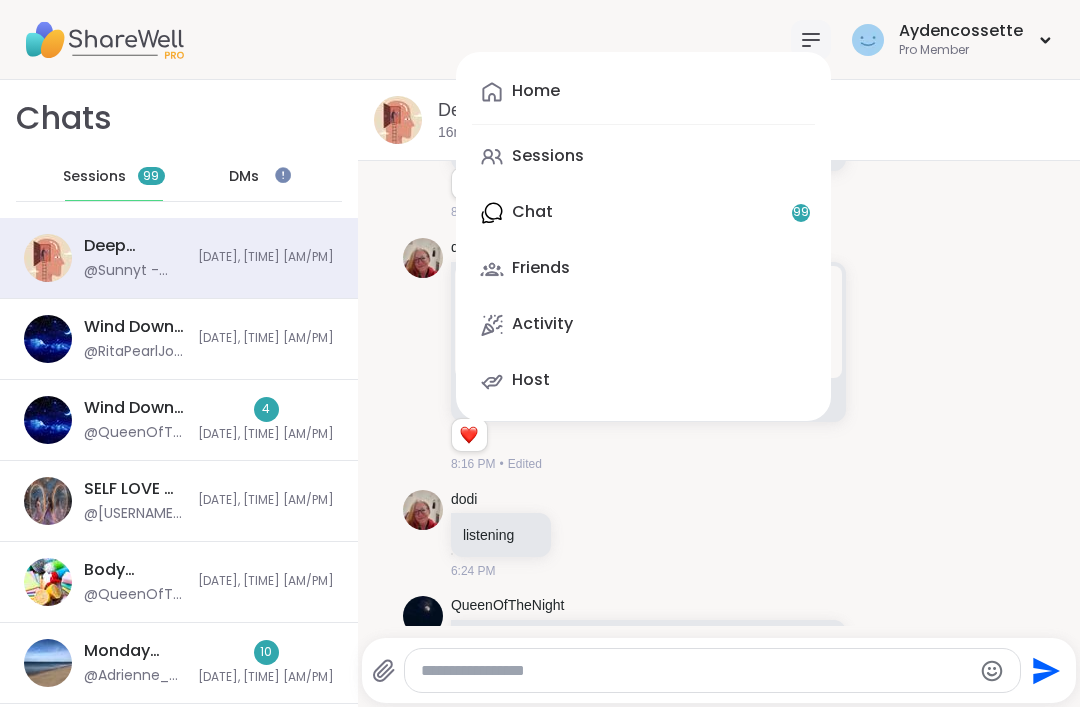 click on "Sessions" at bounding box center [643, 157] 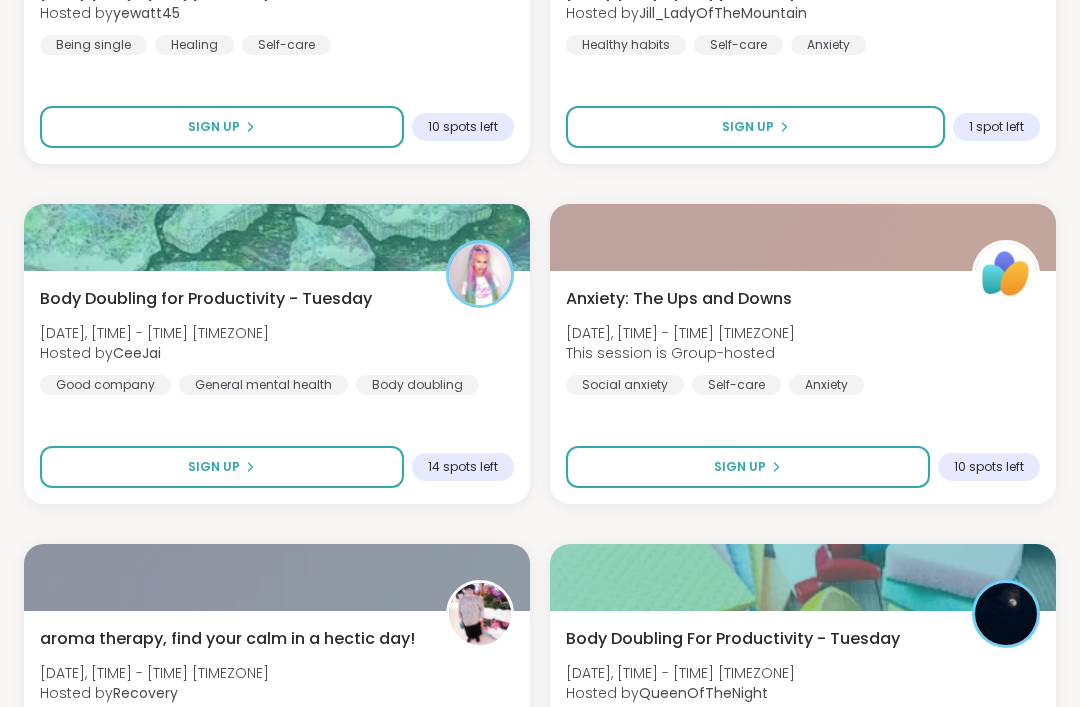 scroll, scrollTop: 1544, scrollLeft: 0, axis: vertical 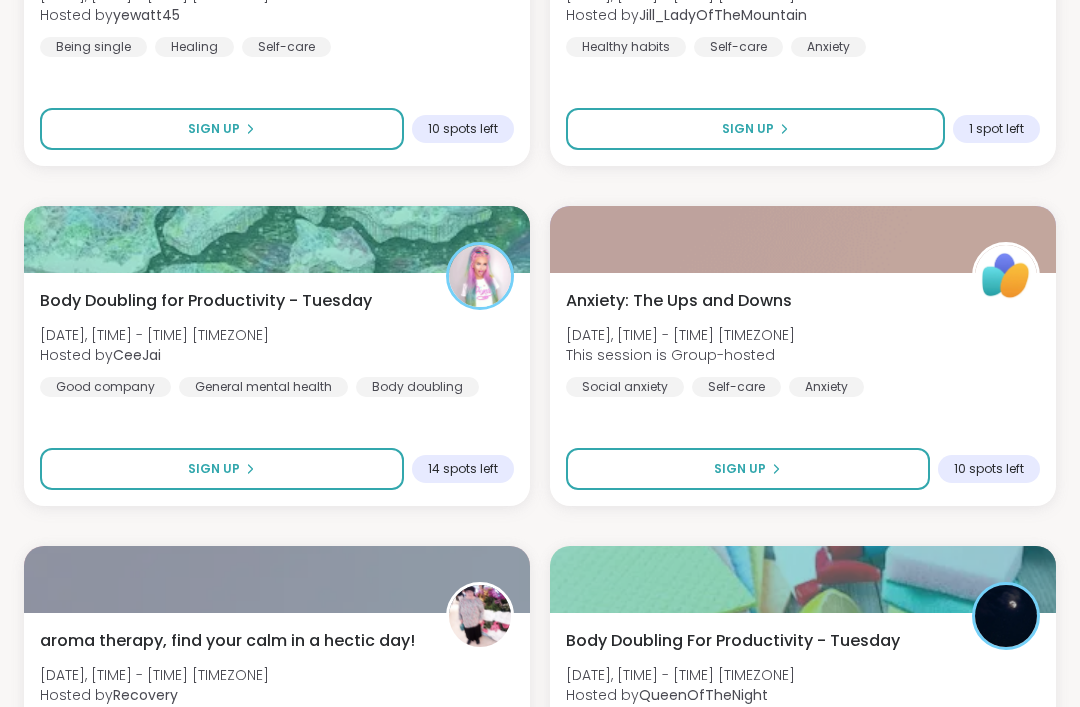 click on "Sign Up" at bounding box center [222, 469] 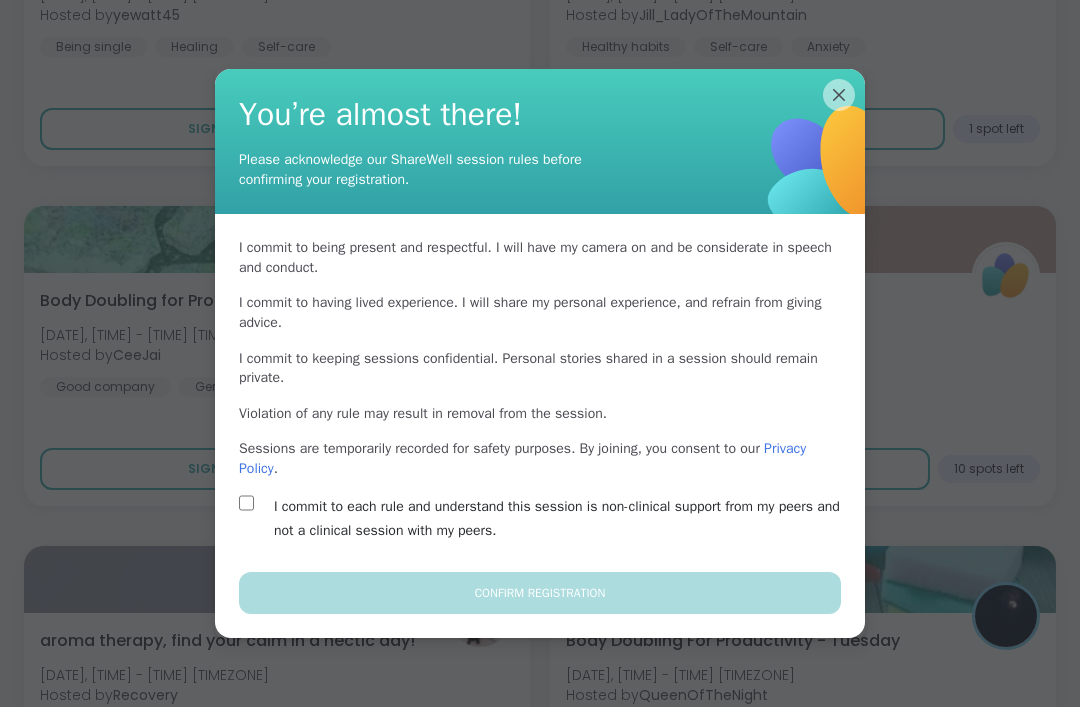 click on "I commit to each rule and understand this session is non-clinical support from my peers and not a clinical session with my peers." at bounding box center (563, 519) 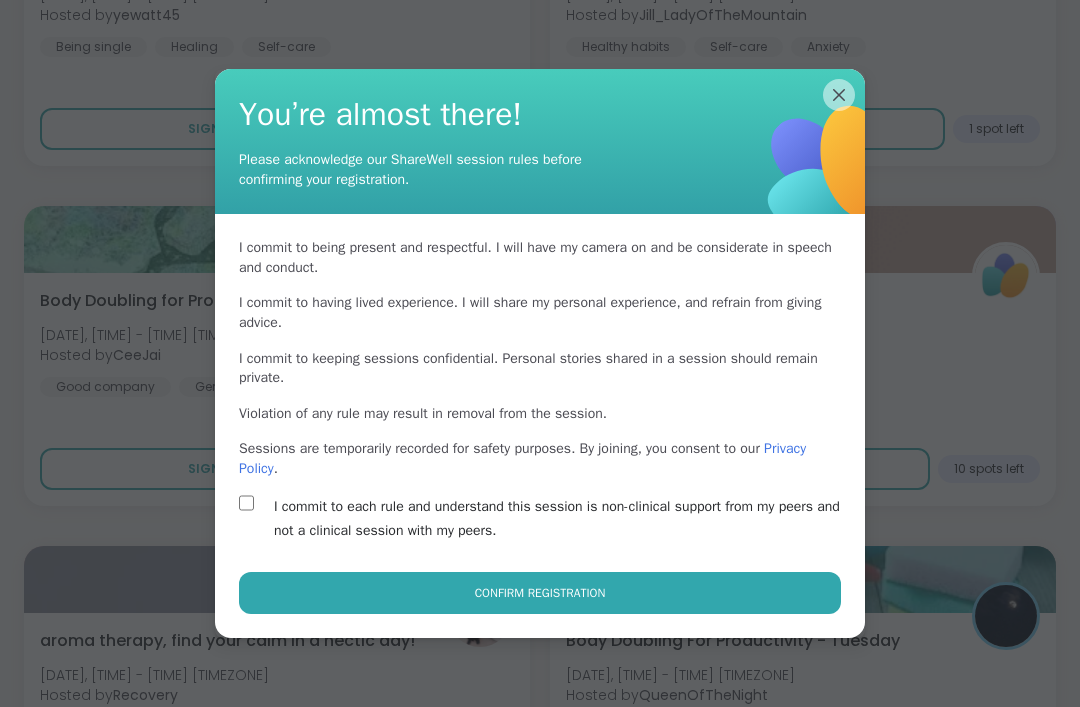click on "Confirm Registration" at bounding box center (540, 593) 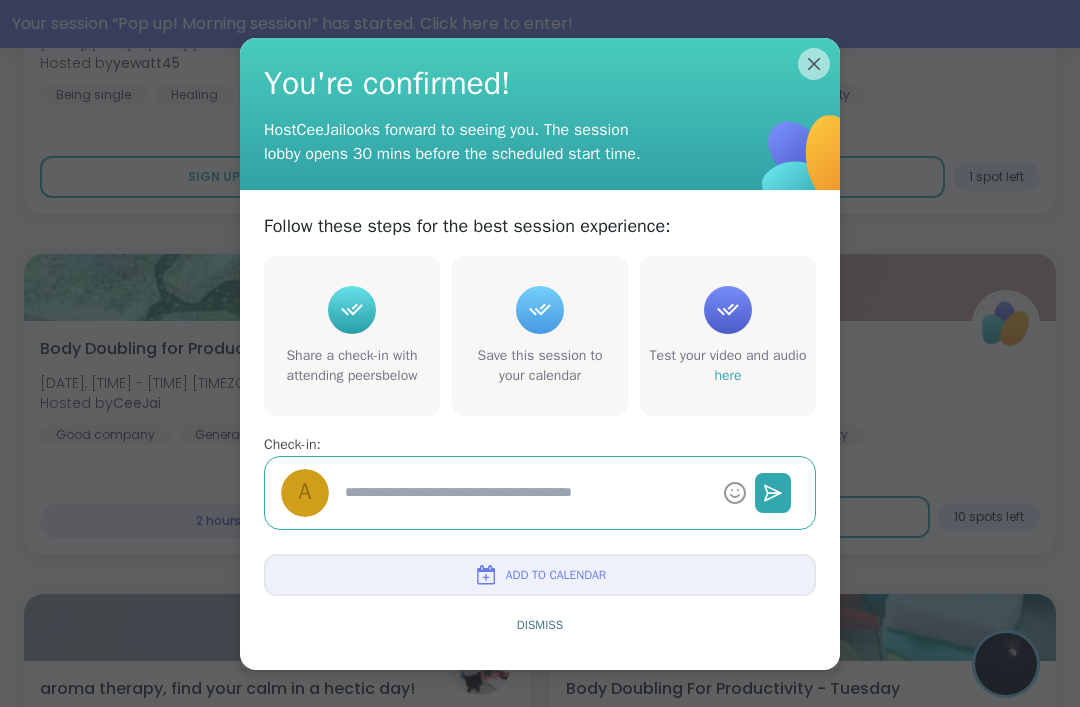 click on "Dismiss" at bounding box center (540, 625) 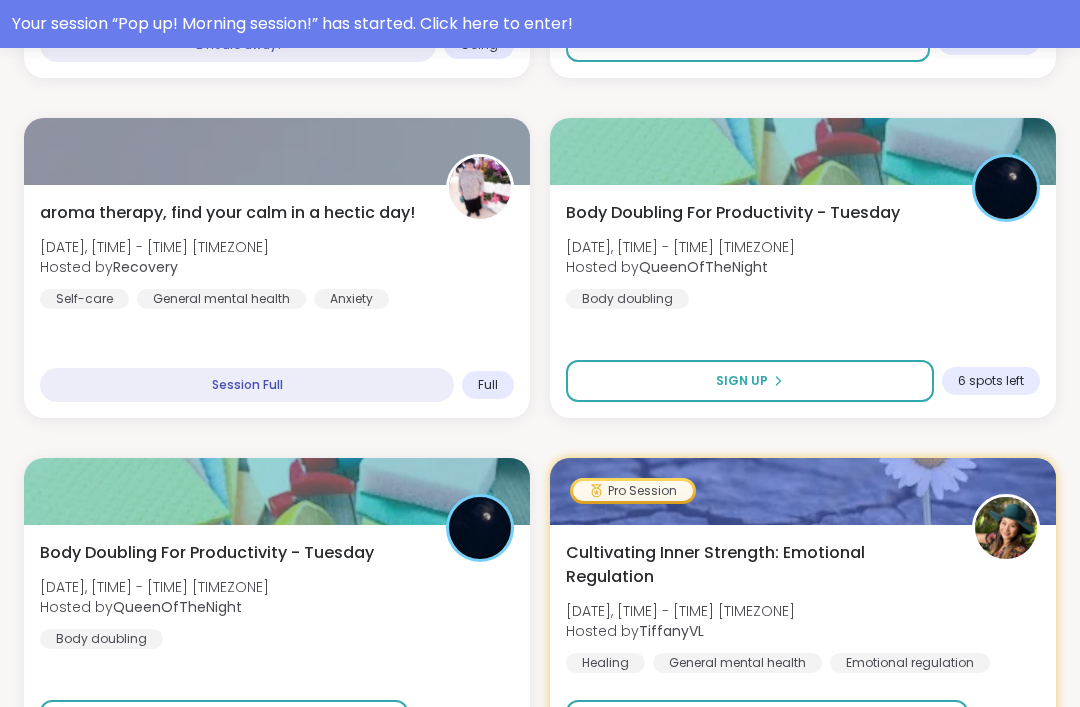scroll, scrollTop: 2025, scrollLeft: 0, axis: vertical 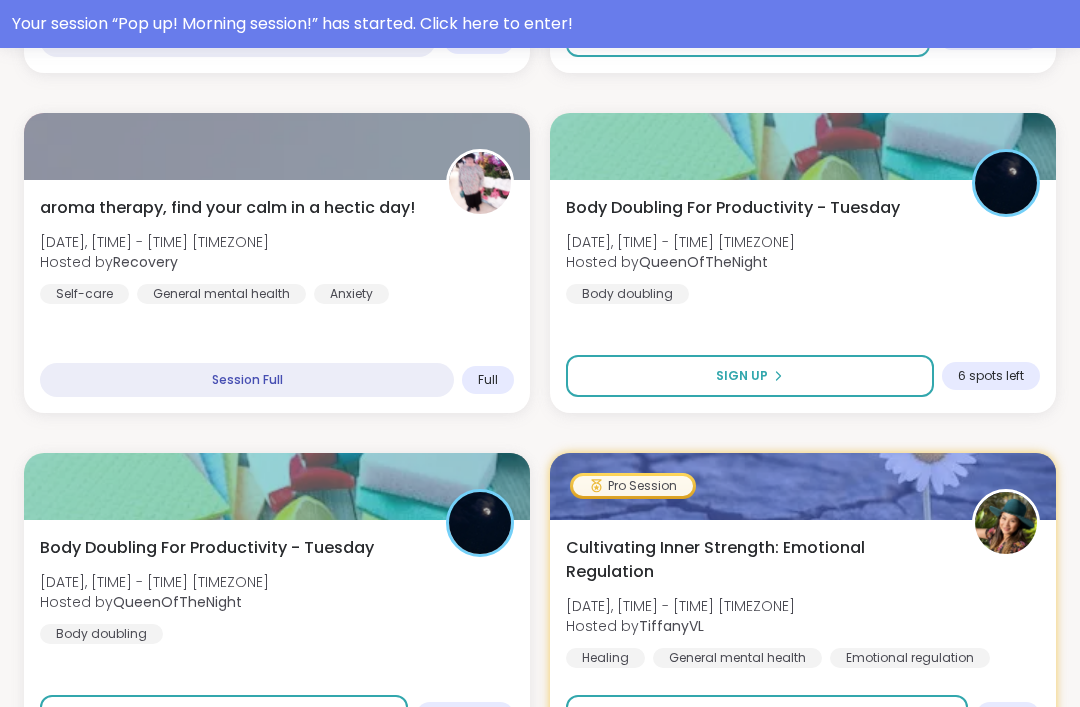 click on "Sign Up" at bounding box center (750, 376) 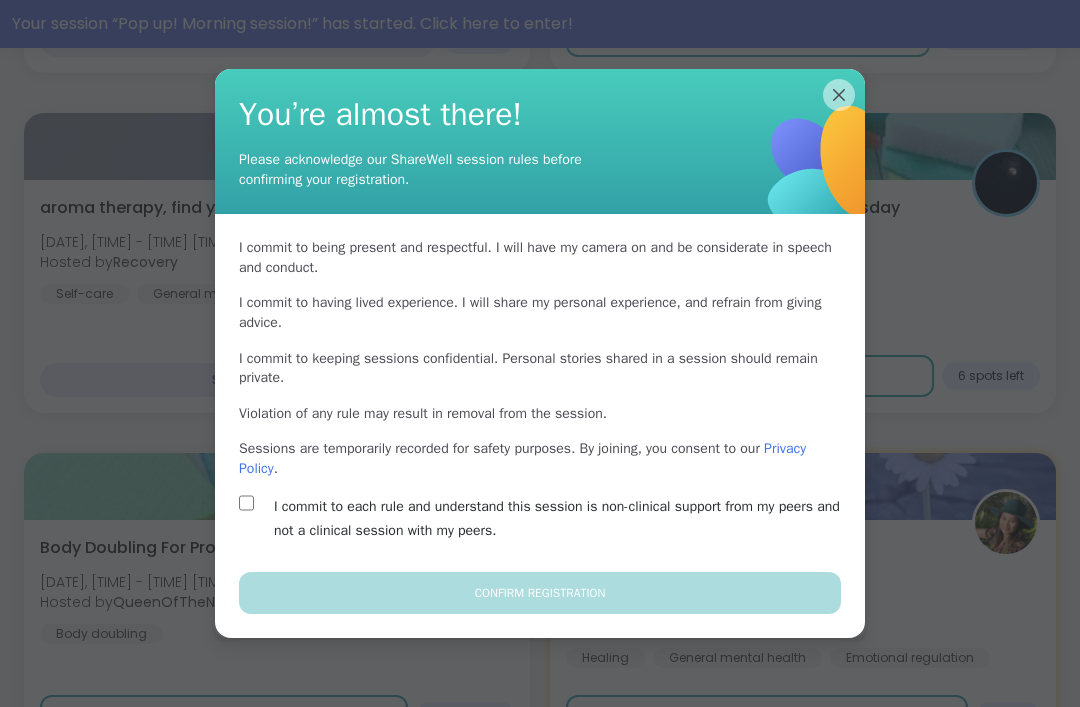 click on "I commit to each rule and understand this session is non-clinical support from my peers and not a clinical session with my peers." at bounding box center (563, 519) 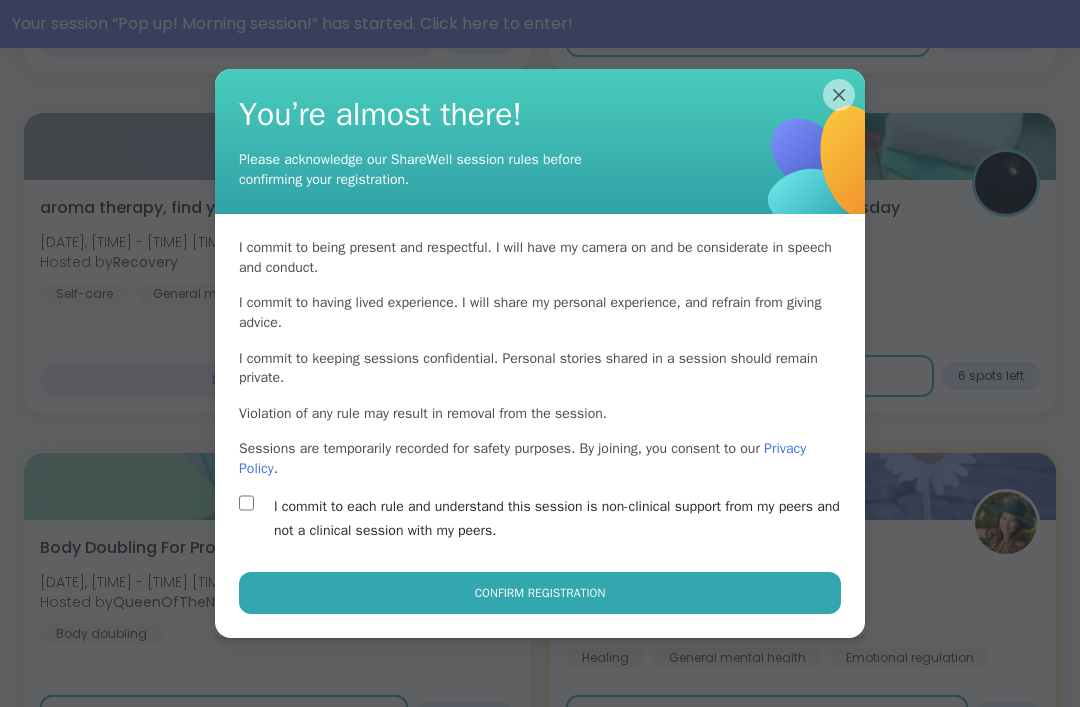 click on "Confirm Registration" at bounding box center [540, 593] 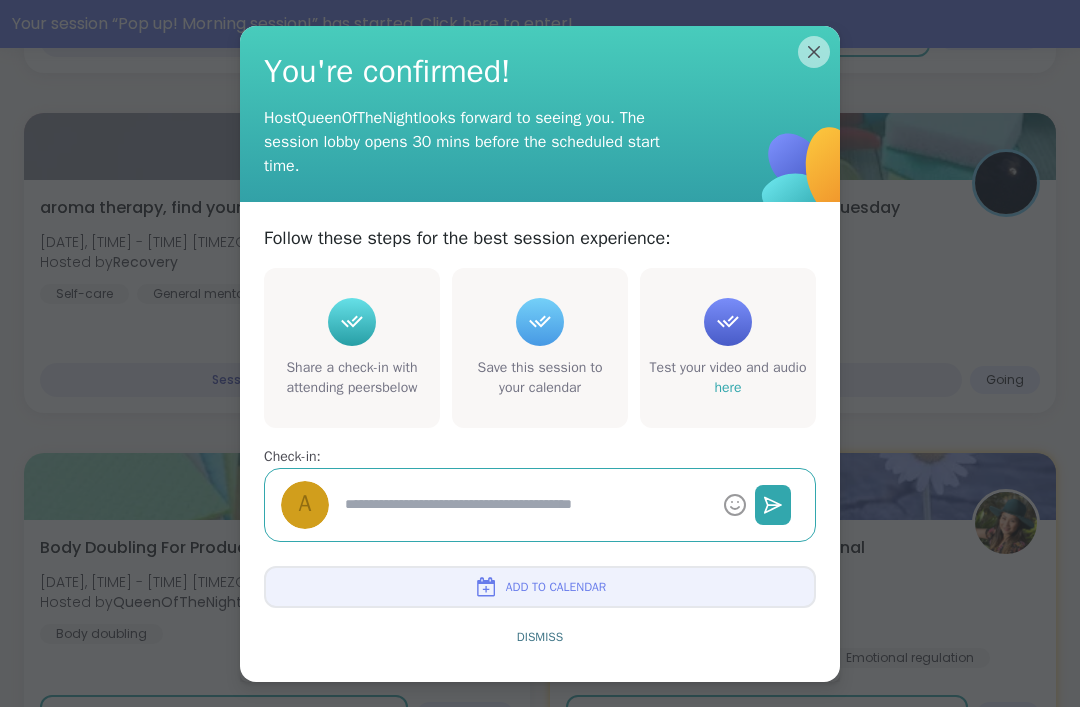 click on "Dismiss" at bounding box center (540, 637) 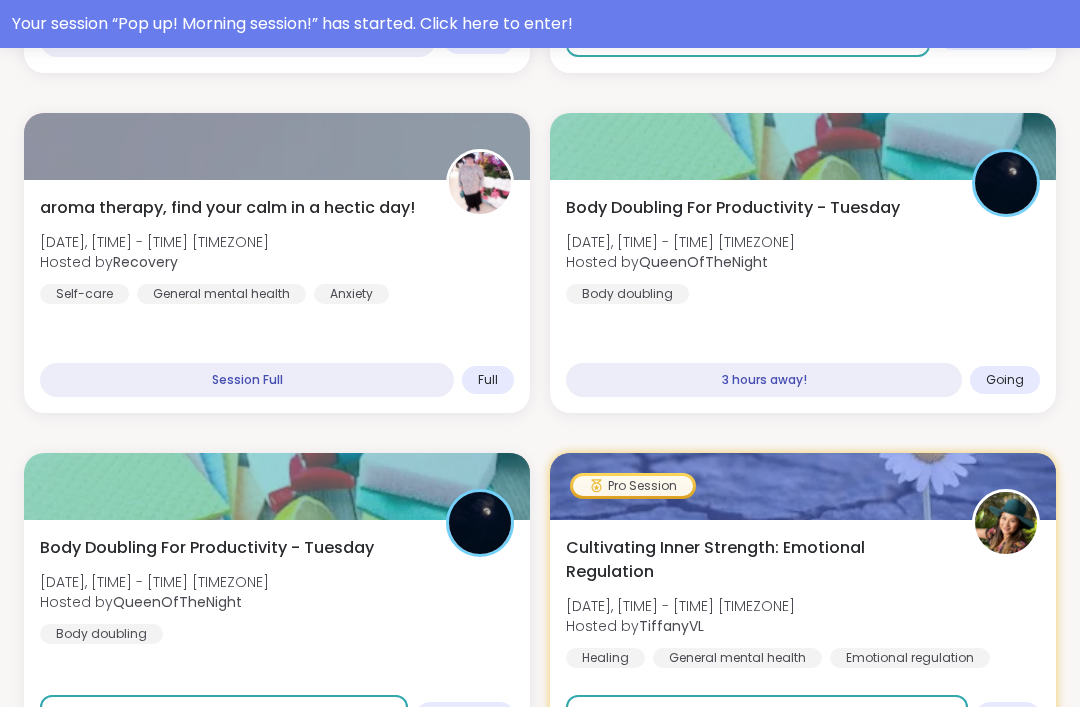 click on "Sign Up" at bounding box center (224, 716) 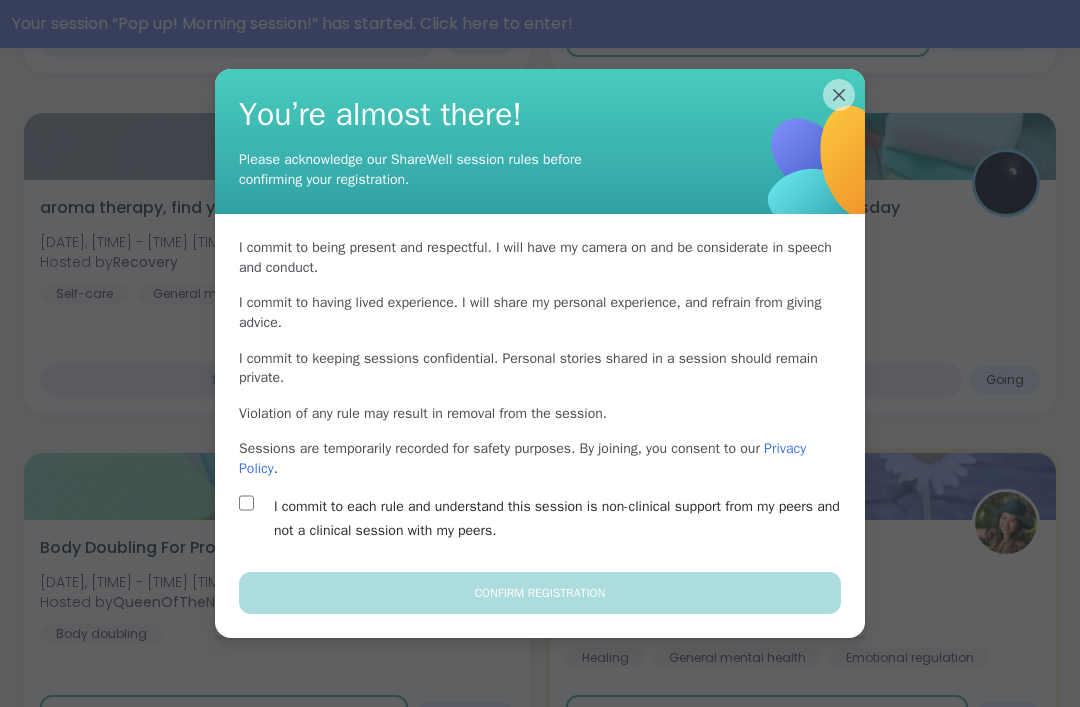 click on "I commit to each rule and understand this session is non-clinical support from my peers and not a clinical session with my peers." at bounding box center [563, 519] 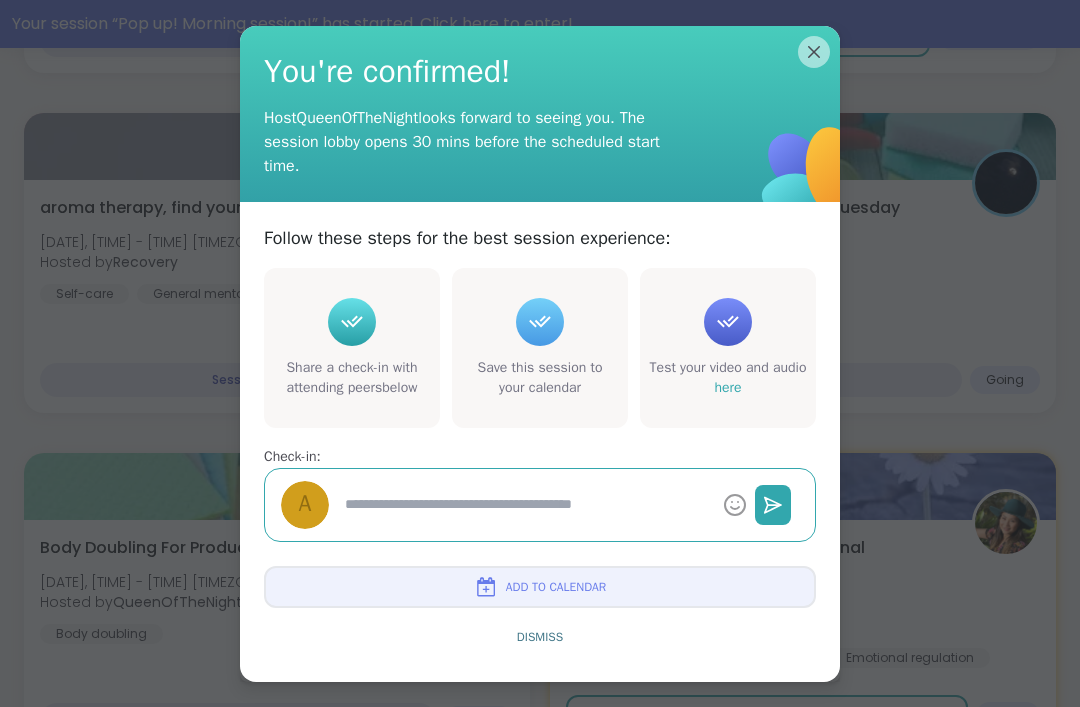 click on "Dismiss" at bounding box center [540, 637] 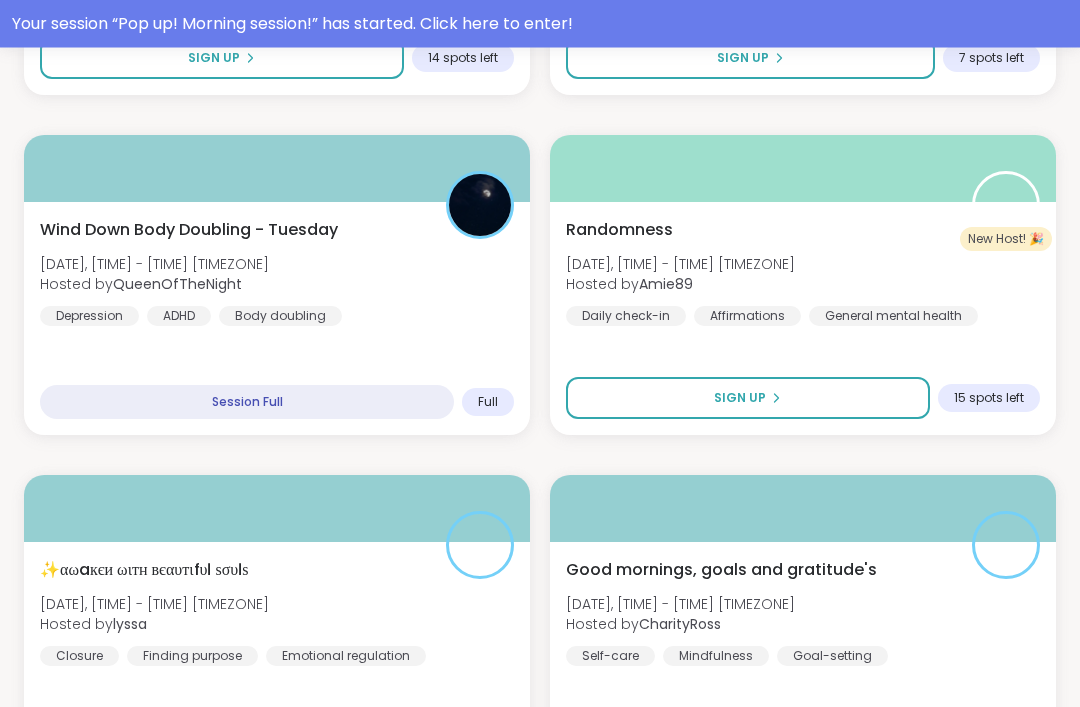 scroll, scrollTop: 5041, scrollLeft: 0, axis: vertical 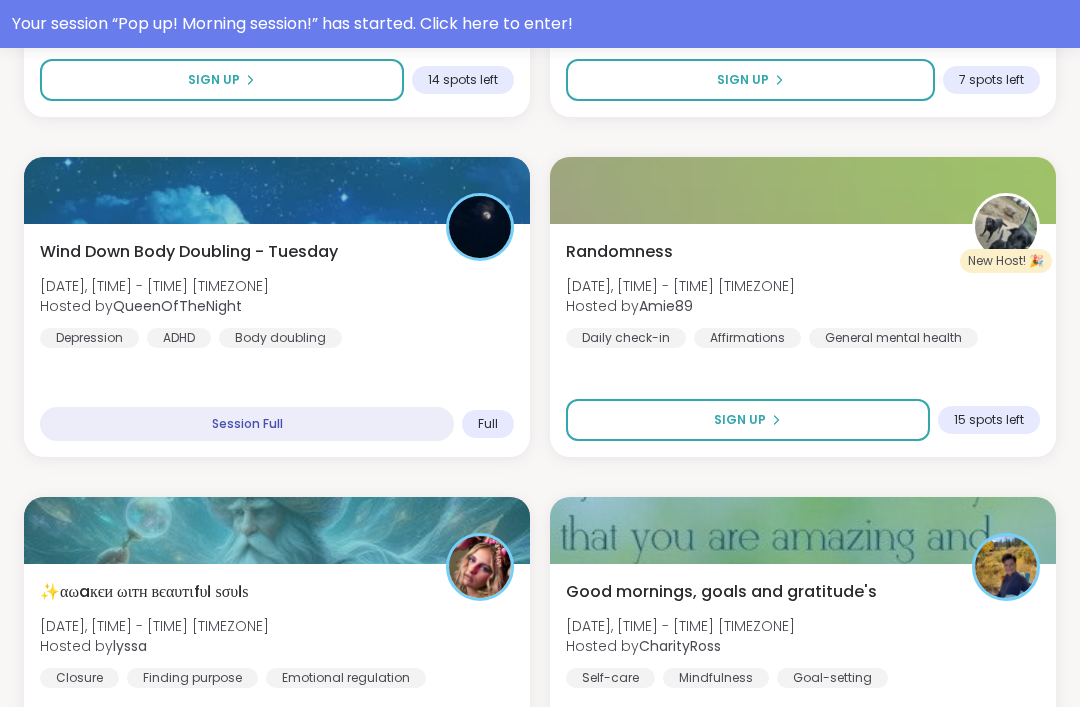 click on "Wind Down Body Doubling - Tuesday Tue, Aug 05 | 7:30PM - 9:00PM CST Hosted by  QueenOfTheNight Depression ADHD Body doubling" at bounding box center (277, 294) 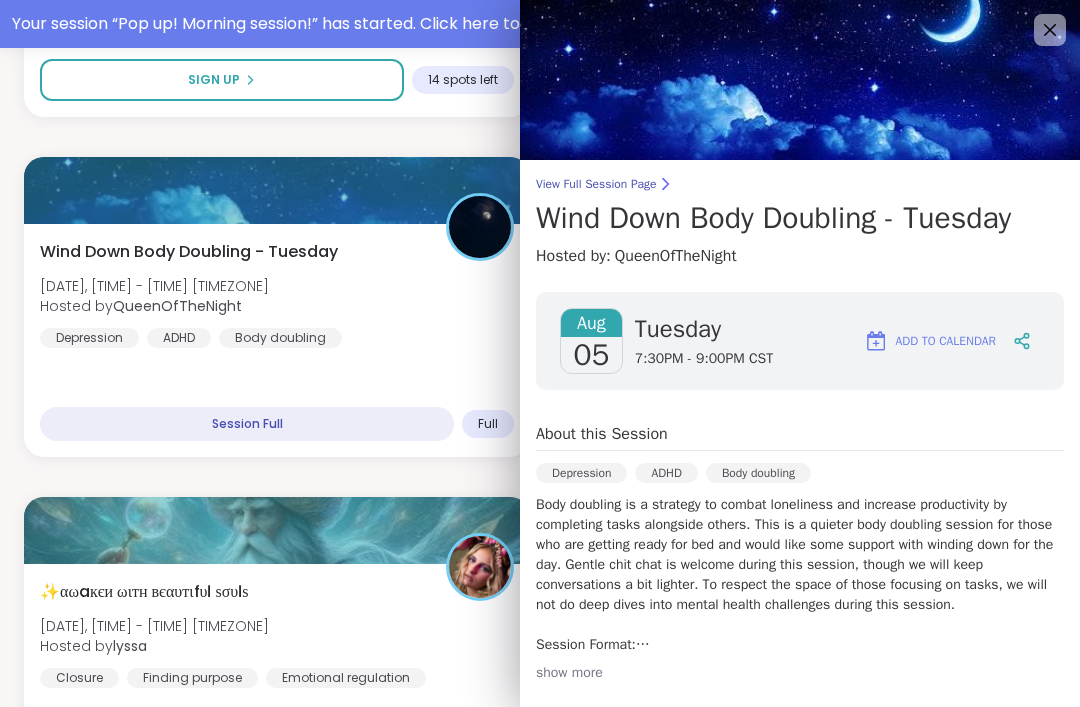 scroll, scrollTop: 0, scrollLeft: 0, axis: both 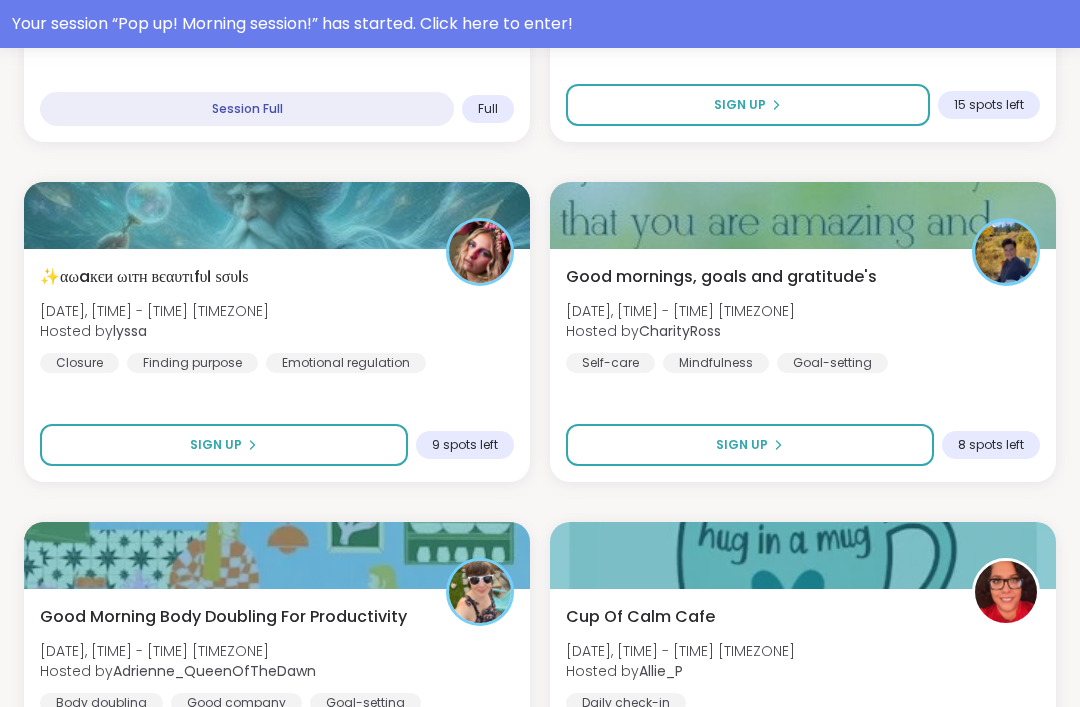 click on "Sign Up" at bounding box center [750, 445] 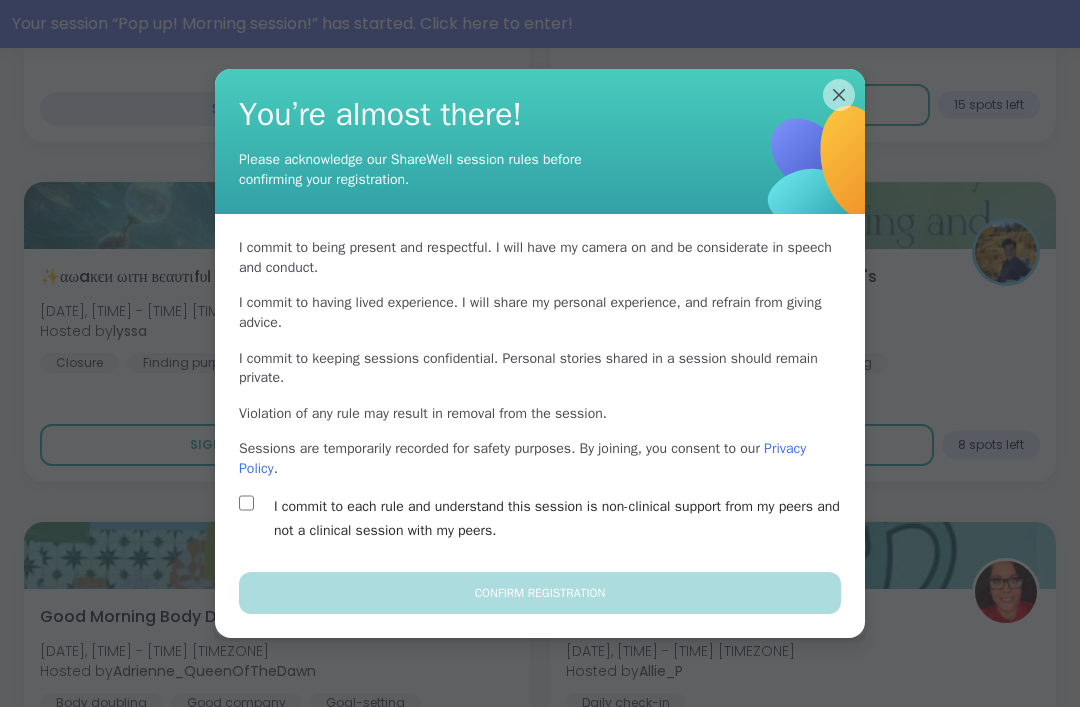 click on "I commit to each rule and understand this session is non-clinical support from my peers and not a clinical session with my peers." at bounding box center [563, 519] 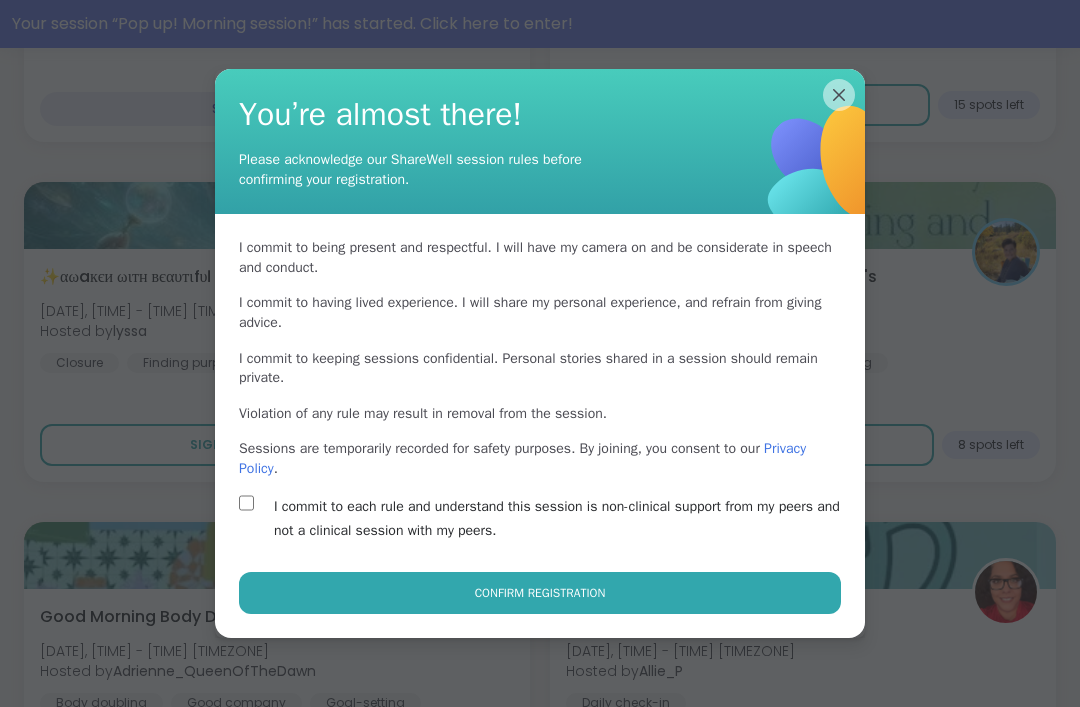 click on "Confirm Registration" at bounding box center [540, 593] 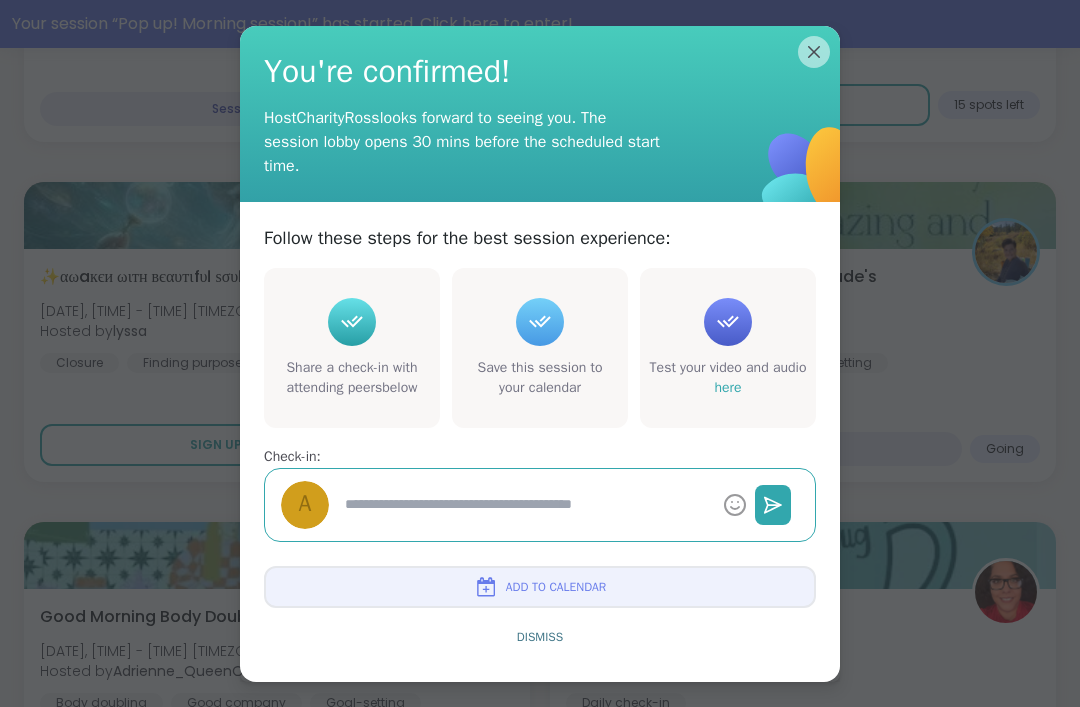 click on "Dismiss" at bounding box center (540, 637) 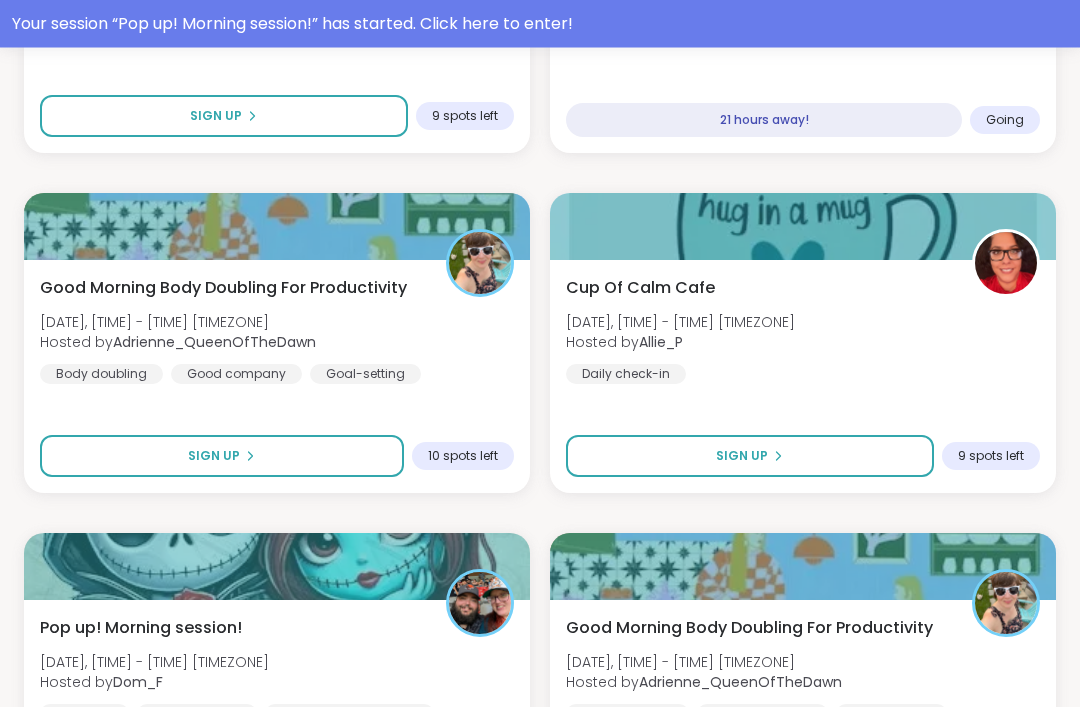 scroll, scrollTop: 5828, scrollLeft: 0, axis: vertical 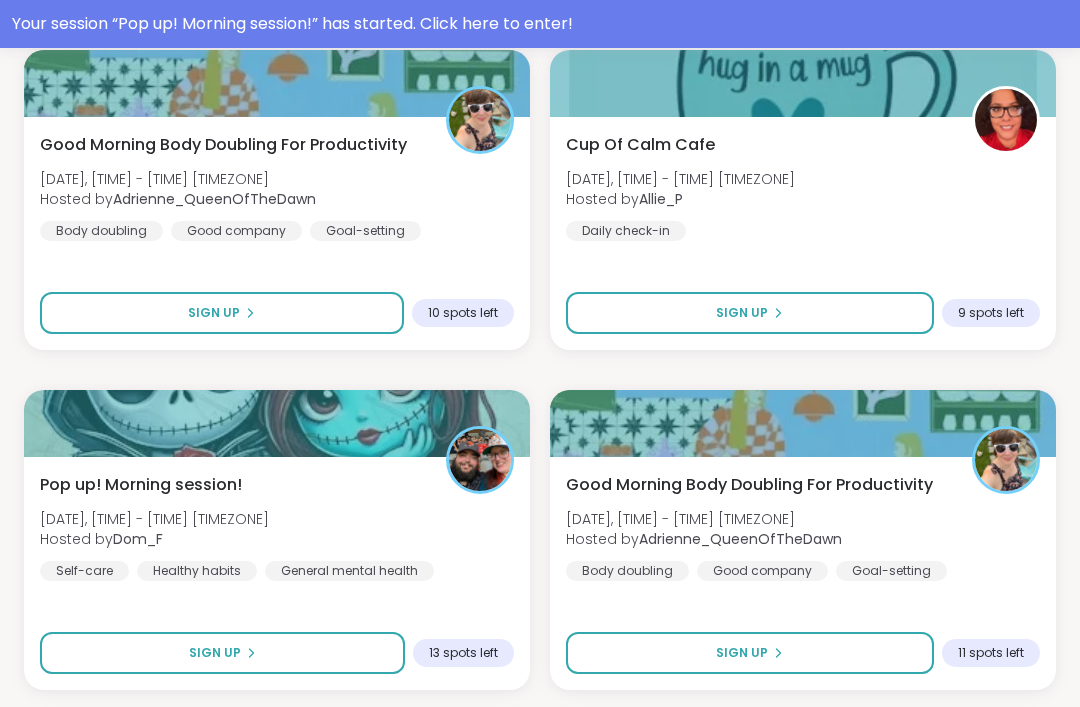 click on "Sign Up" at bounding box center (222, 653) 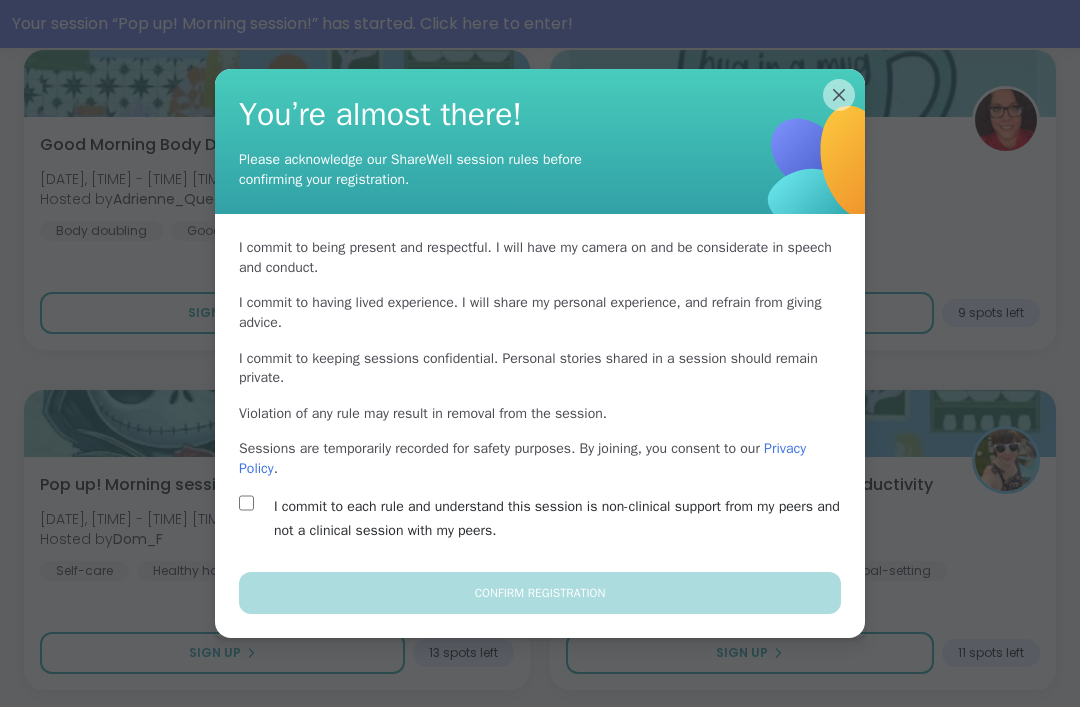 click on "I commit to each rule and understand this session is non-clinical support from my peers and not a clinical session with my peers." at bounding box center (563, 519) 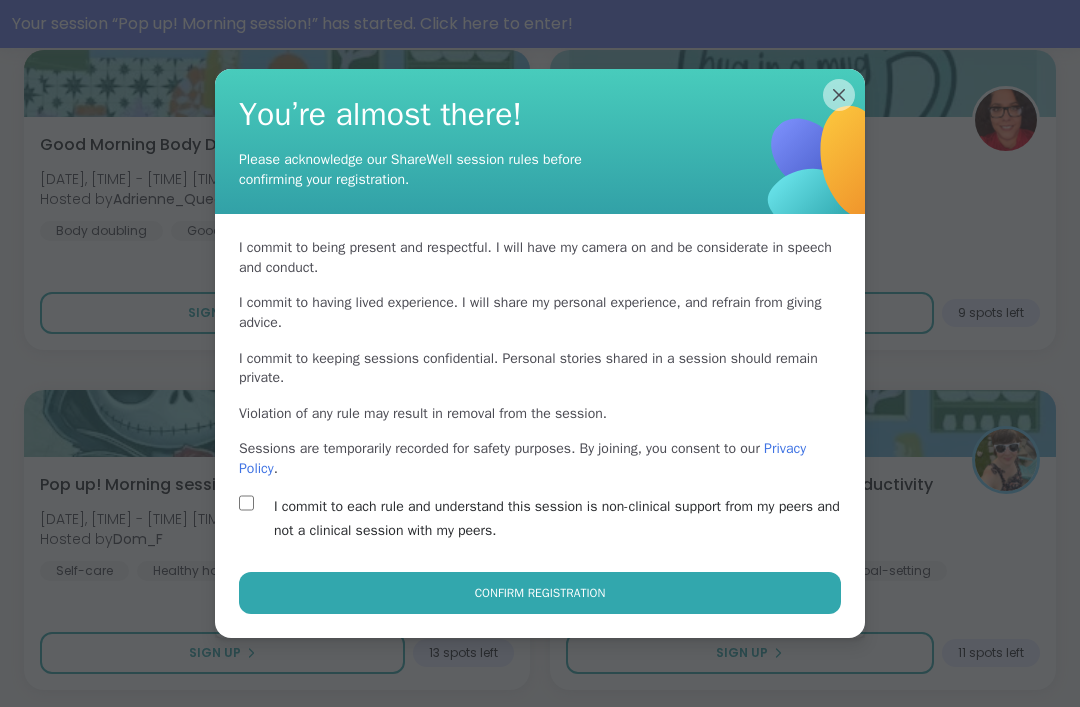 click on "I commit to each rule and understand this session is non-clinical support from my peers and not a clinical session with my peers." at bounding box center [563, 519] 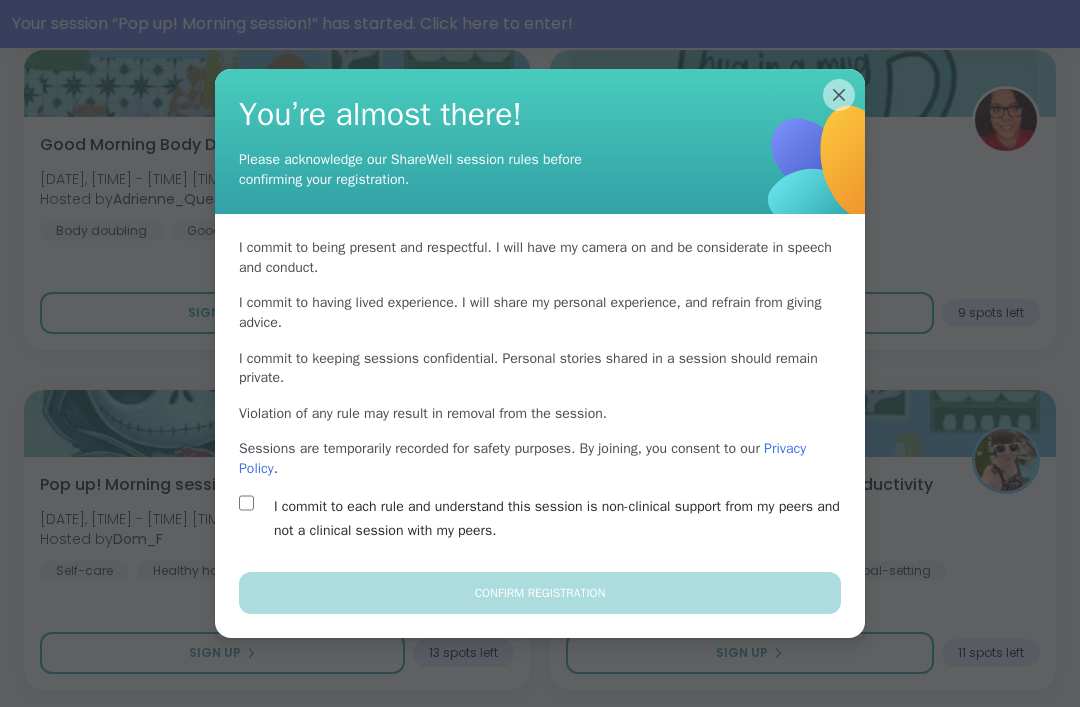click on "I commit to each rule and understand this session is non-clinical support from my peers and not a clinical session with my peers." at bounding box center (563, 519) 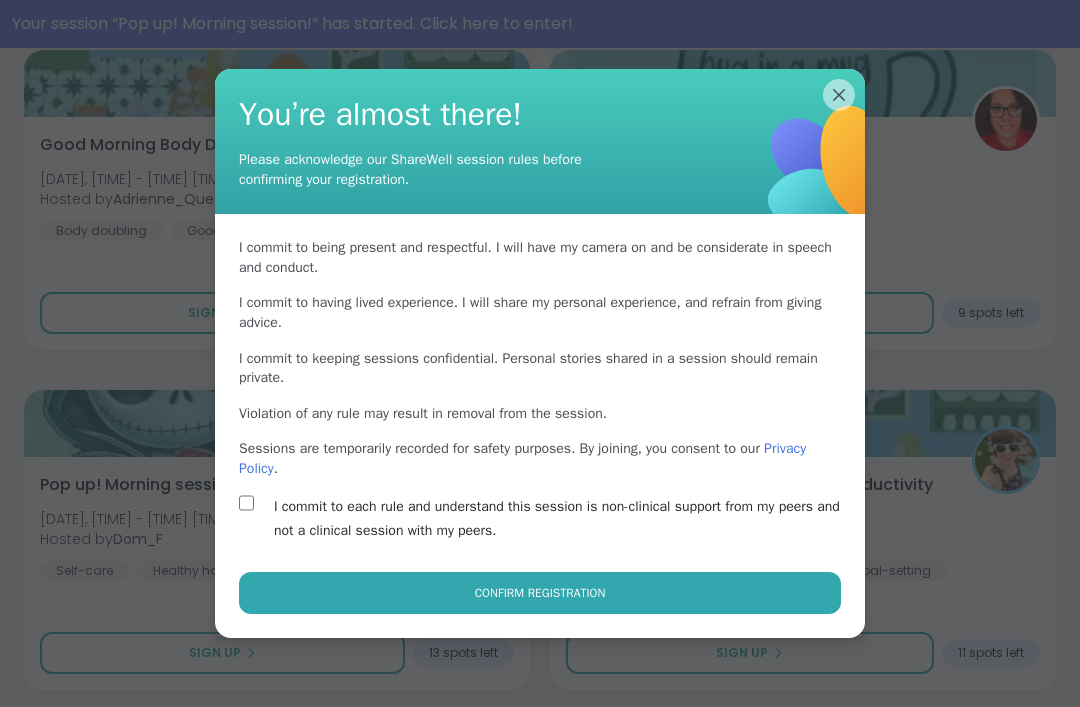 click on "Confirm Registration" at bounding box center [540, 593] 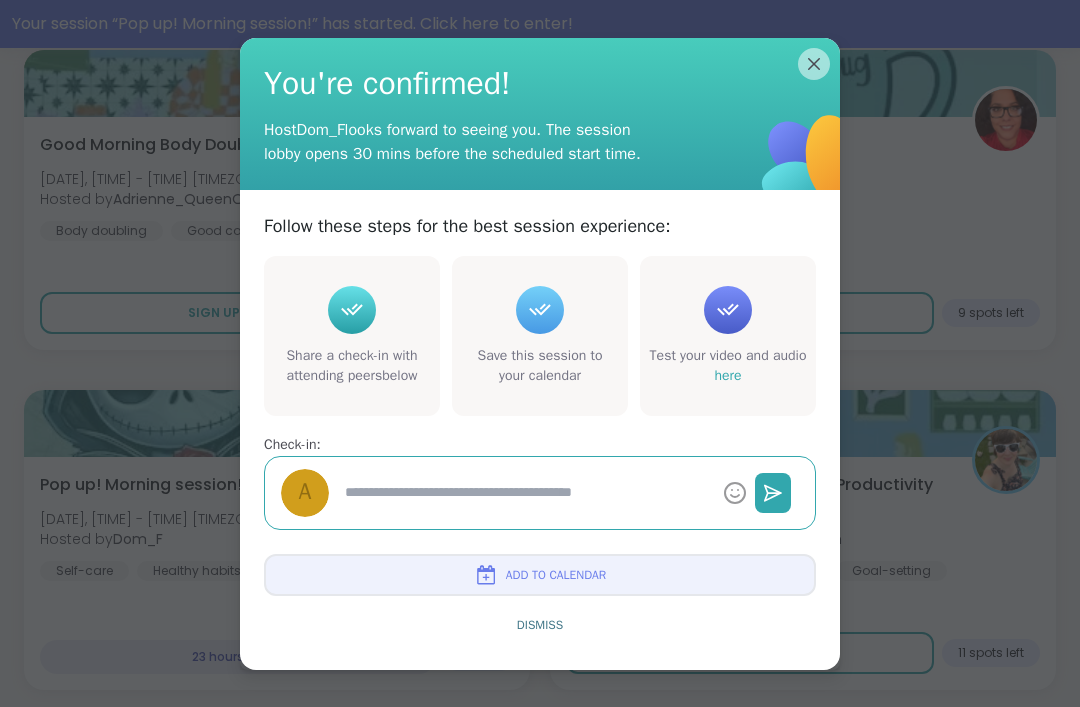 click on "Dismiss" at bounding box center (540, 625) 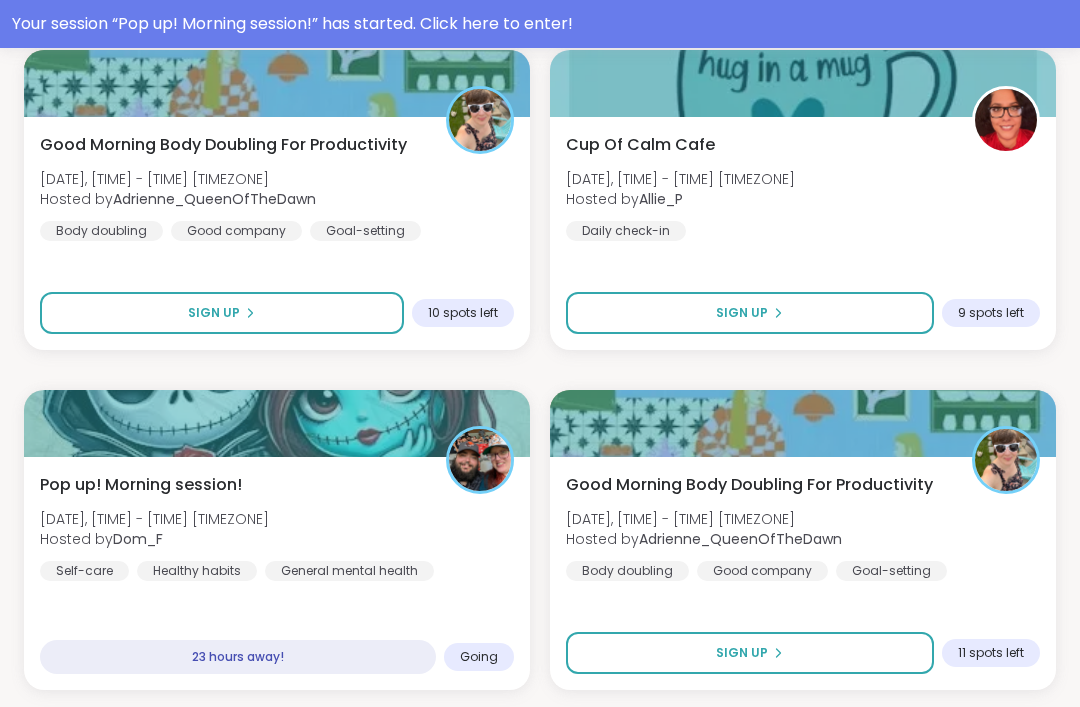 click on "Load more sessions" at bounding box center [540, 731] 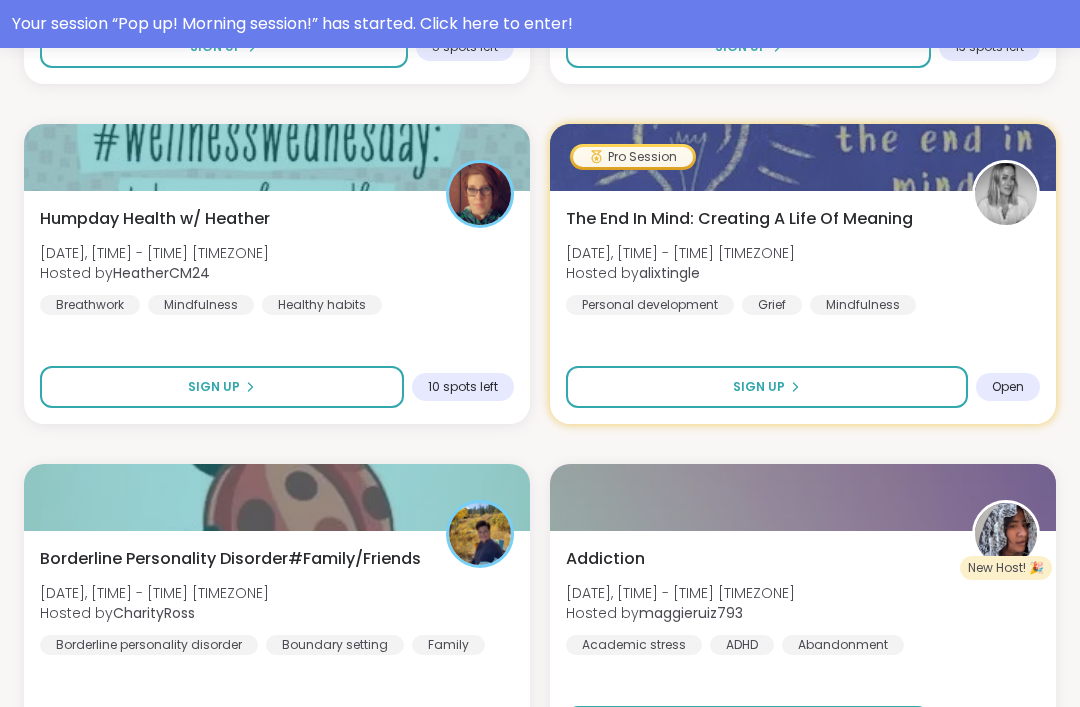 scroll, scrollTop: 8498, scrollLeft: 0, axis: vertical 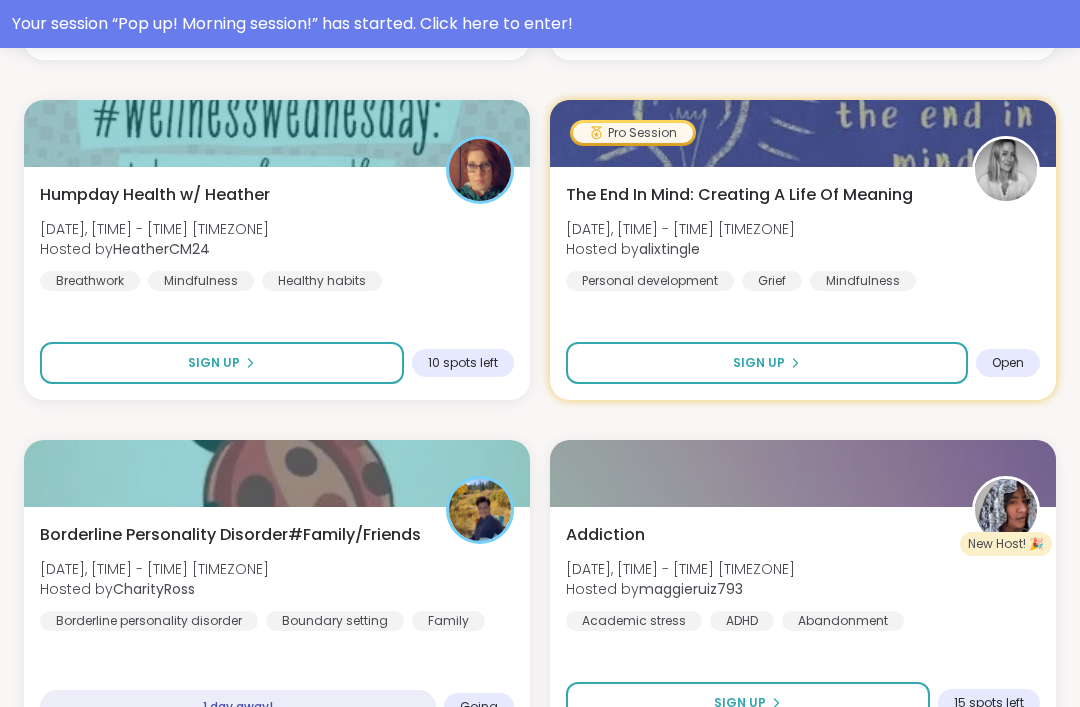 click on "Sign Up" at bounding box center (222, 363) 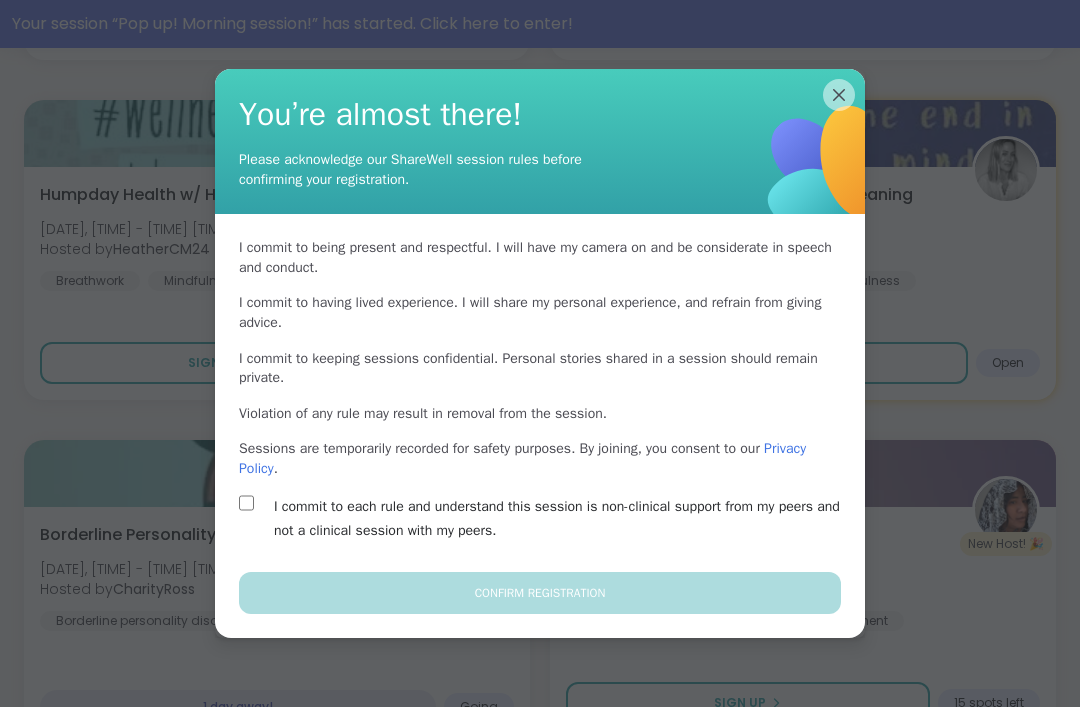 click on "I commit to each rule and understand this session is non-clinical support from my peers and not a clinical session with my peers." at bounding box center (563, 519) 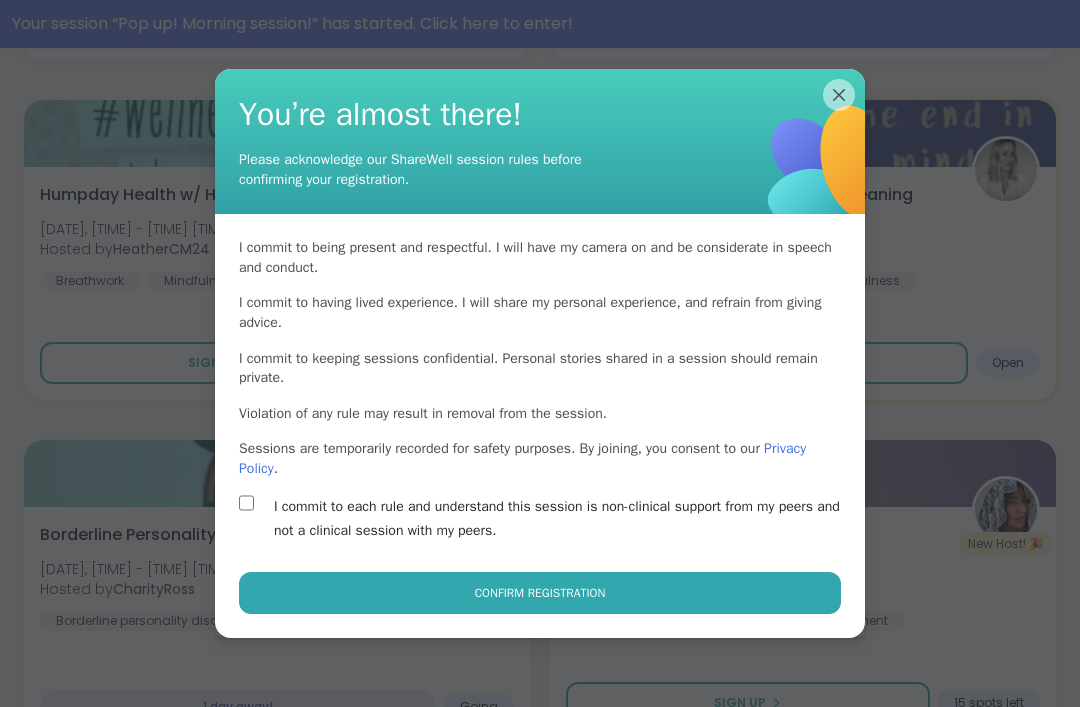 click on "Confirm Registration" at bounding box center (540, 593) 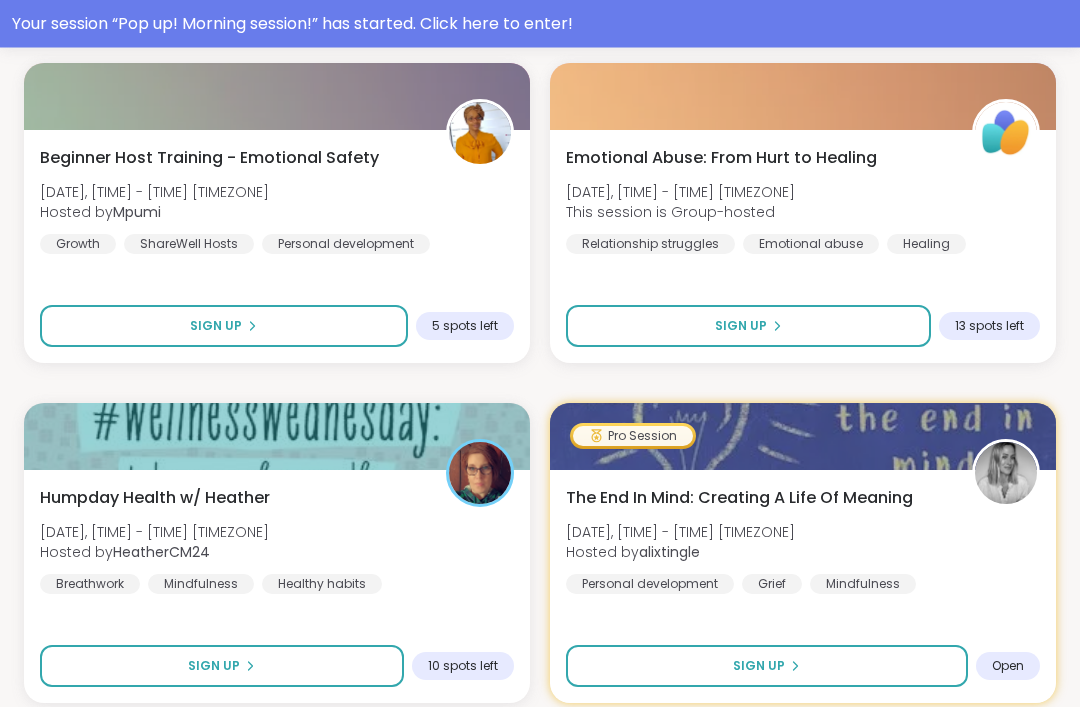 scroll, scrollTop: 8255, scrollLeft: 0, axis: vertical 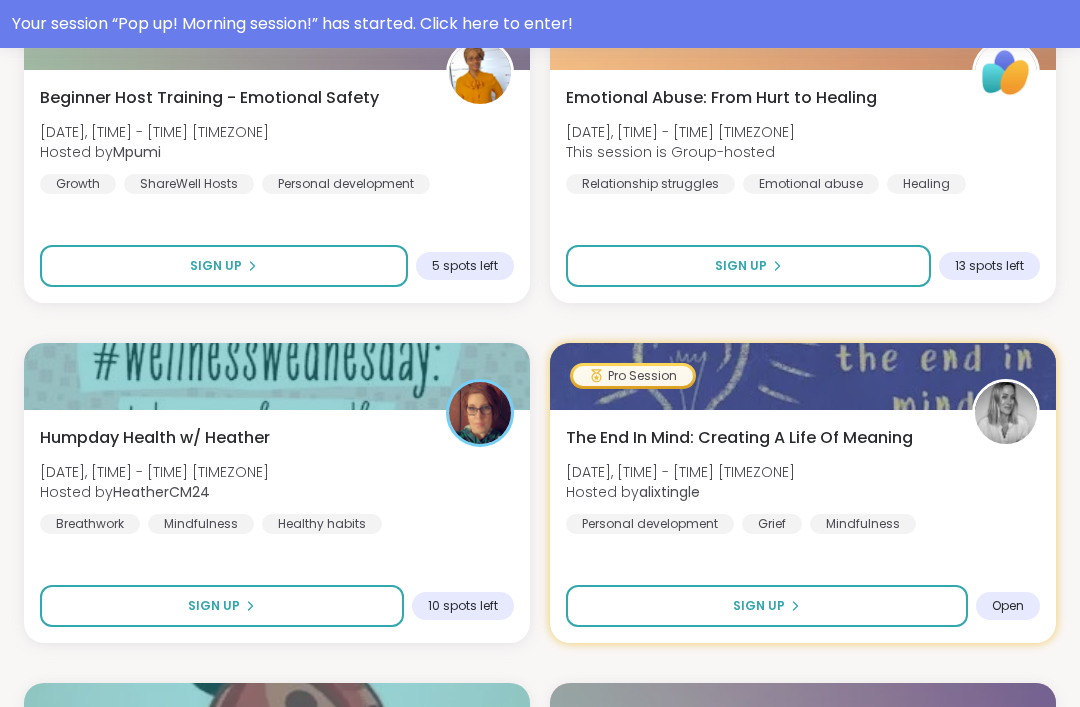 click at bounding box center (480, 413) 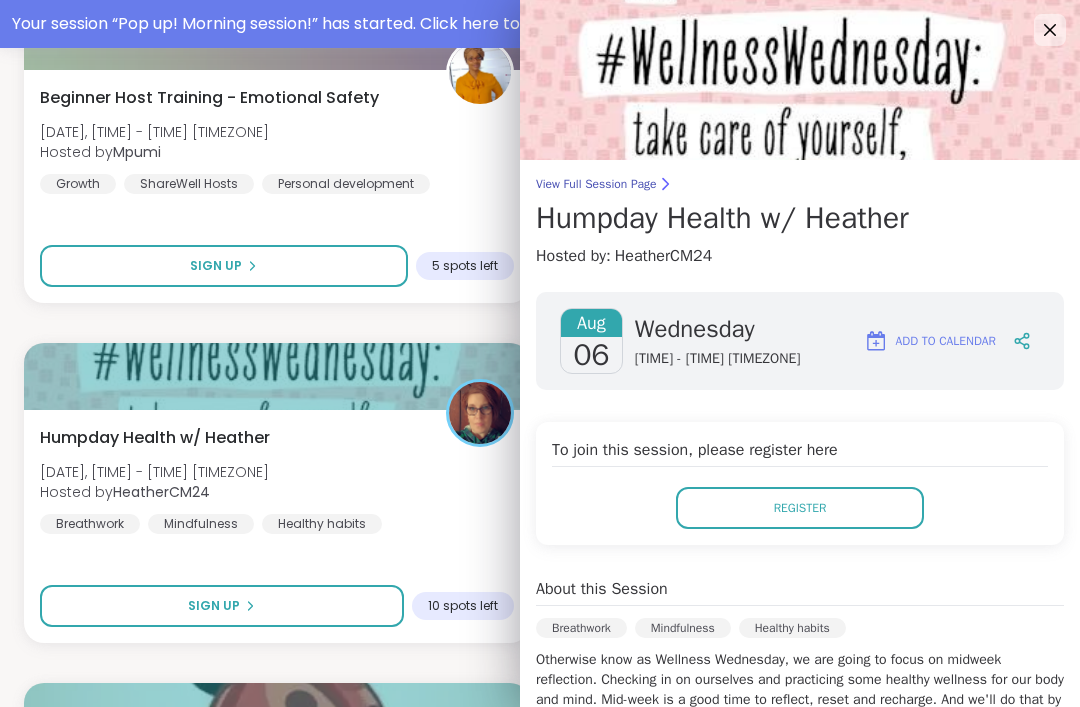 scroll, scrollTop: 0, scrollLeft: 0, axis: both 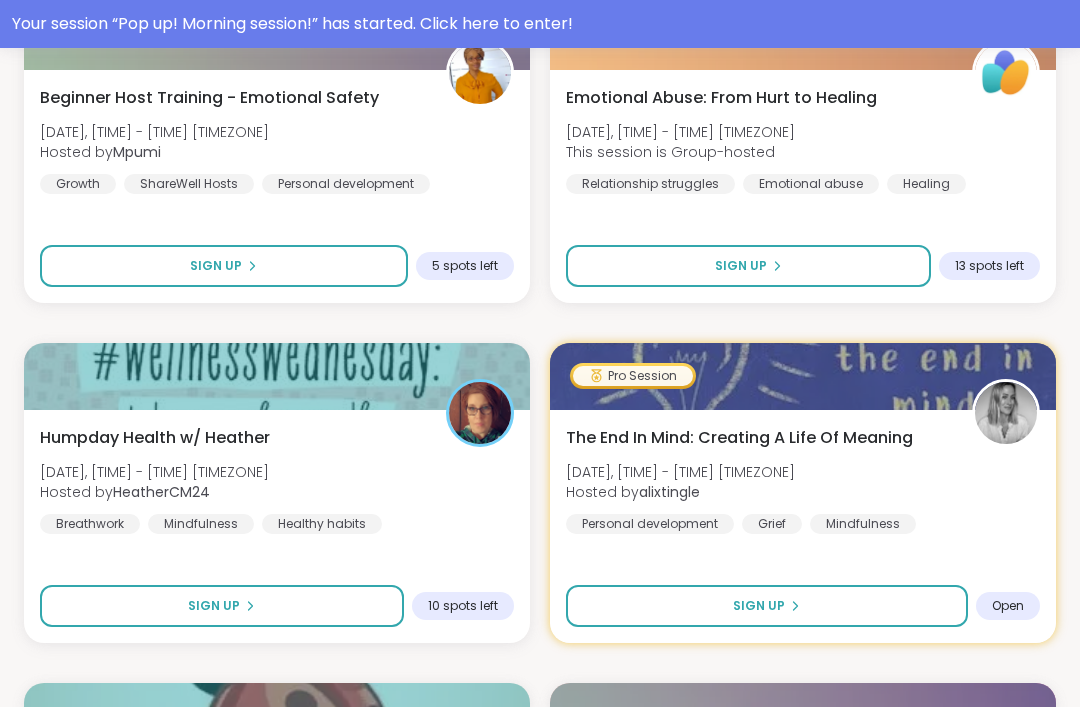 click on "Your session “ Pop up! Morning session! ” has started. Click here to enter!" at bounding box center (540, 24) 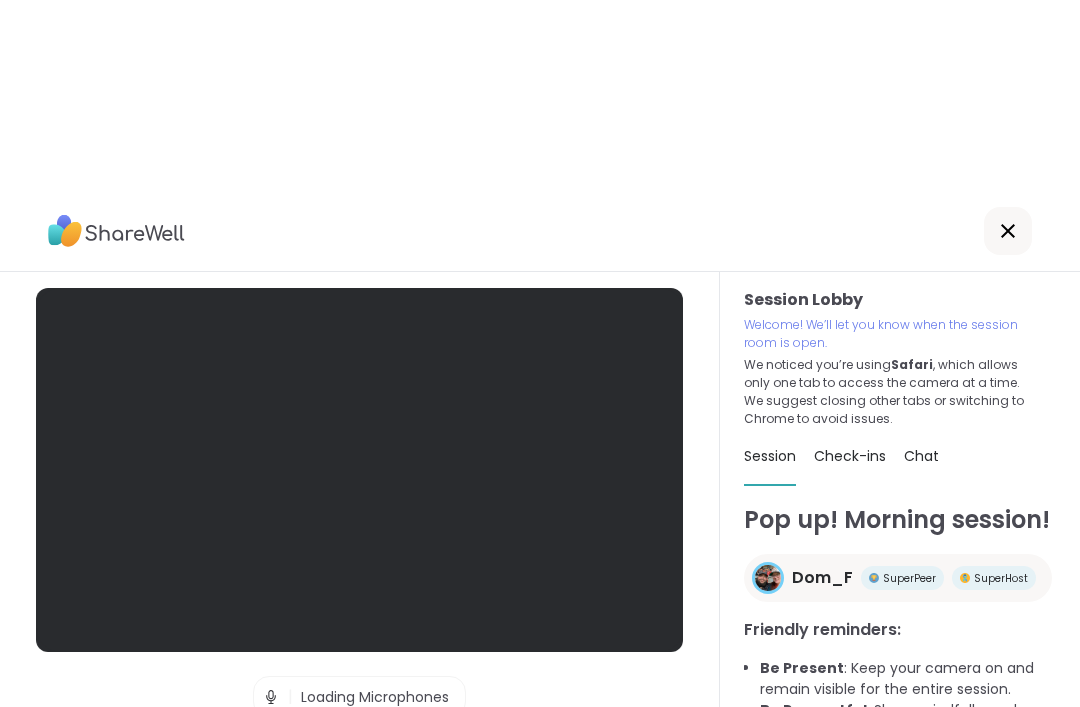 scroll, scrollTop: 0, scrollLeft: 0, axis: both 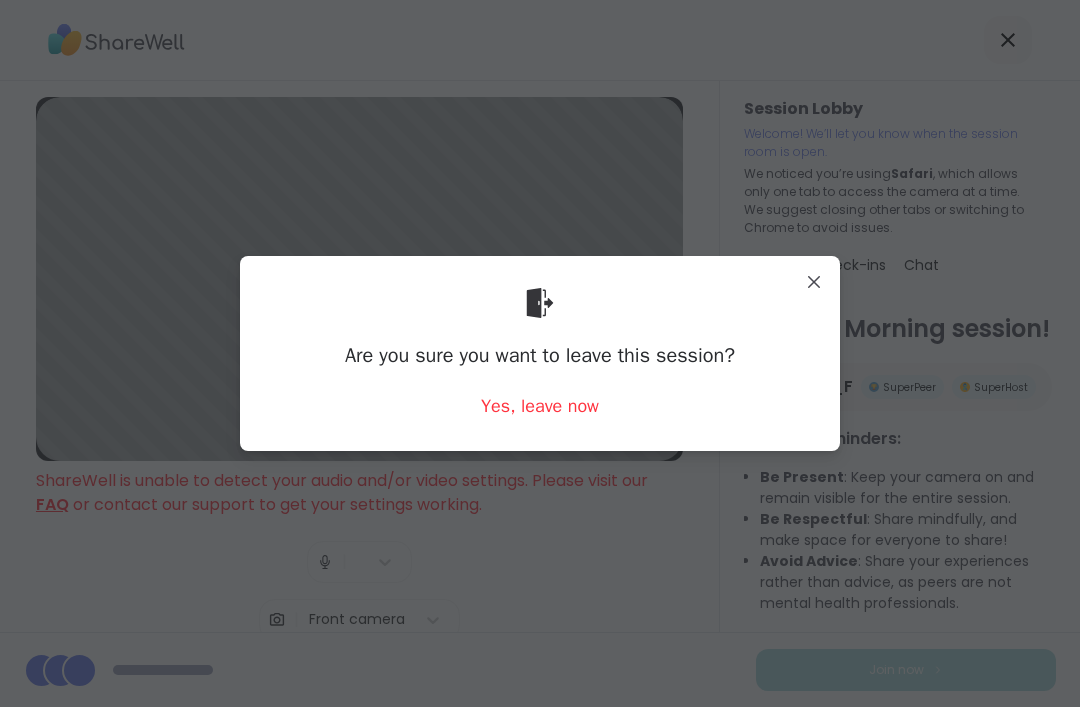 click on "Are you sure you want to leave this session? Yes, leave now" at bounding box center [540, 353] 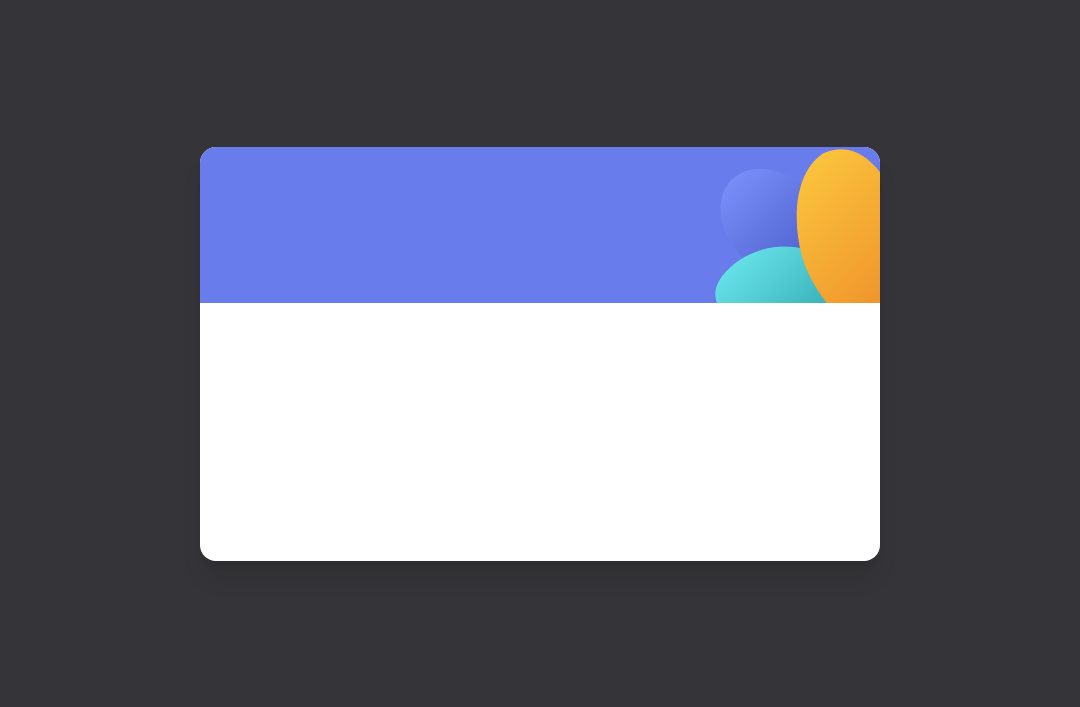 scroll, scrollTop: 0, scrollLeft: 0, axis: both 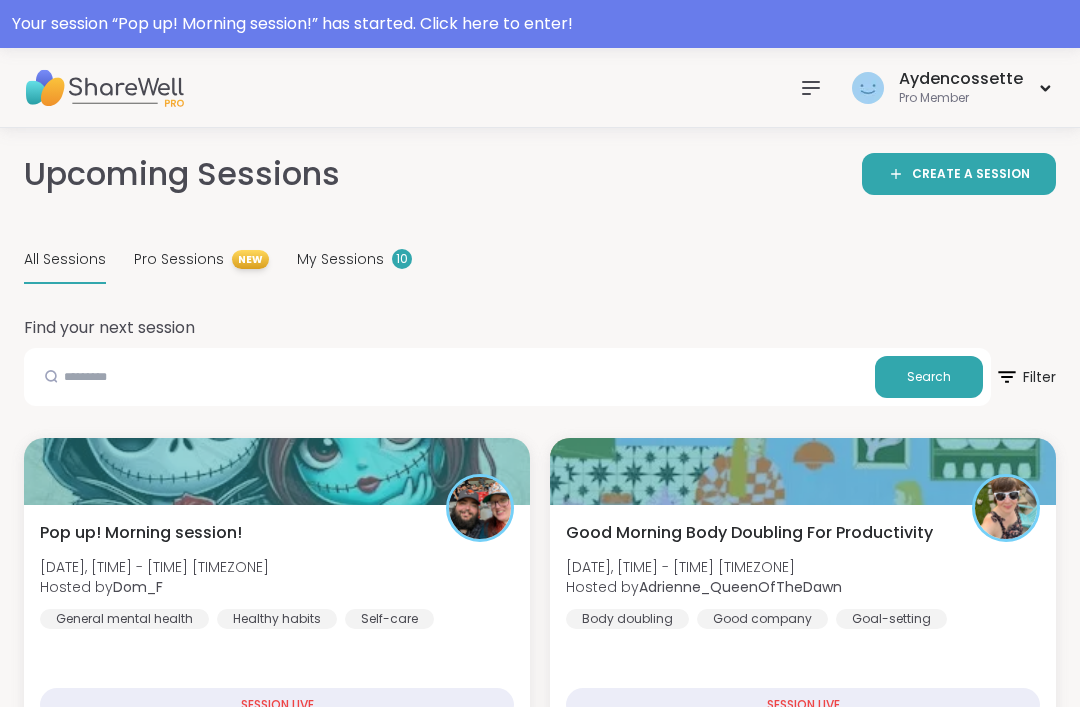 click at bounding box center [811, 88] 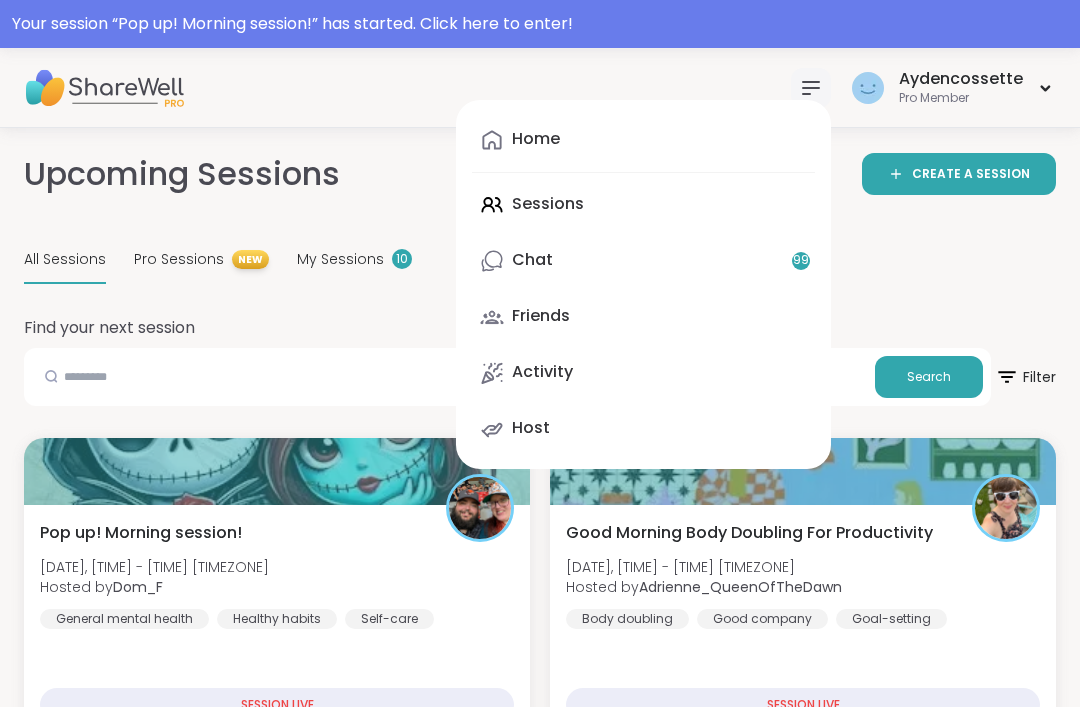 click on "Chat 99" at bounding box center (643, 261) 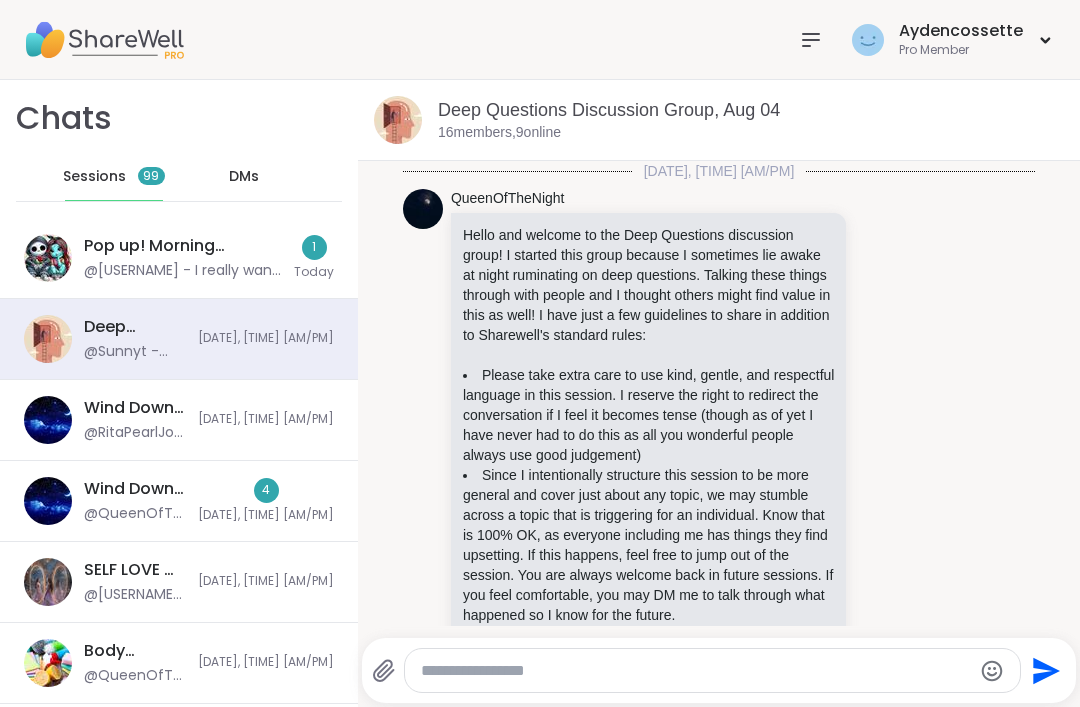 scroll, scrollTop: 9562, scrollLeft: 0, axis: vertical 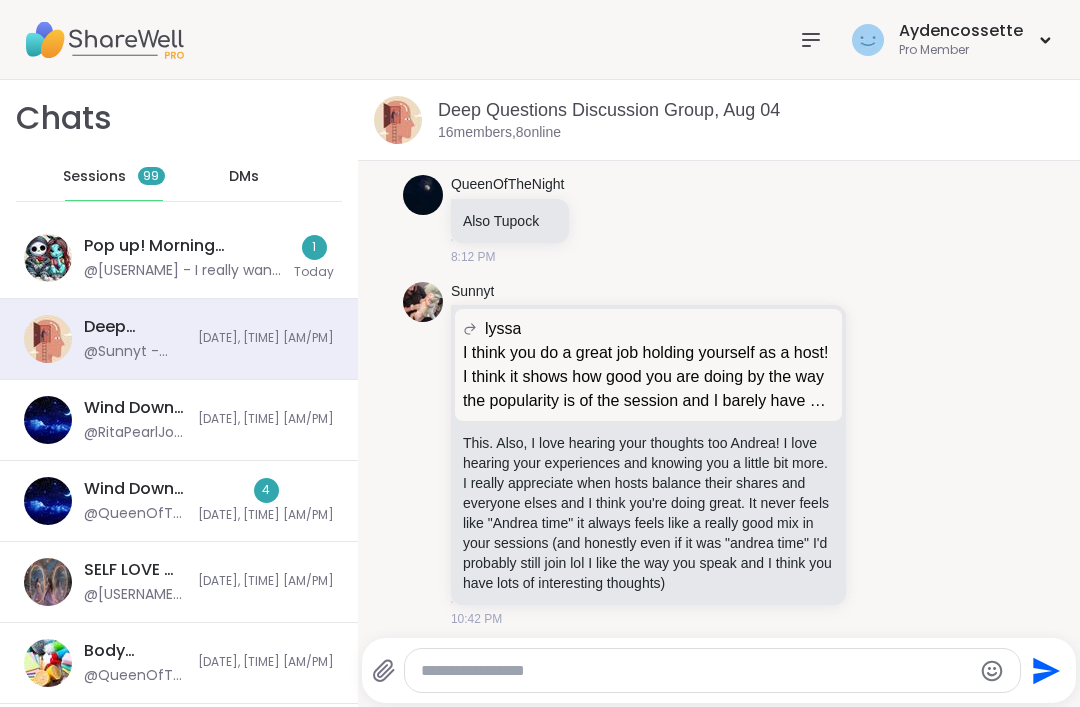 click on "Pop up! Morning session!, Aug 05" at bounding box center (183, 246) 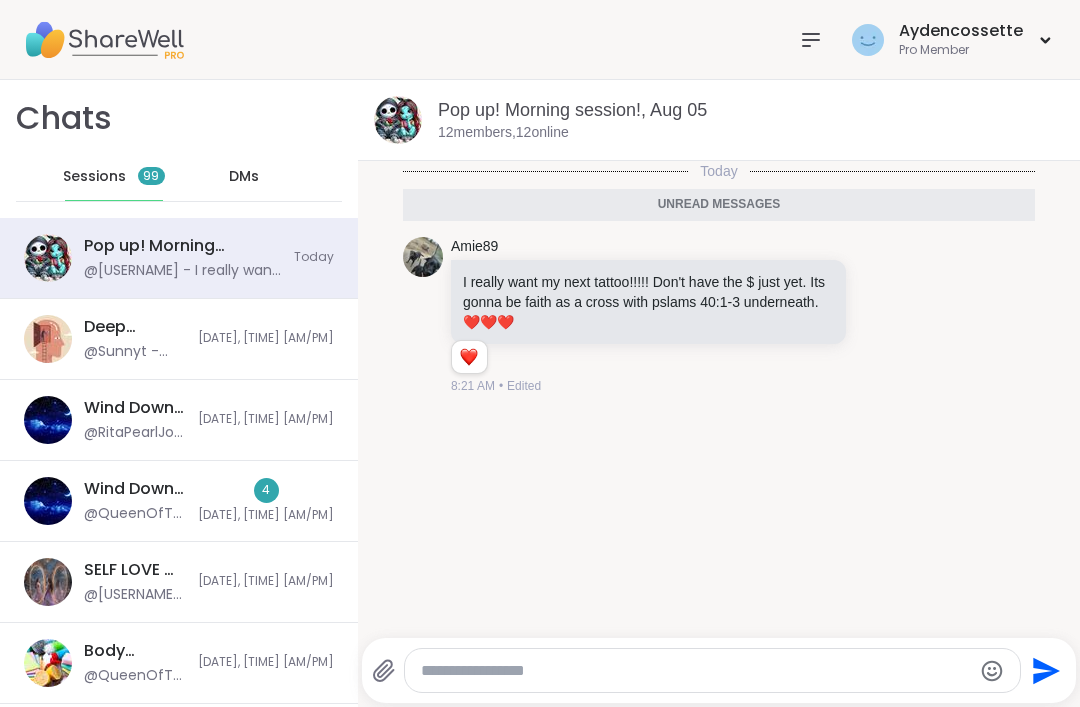 click on "Deep Questions Discussion Group, Aug 04 @Sunnyt - This. Also, I love hearing your thoughts too Andrea! I love hearing your experiences and knowing you a little bit more. I really appreciate when hosts balance their shares and everyone elses and I think you're doing great. It never feels like "Andrea time" it always feels like a really good mix in your sessions (and honestly even if it was "andrea time" I'd probably still join lol I like the way you speak and I think you have lots of interesting thoughts) 2025-08-04, 10:42 PM" at bounding box center [179, 339] 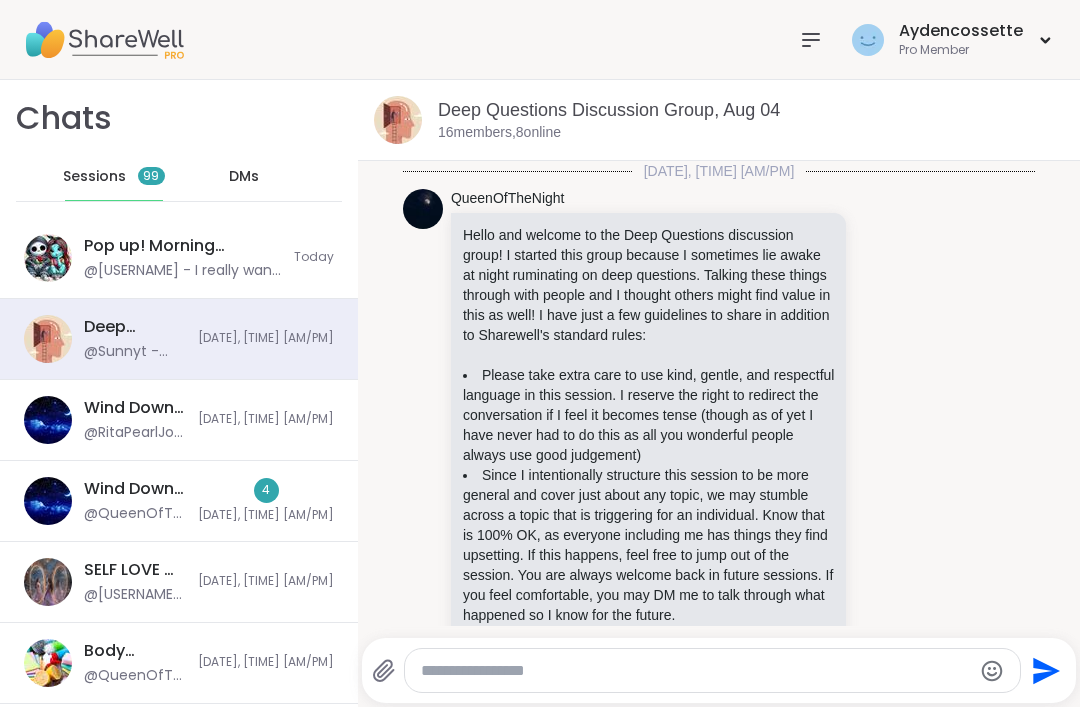 scroll, scrollTop: 9562, scrollLeft: 0, axis: vertical 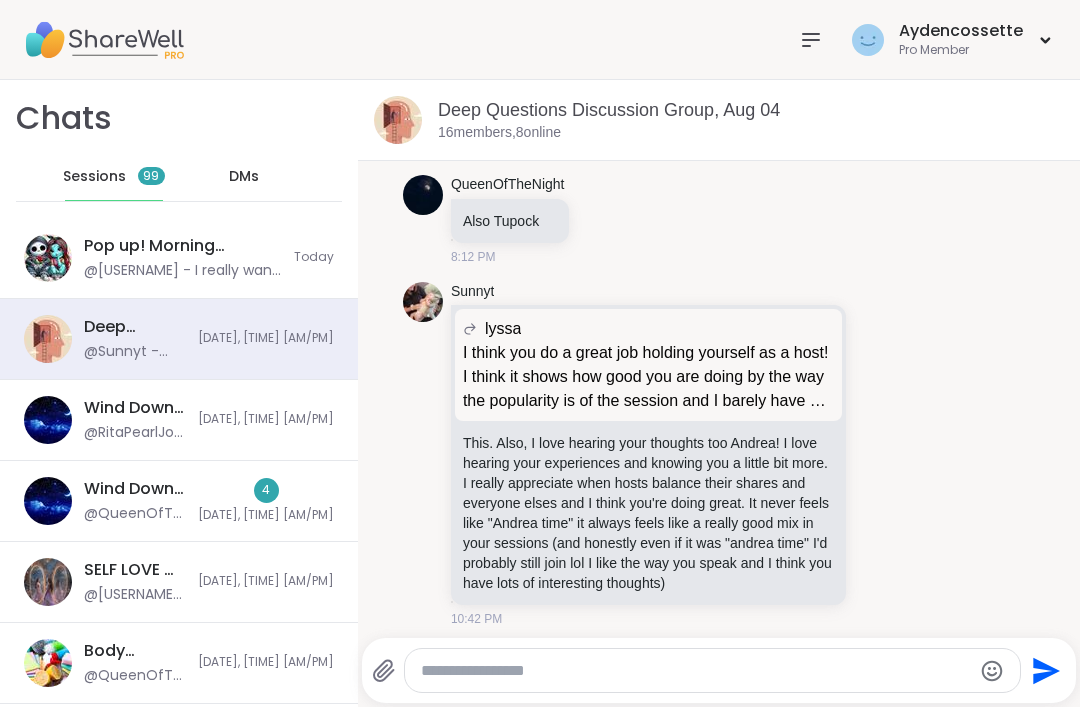 click on "[DATE], [TIME] [AMPM]" at bounding box center (266, 419) 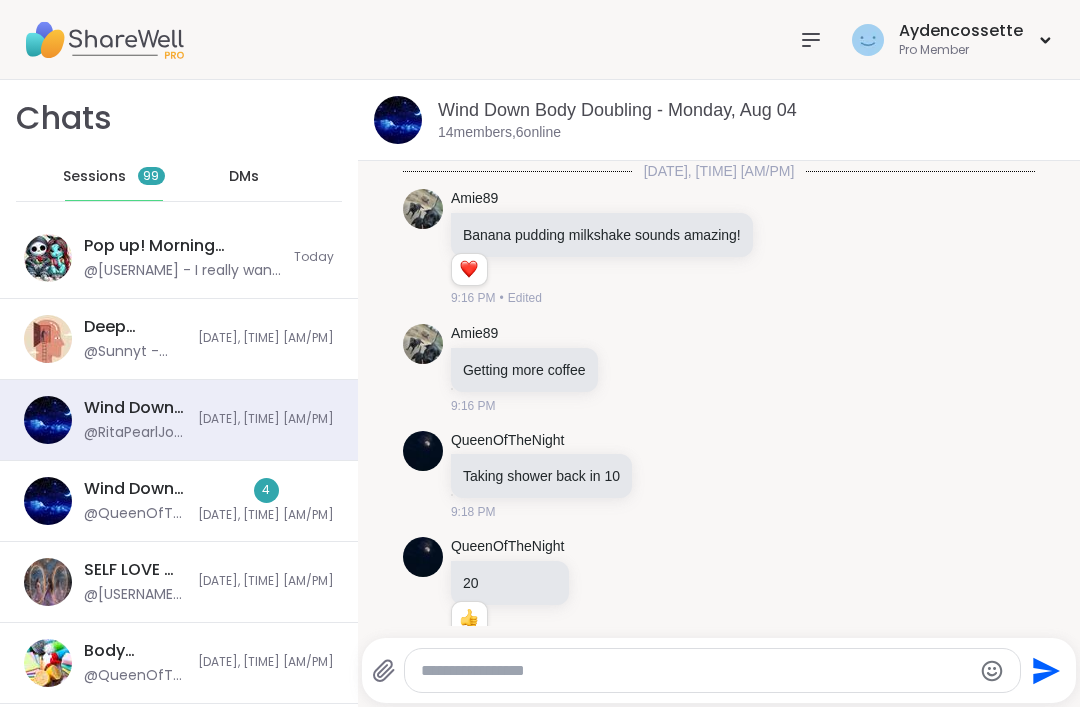 scroll, scrollTop: 323, scrollLeft: 0, axis: vertical 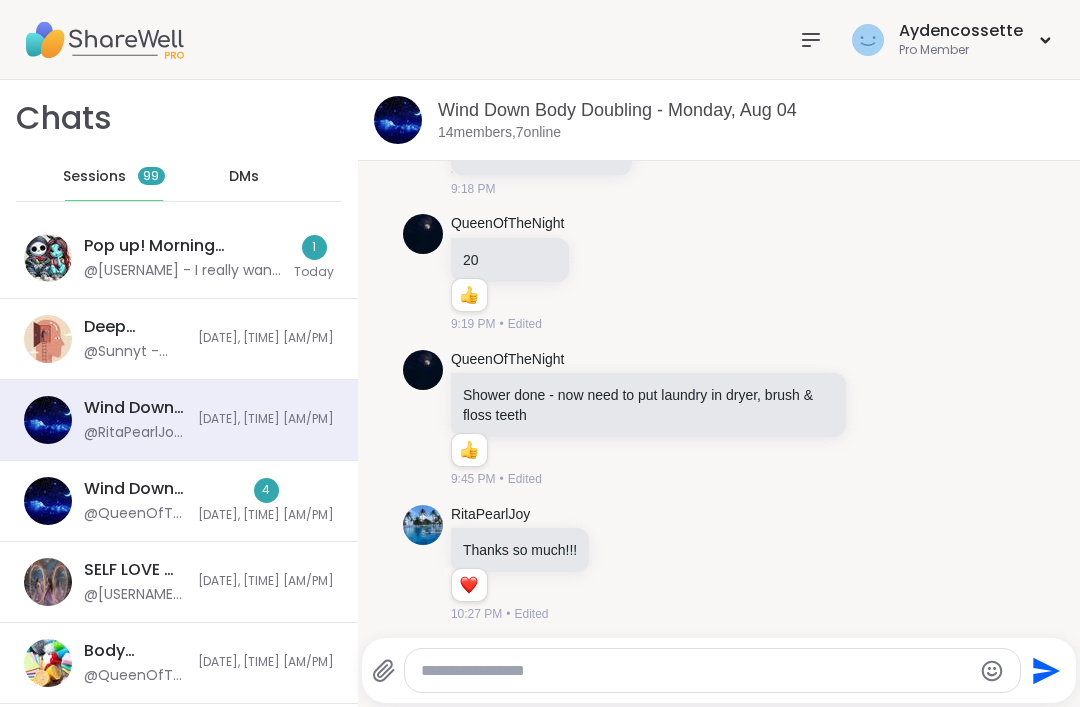 click at bounding box center (811, 40) 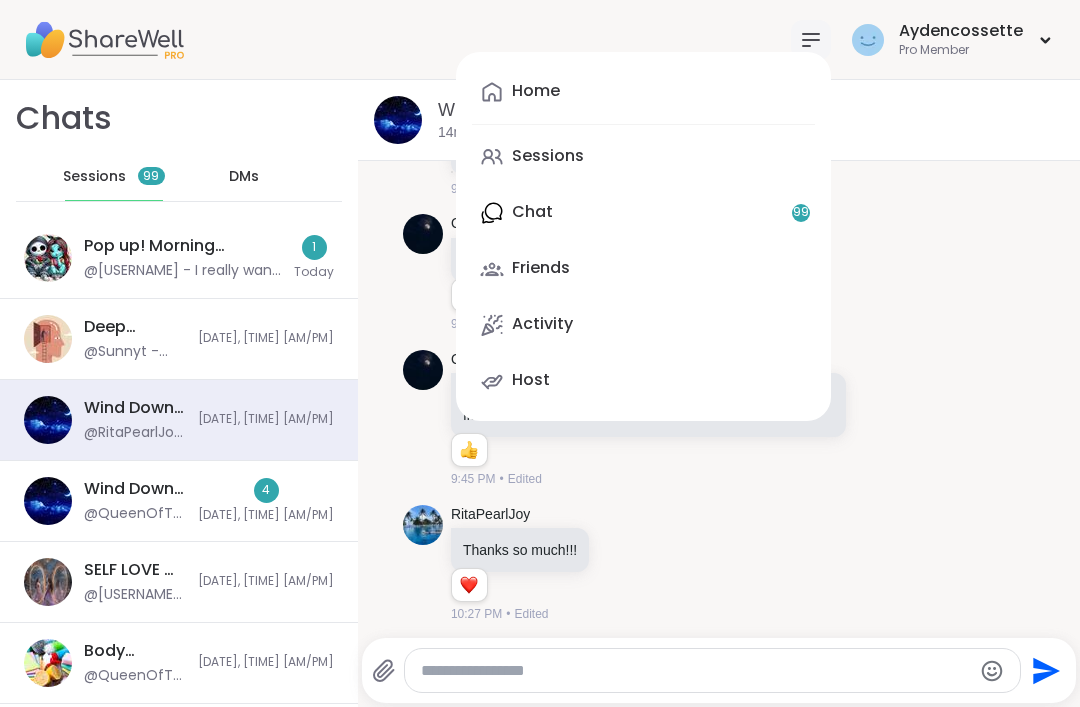 click on "Home Sessions Chat 99 Friends Activity Host" at bounding box center (643, 236) 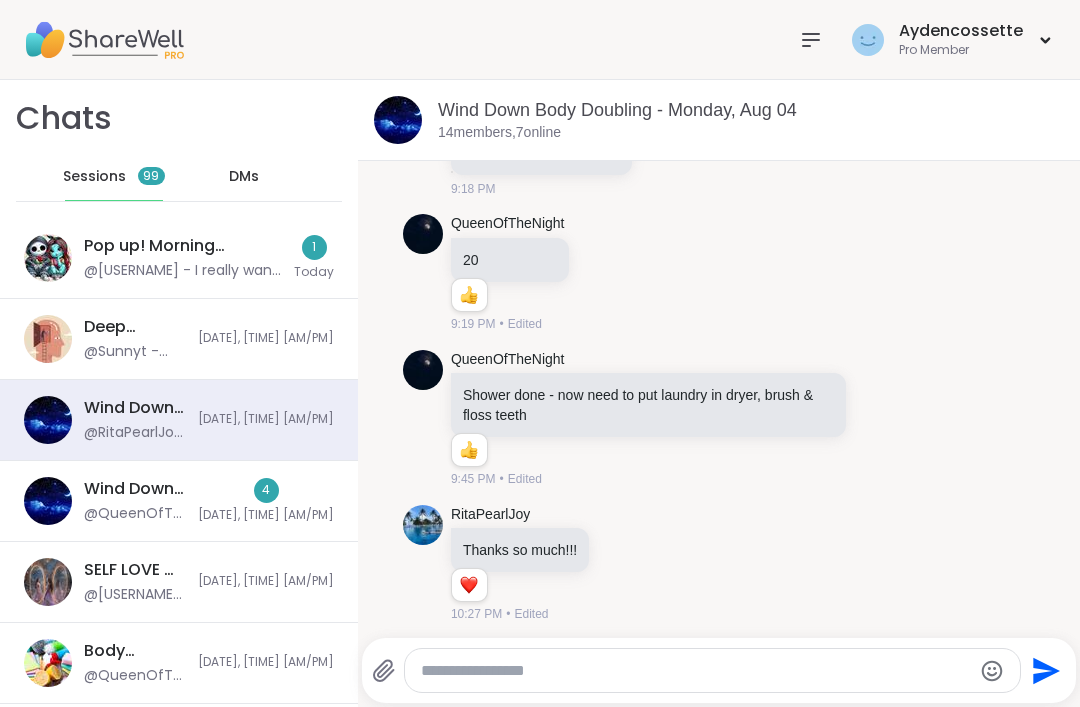 click at bounding box center [811, 40] 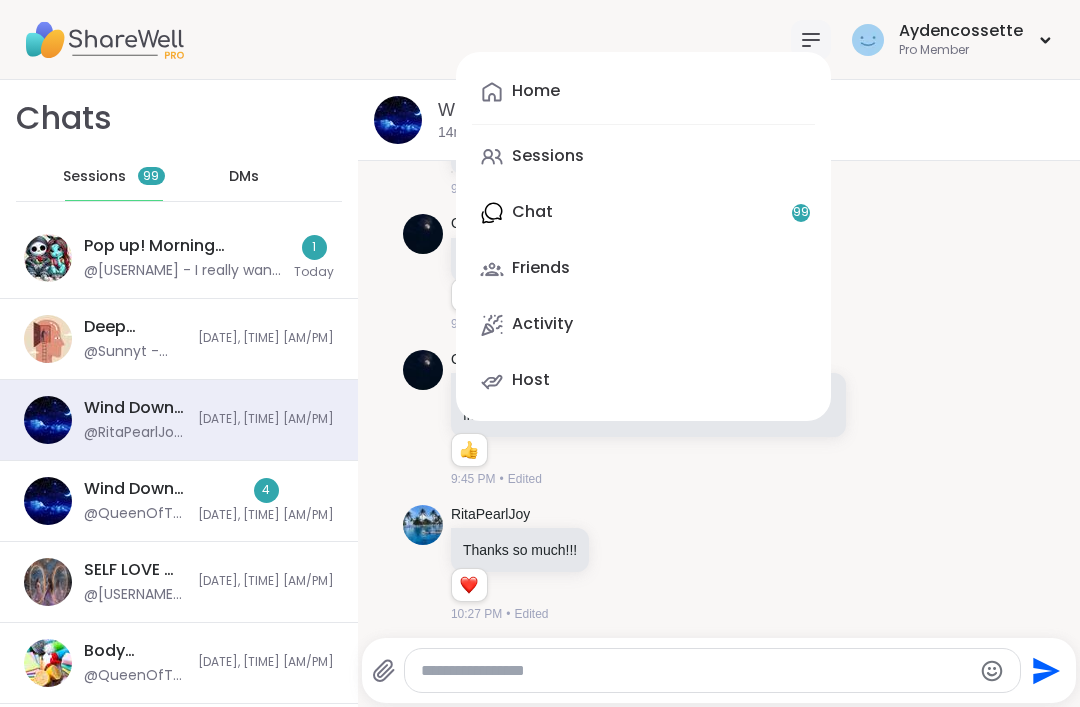 click on "Home Sessions Chat 99 Friends Activity Host" at bounding box center (643, 236) 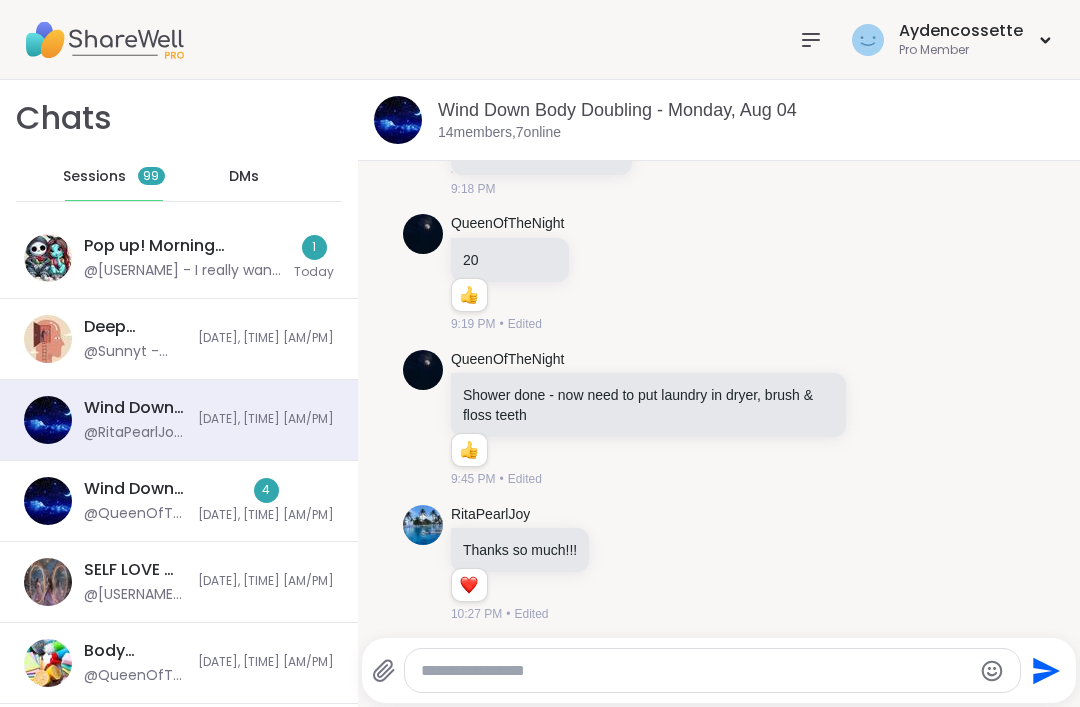 click at bounding box center [811, 40] 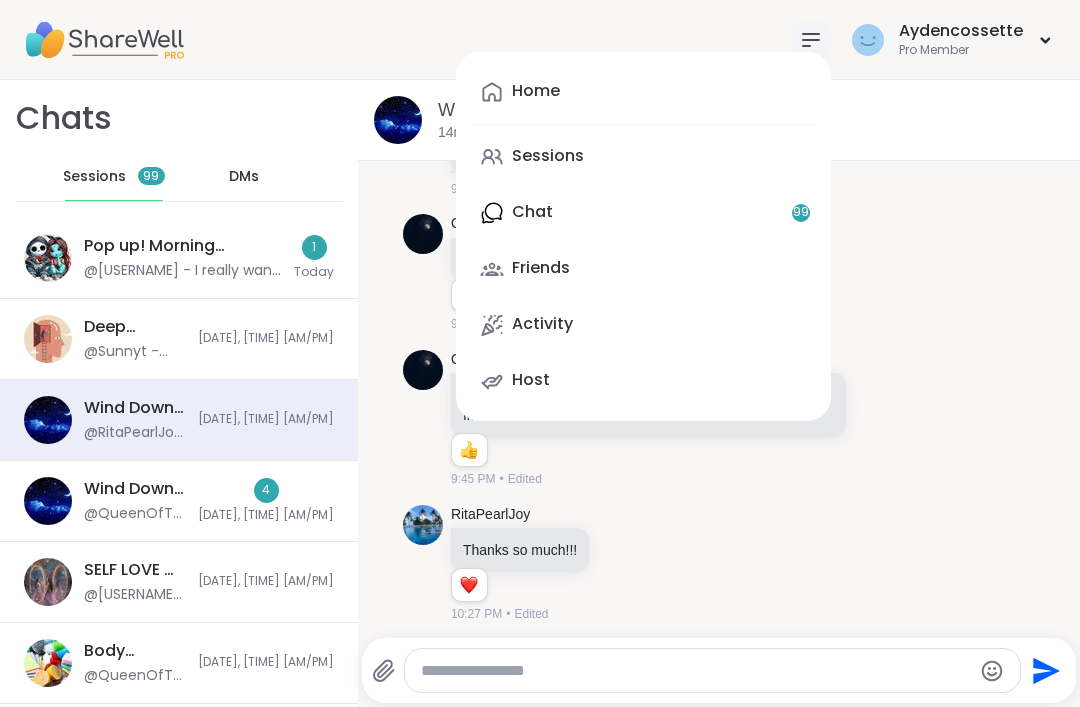 click on "Sessions" at bounding box center [643, 157] 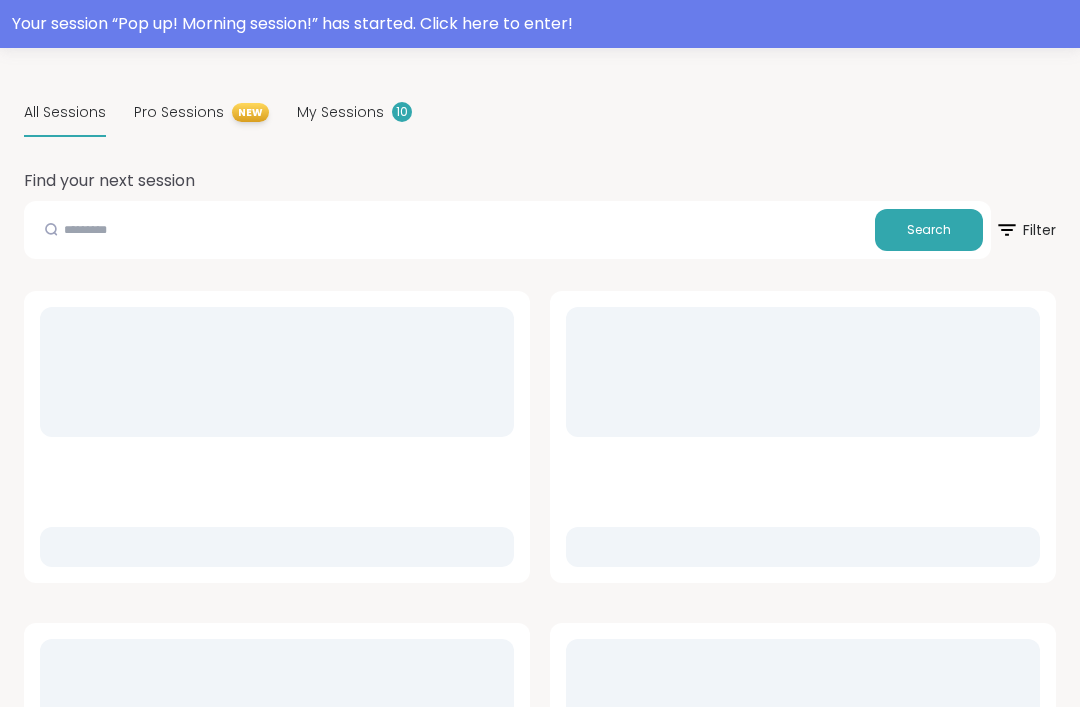scroll, scrollTop: 173, scrollLeft: 0, axis: vertical 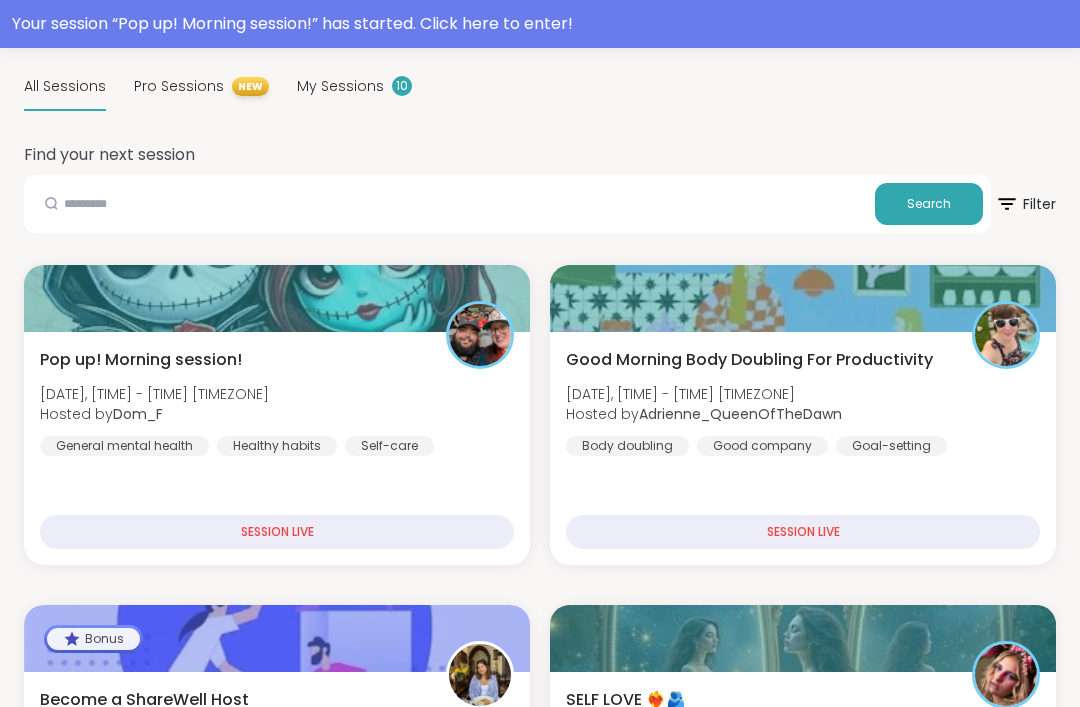 click on "Pop up! Morning session! Tue, Aug 05 | 8:00AM - 9:00AM CST Hosted by  Dom_F General mental health Healthy habits Self-care" at bounding box center (277, 402) 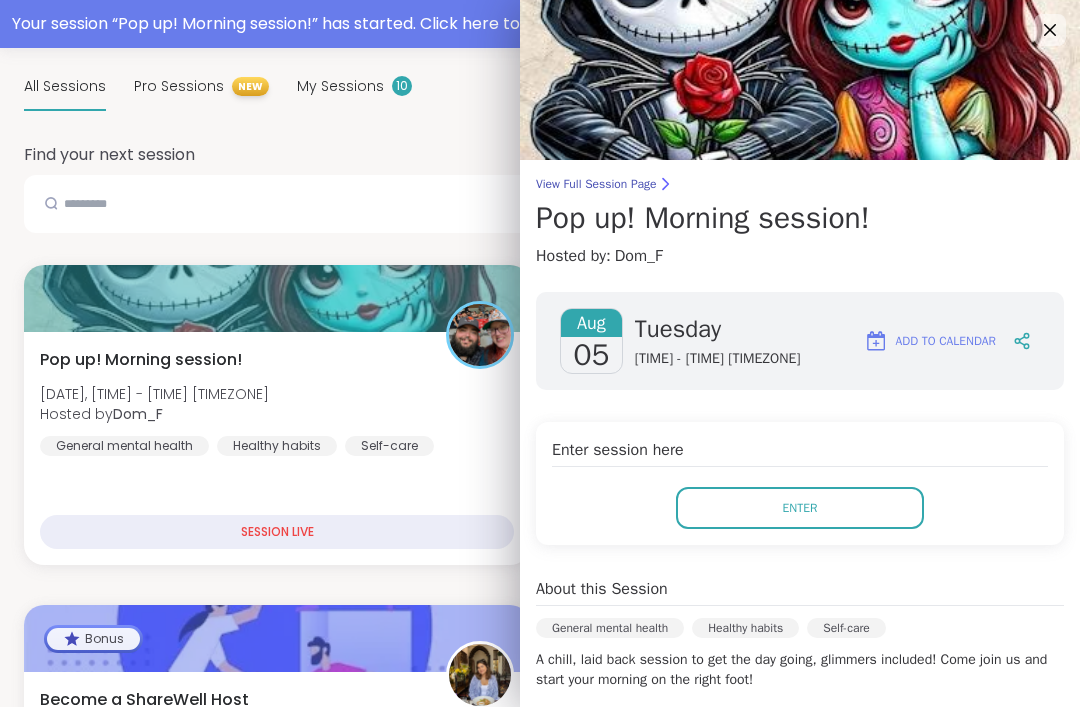 click on "View Full Session Page  Pop up! Morning session! Hosted by:   Dom_F Aug 05 Tuesday 8:00AM - 9:00AM CST Add to Calendar Enter session here Enter About this Session General mental health Healthy habits Self-care A chill, laid back session to get the day going, glimmers included! Come join us and start your morning on the right foot! Session Attendees   A s + 5 About the Host Dom_F SuperPeer SuperHost Hi, my name is Dominic, I have a background in social services, with special focus on recovery specialist and youth specialist. I have CPTSD, schizoaffective disorder depressive, anxiety, ADHD, and OCD. I am a survivor of SA, PA and DV. I am also a recovered addict and recovered alcoholic. I live my life helping others, and continually learning. At times we all need an ear to listen, including the people that often spend their time listening to others. show more" at bounding box center [800, 552] 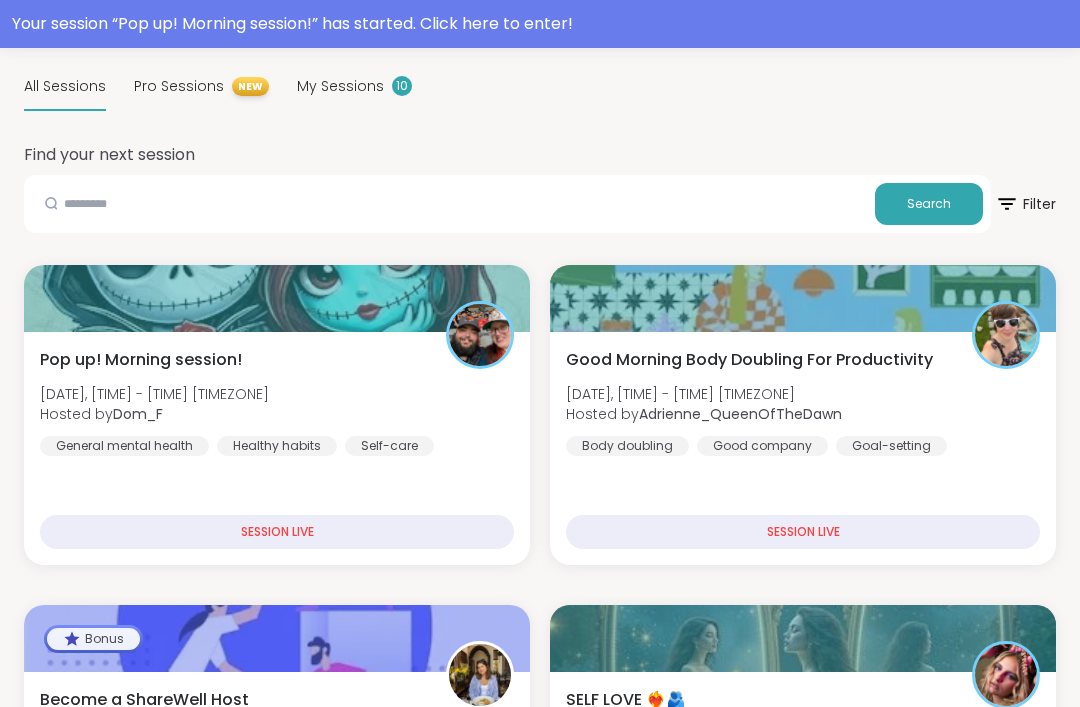 scroll, scrollTop: 0, scrollLeft: 0, axis: both 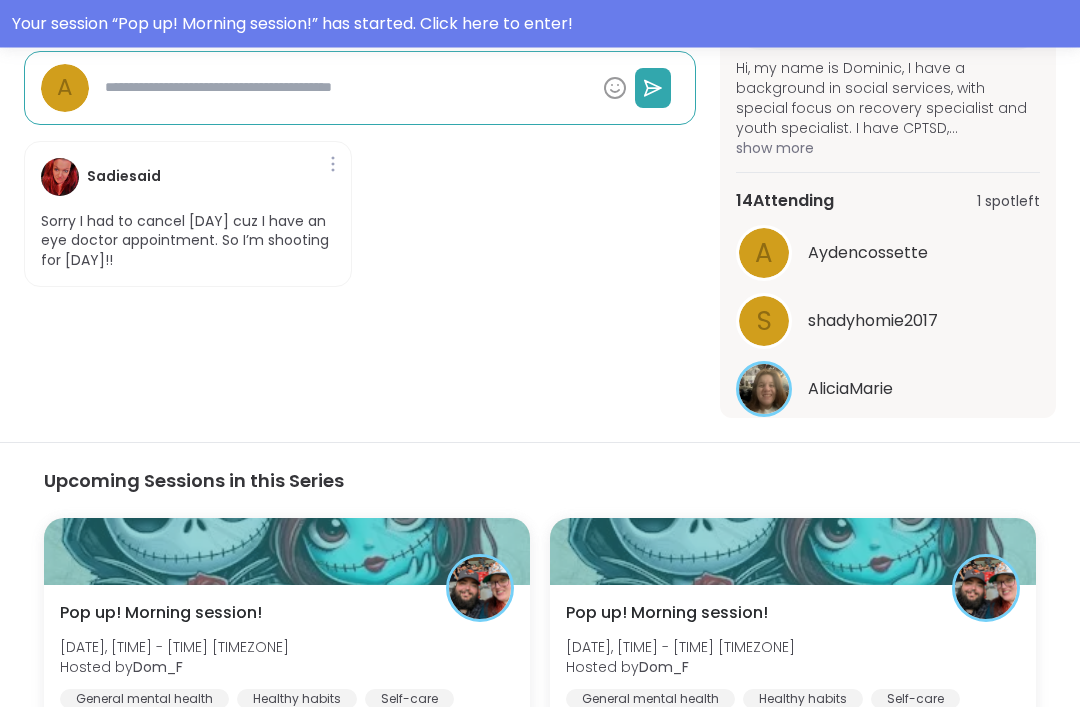 click on "See All" at bounding box center (888, 440) 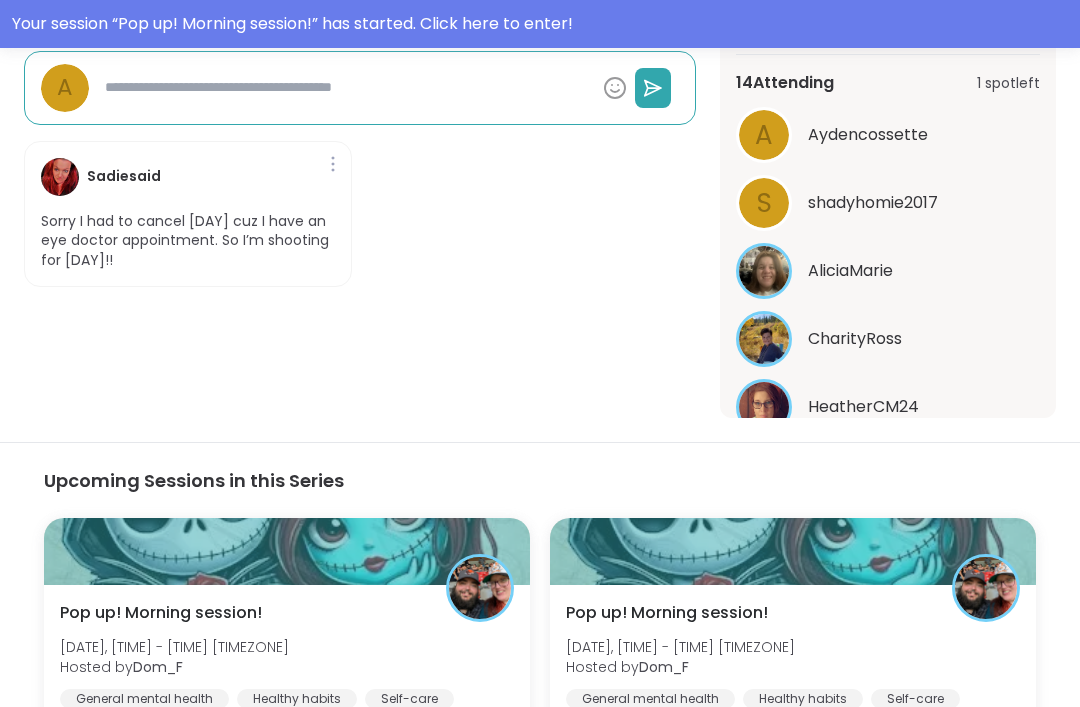 scroll, scrollTop: 104, scrollLeft: 0, axis: vertical 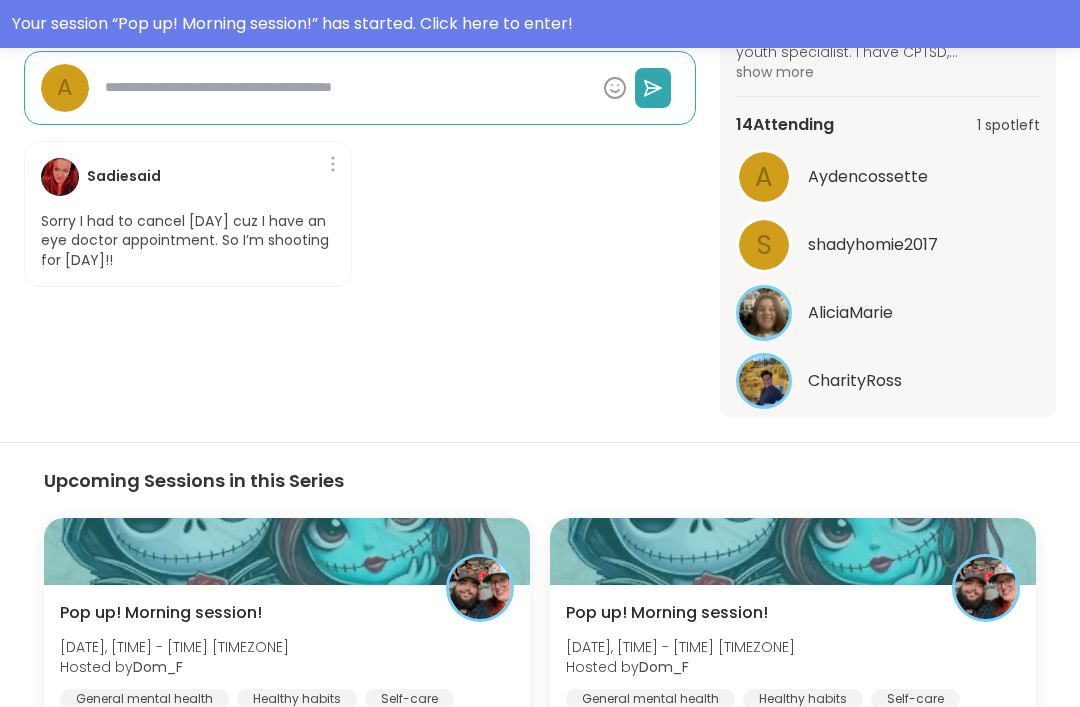 click on "shadyhomie2017" at bounding box center [873, 245] 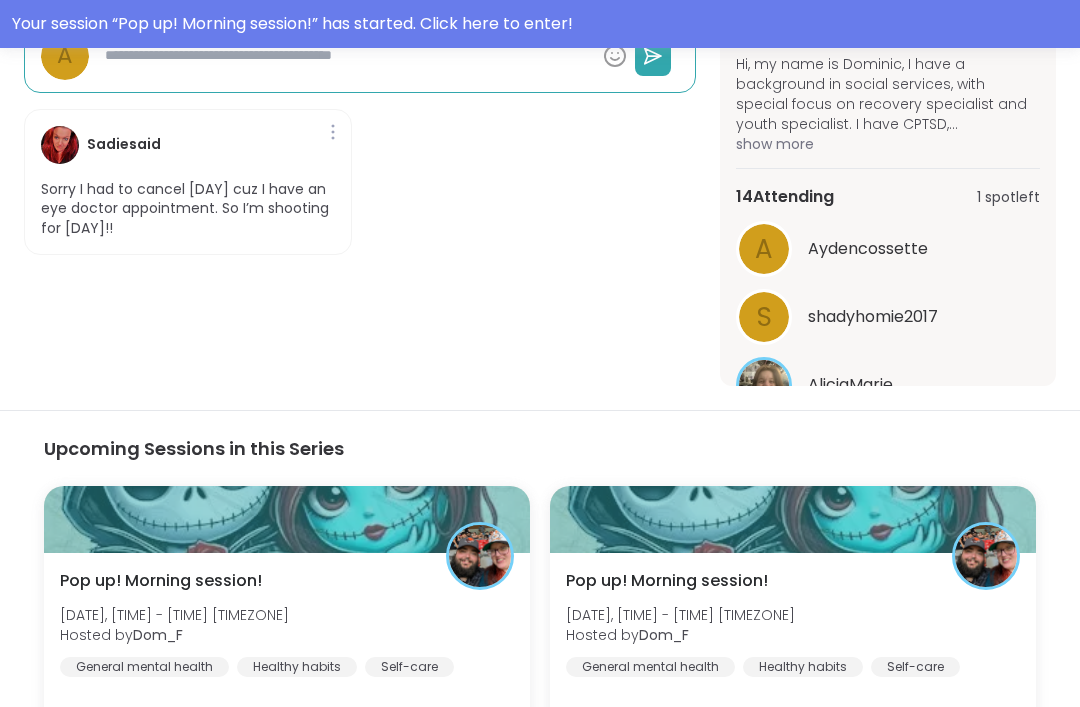 scroll, scrollTop: 0, scrollLeft: 0, axis: both 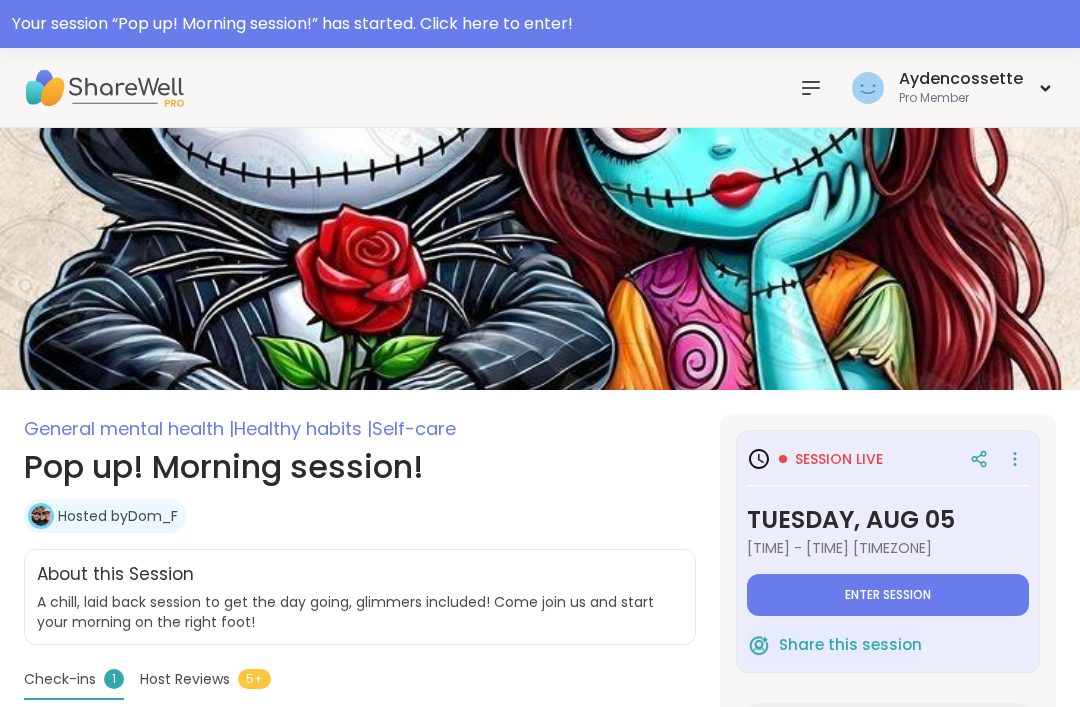click 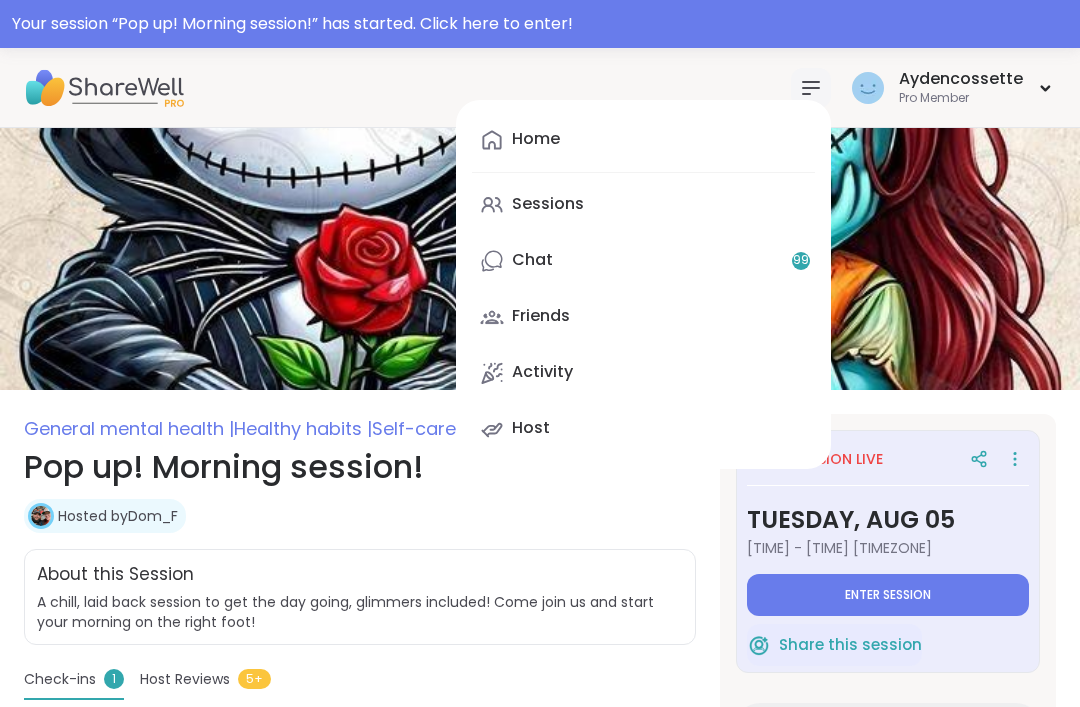 click on "Sessions" at bounding box center (643, 205) 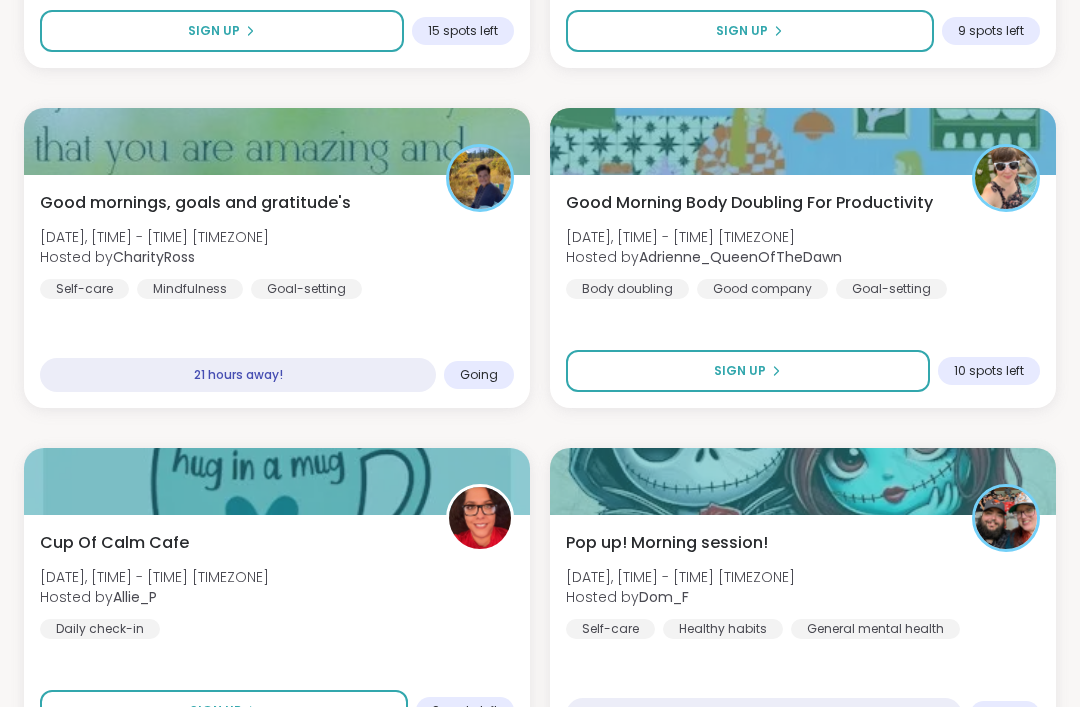 scroll, scrollTop: 5780, scrollLeft: 0, axis: vertical 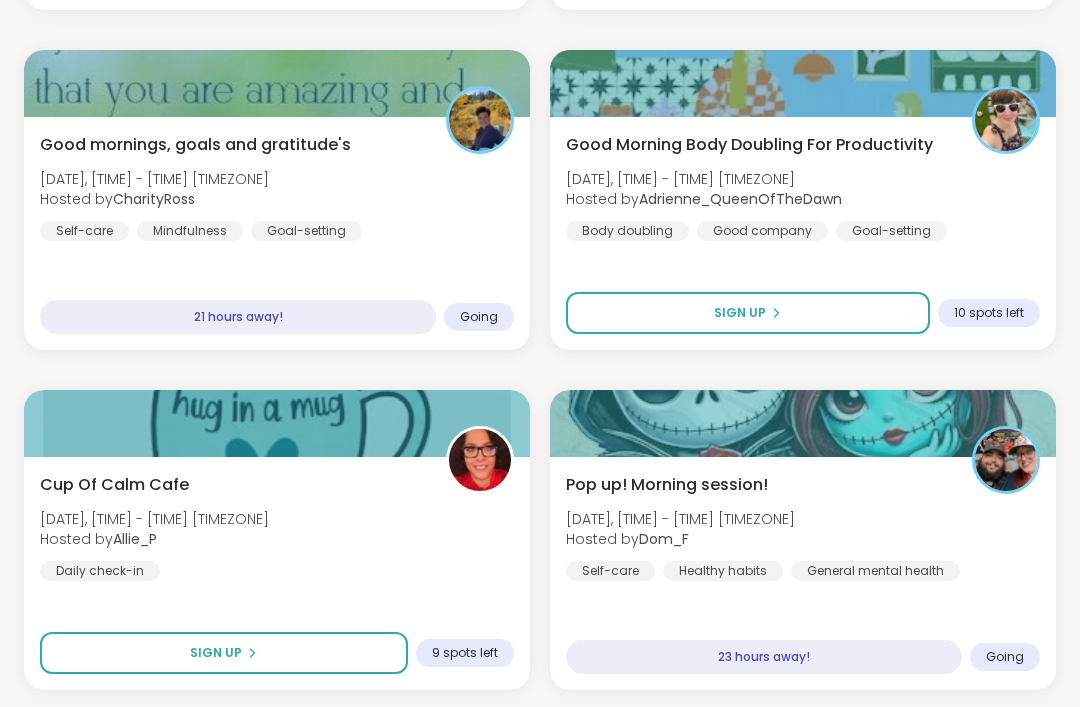 click on "Load more sessions" at bounding box center (540, 731) 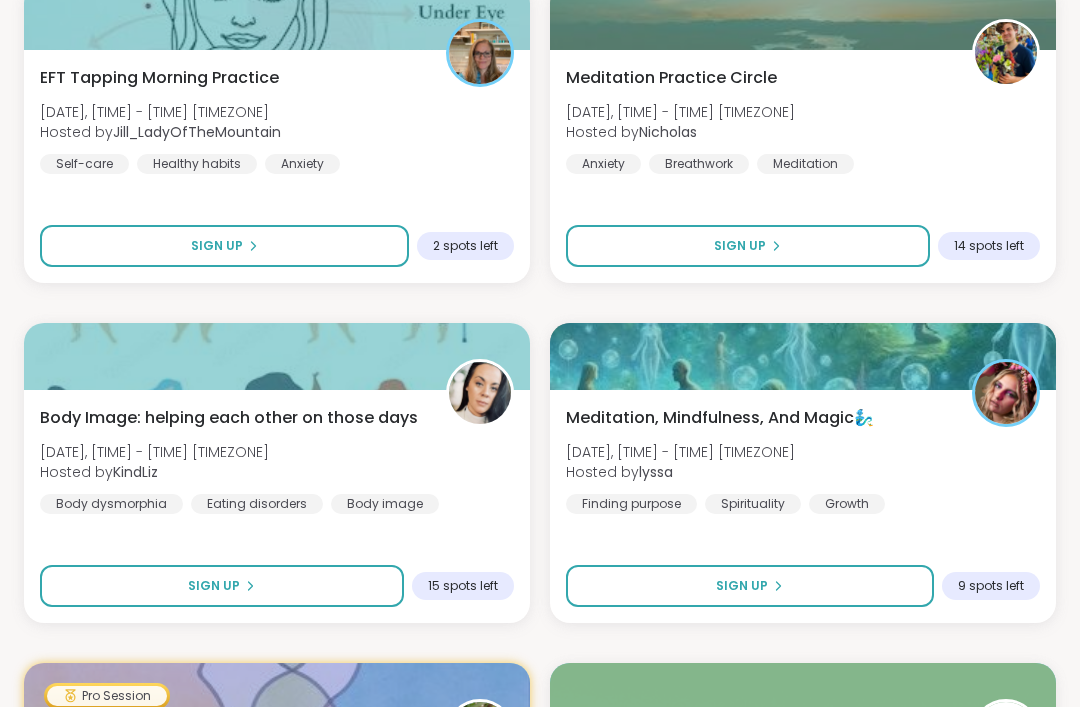 scroll, scrollTop: 7193, scrollLeft: 0, axis: vertical 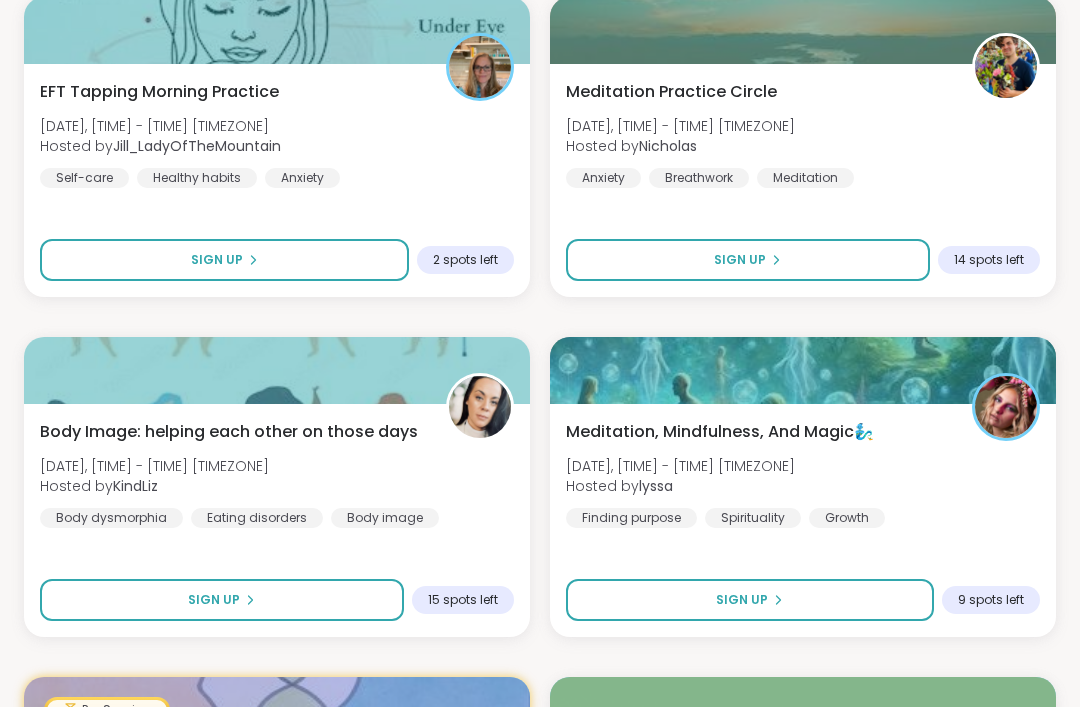 click on "EFT Tapping Morning Practice Wed, Aug 06 | 10:00AM - 10:45AM CST Hosted by  Jill_LadyOfTheMountain Self-care Healthy habits Anxiety" at bounding box center [277, 134] 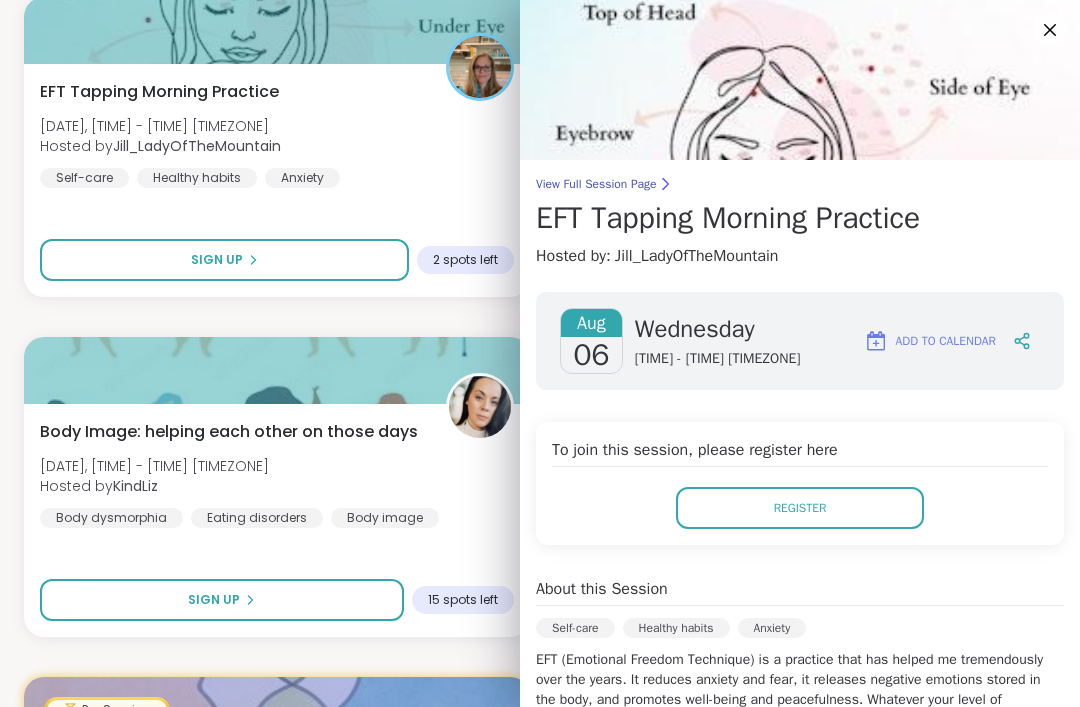 scroll, scrollTop: 0, scrollLeft: 0, axis: both 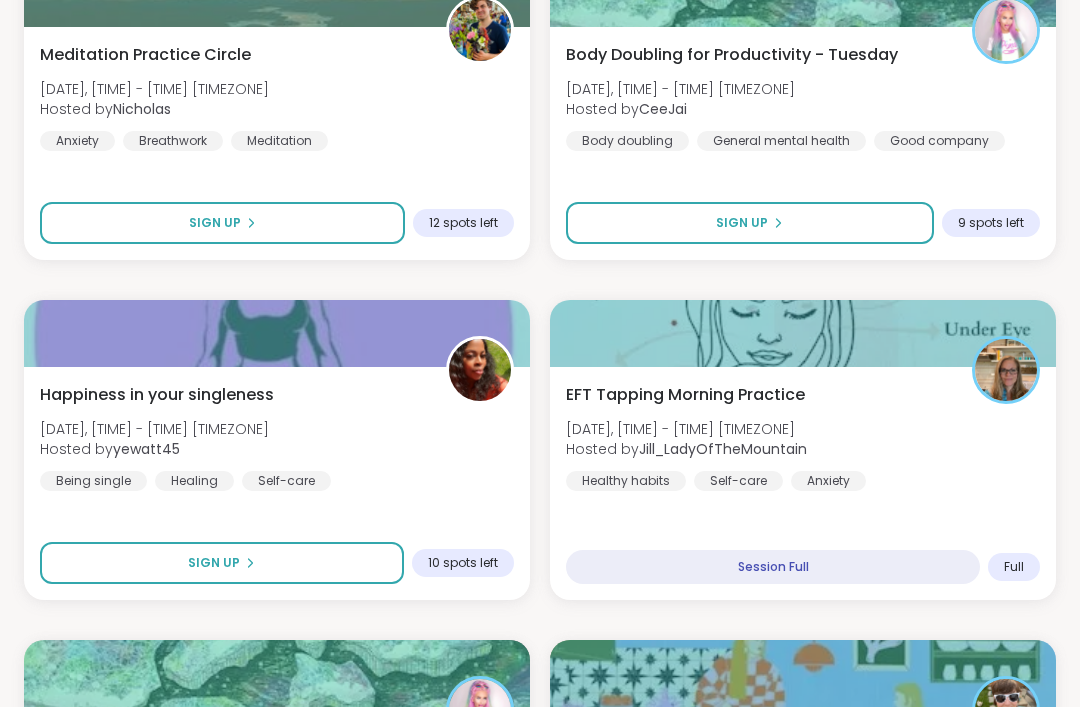 click on "EFT Tapping Morning Practice Tue, Aug 05 | 10:00AM - 10:45AM CST Hosted by  Jill_LadyOfTheMountain Healthy habits Self-care Anxiety" at bounding box center [803, 437] 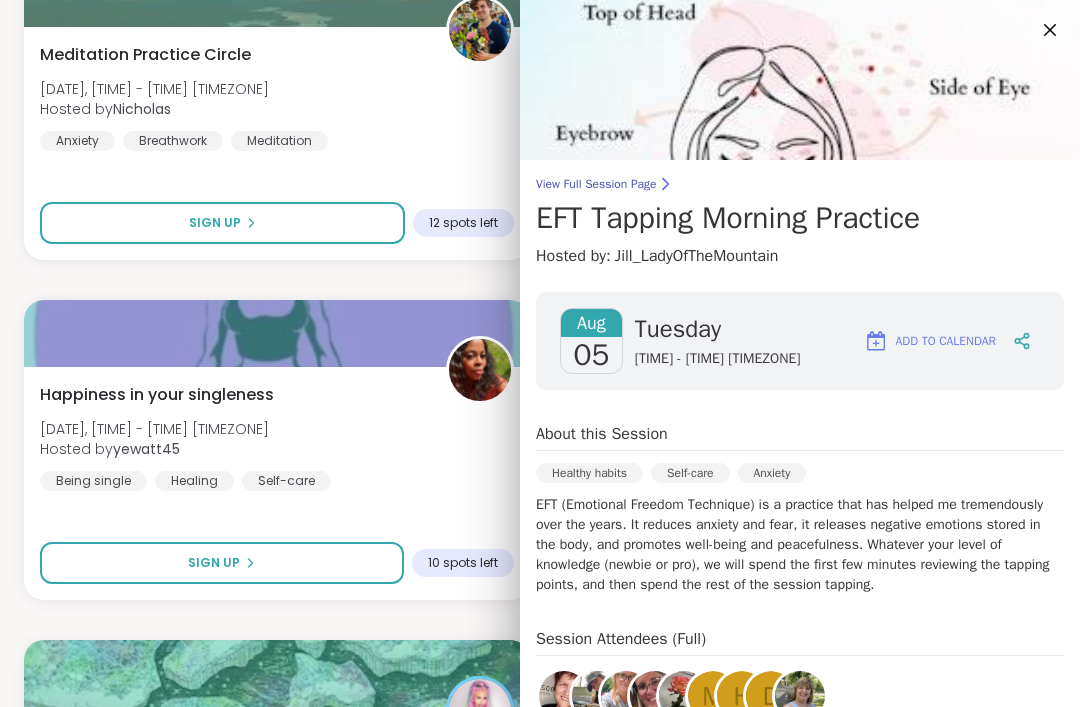 scroll, scrollTop: 0, scrollLeft: 0, axis: both 